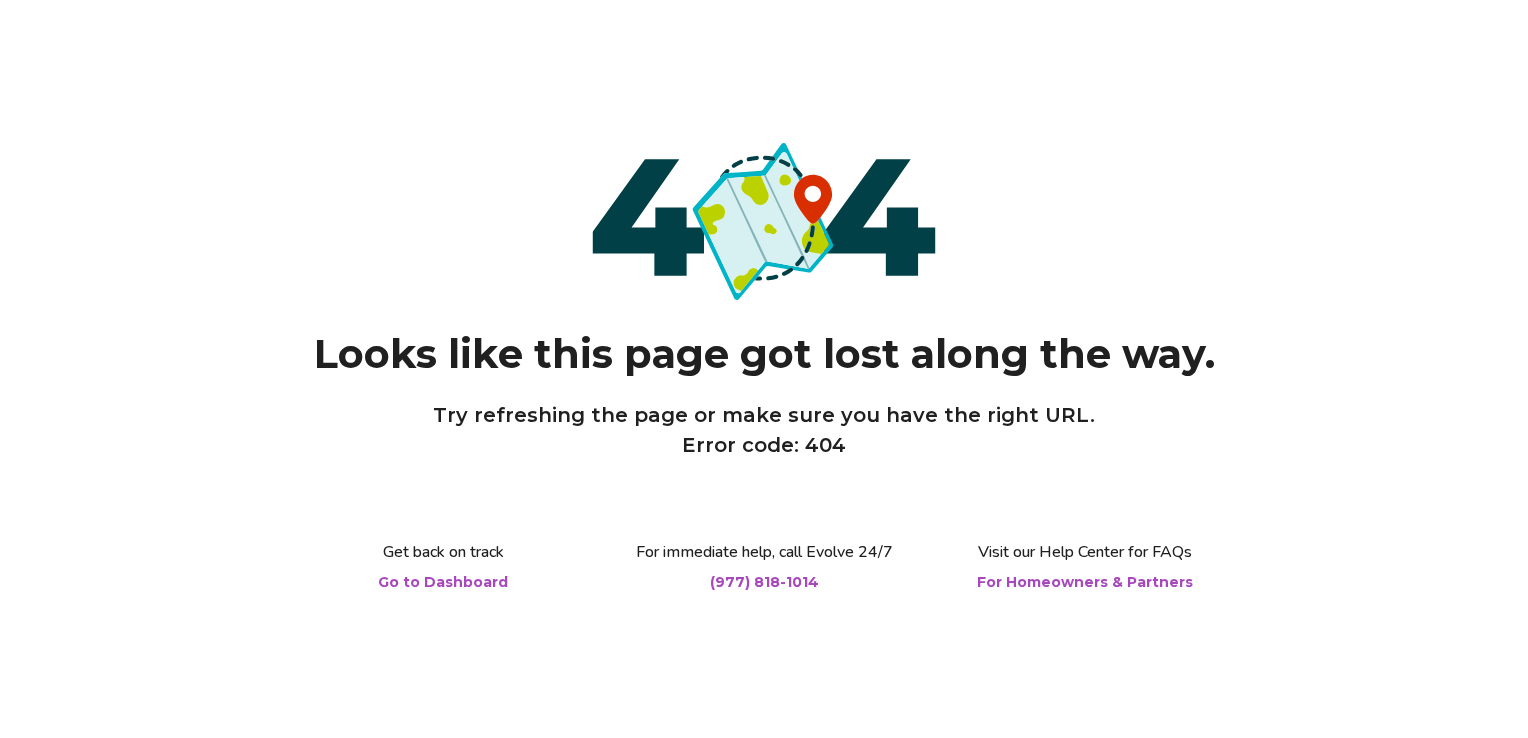 scroll, scrollTop: 0, scrollLeft: 0, axis: both 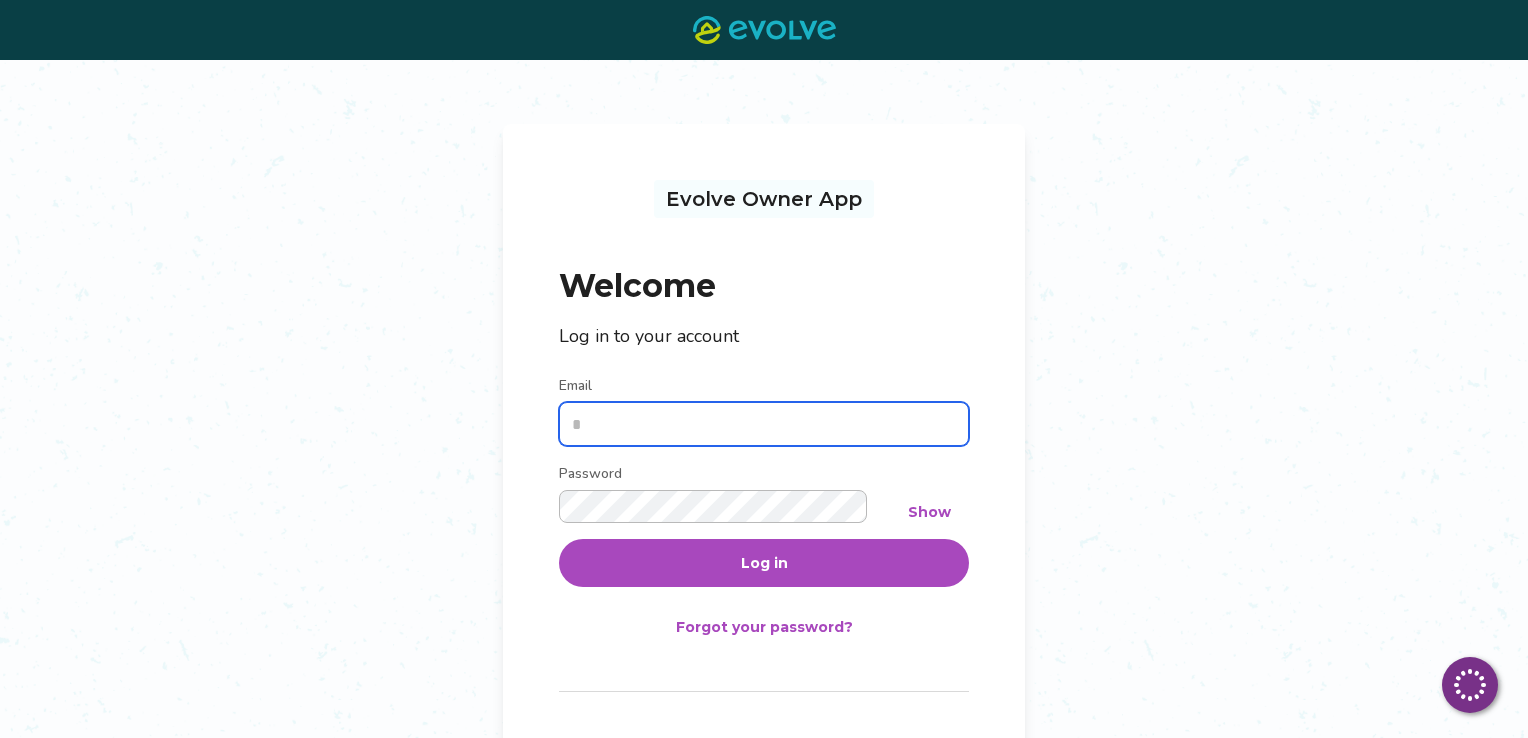 type on "**********" 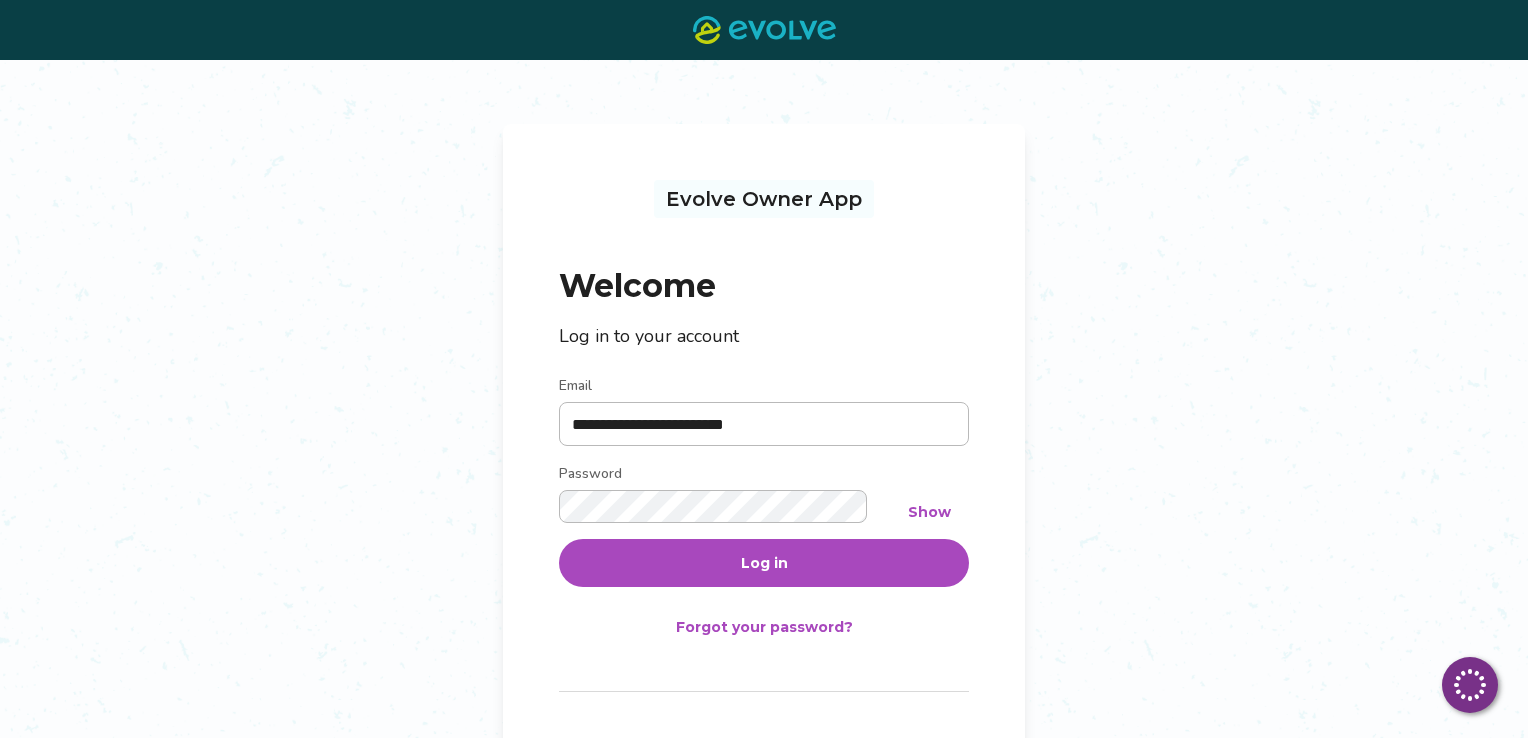 click on "Log in" at bounding box center [764, 563] 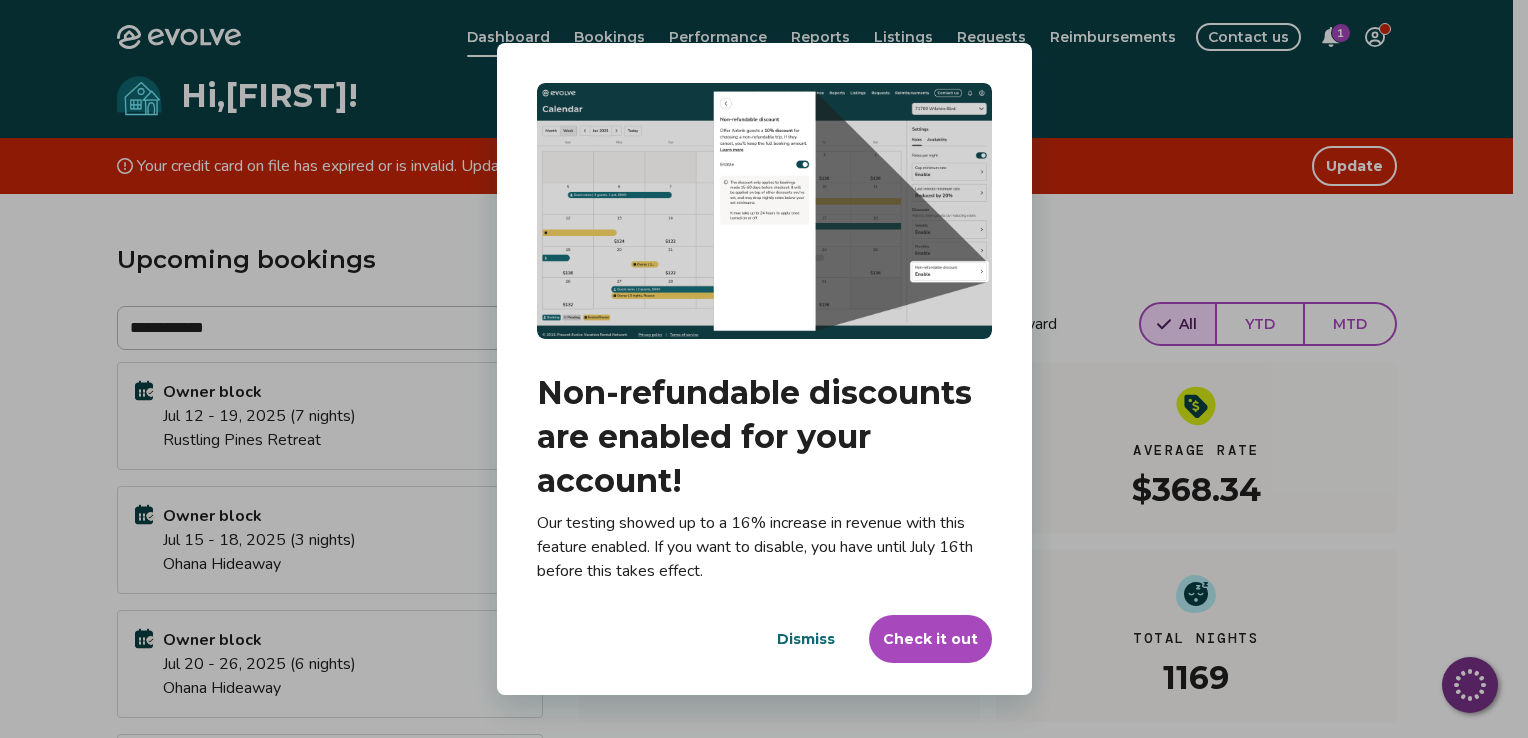 click on "Dismiss" at bounding box center [806, 639] 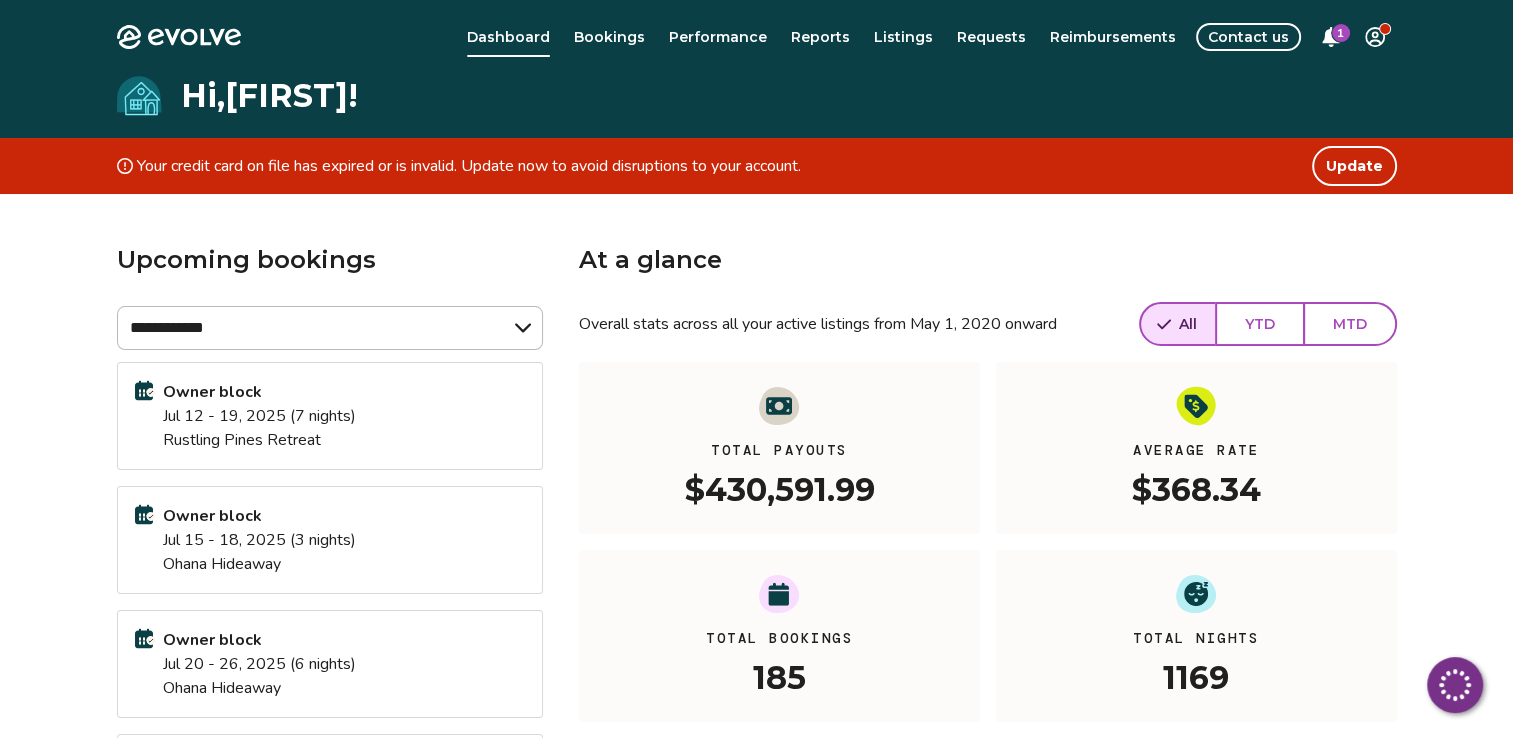 click on "Total Payouts $430,591.99" at bounding box center [779, 448] 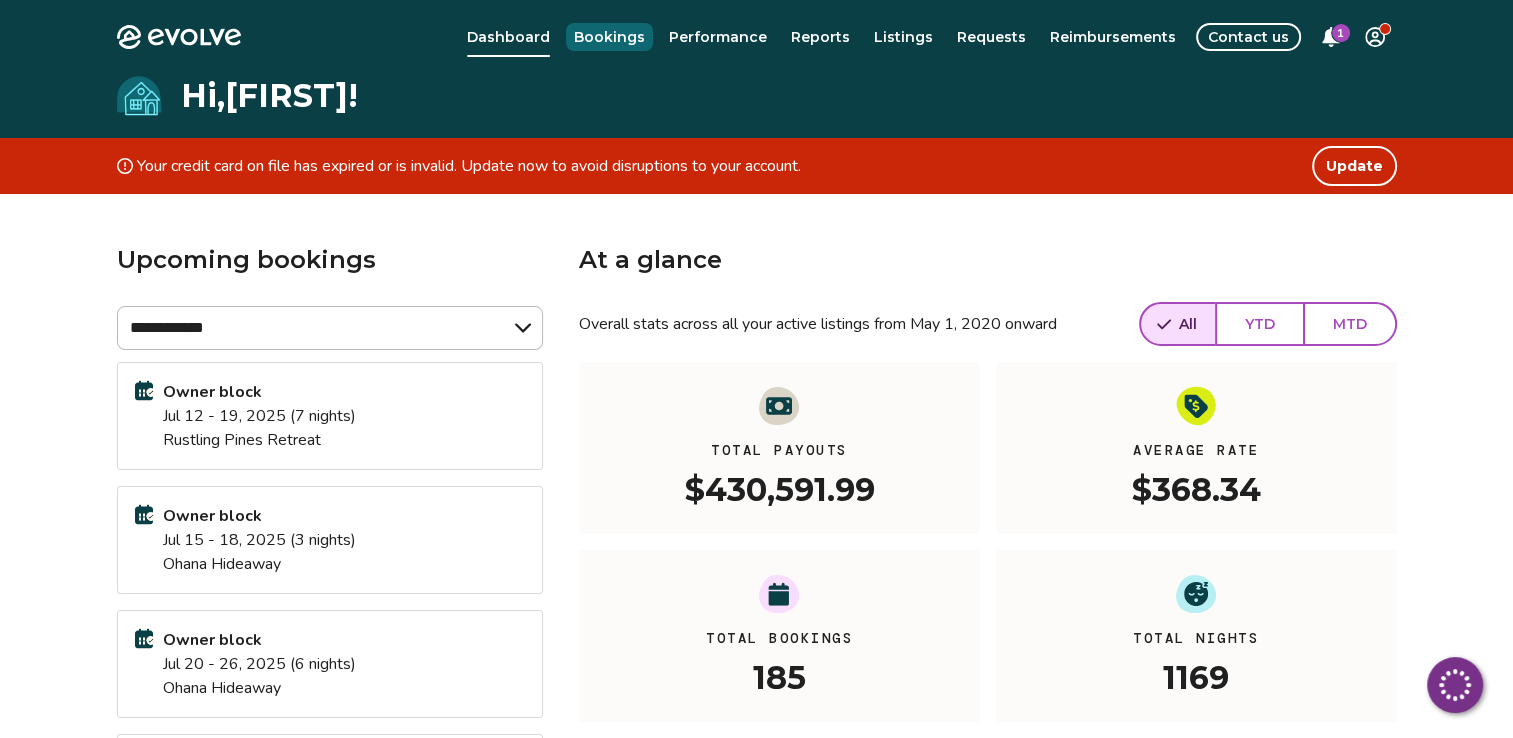 click on "Bookings" at bounding box center [609, 37] 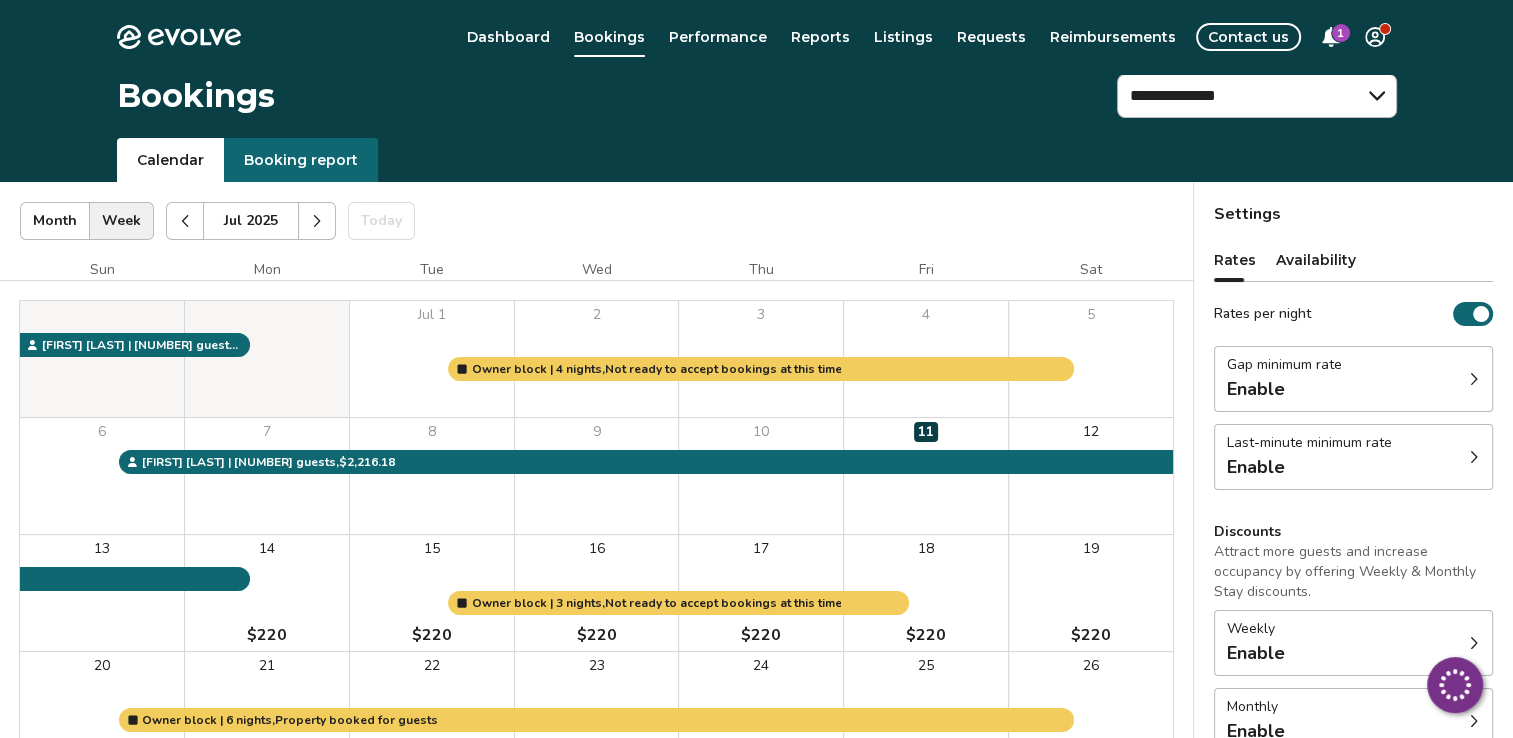 click at bounding box center (185, 221) 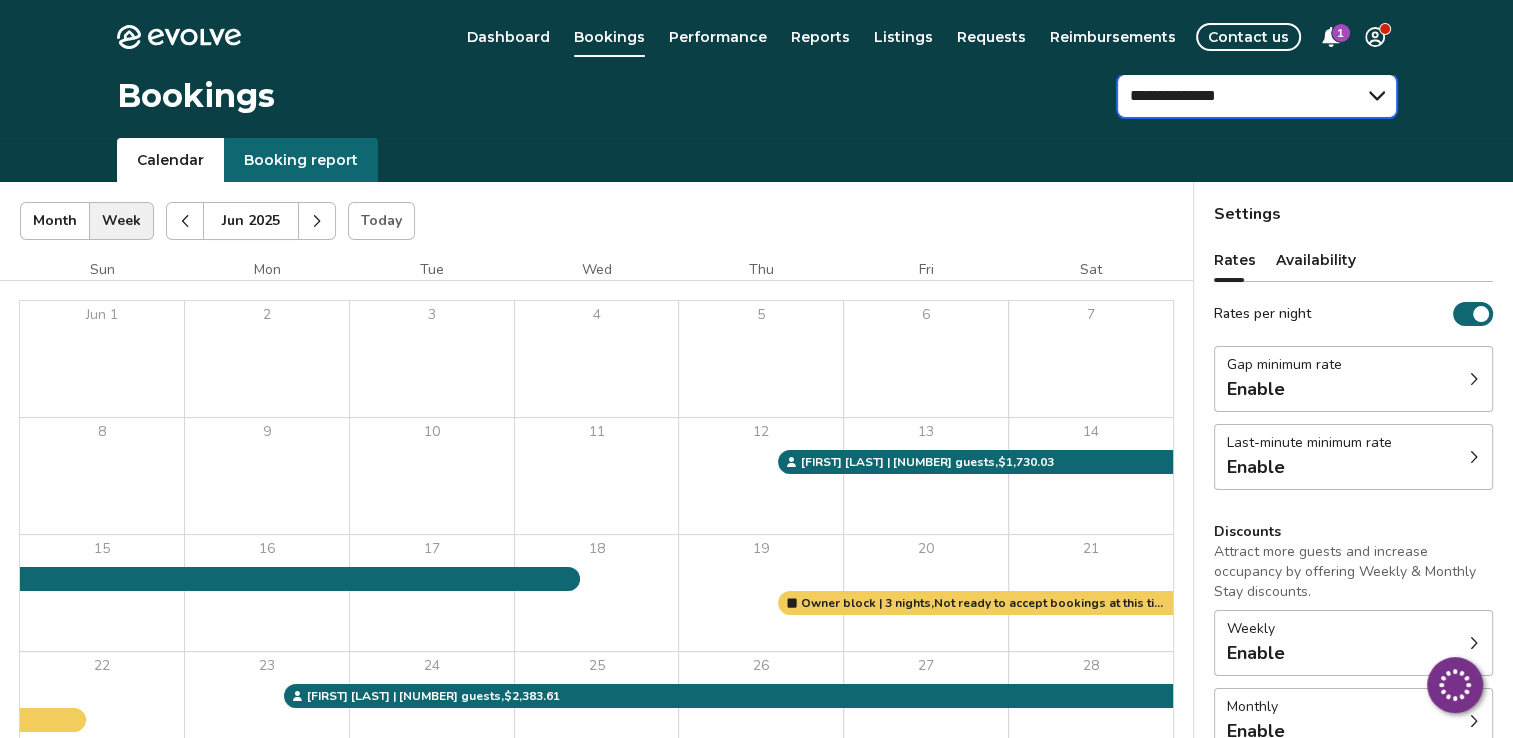 click on "**********" at bounding box center [1257, 96] 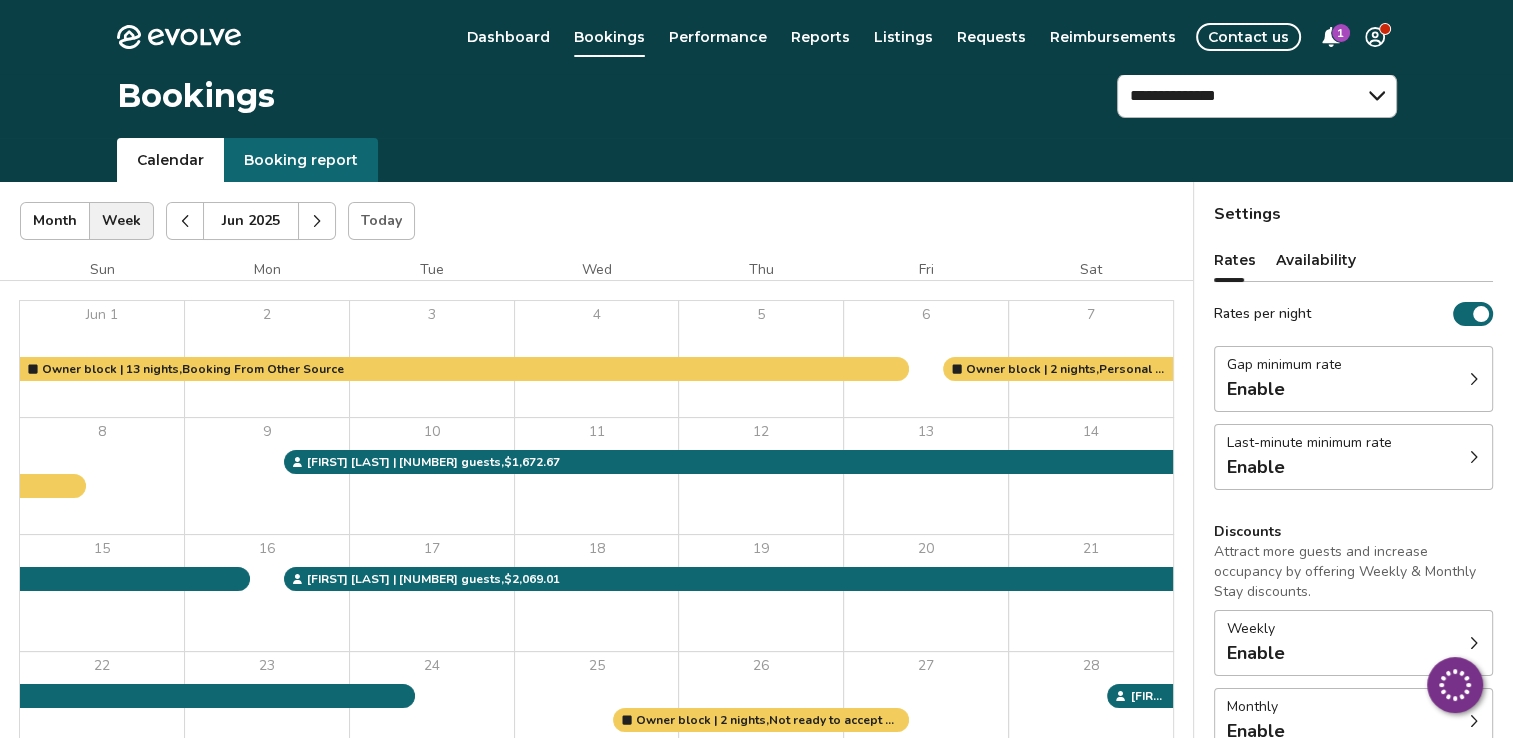 click 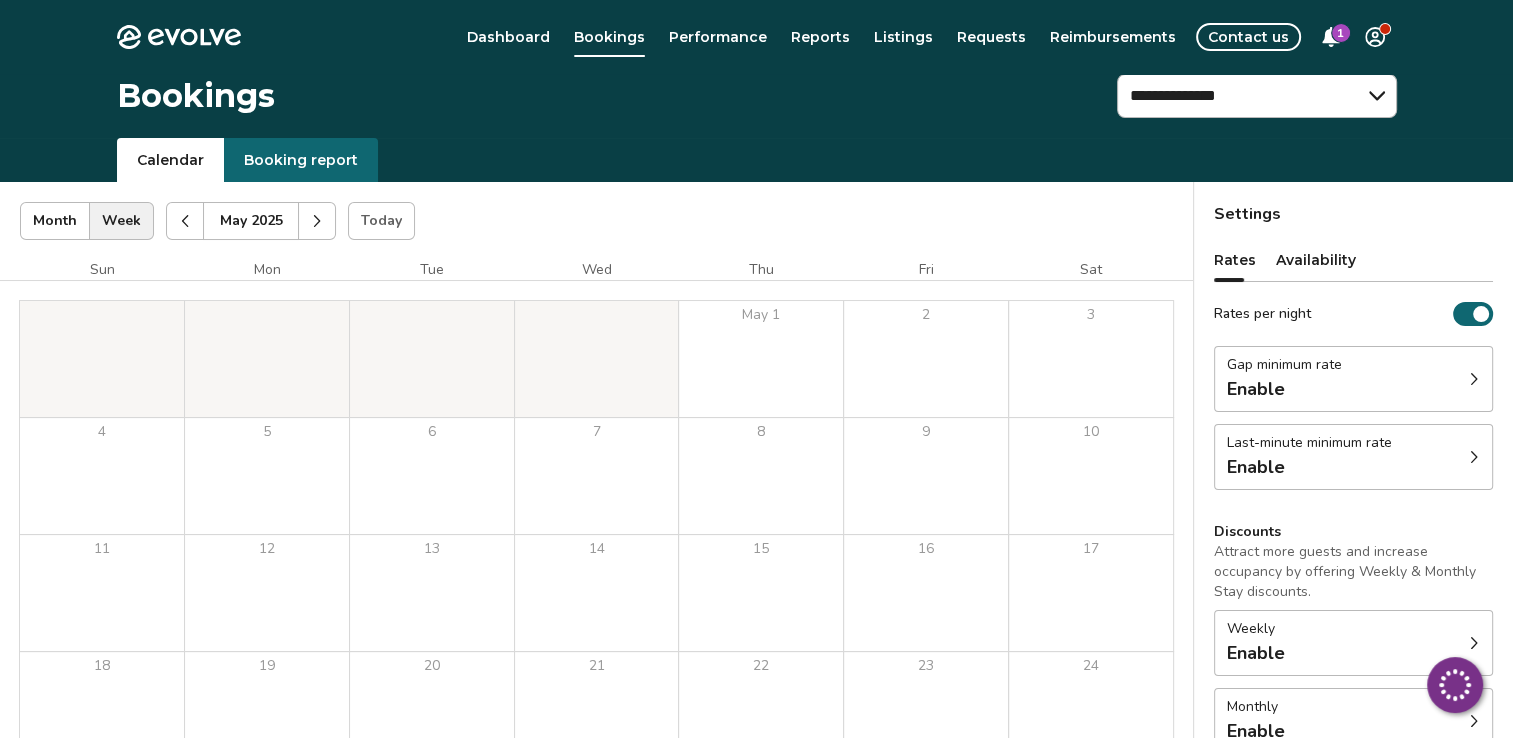 click 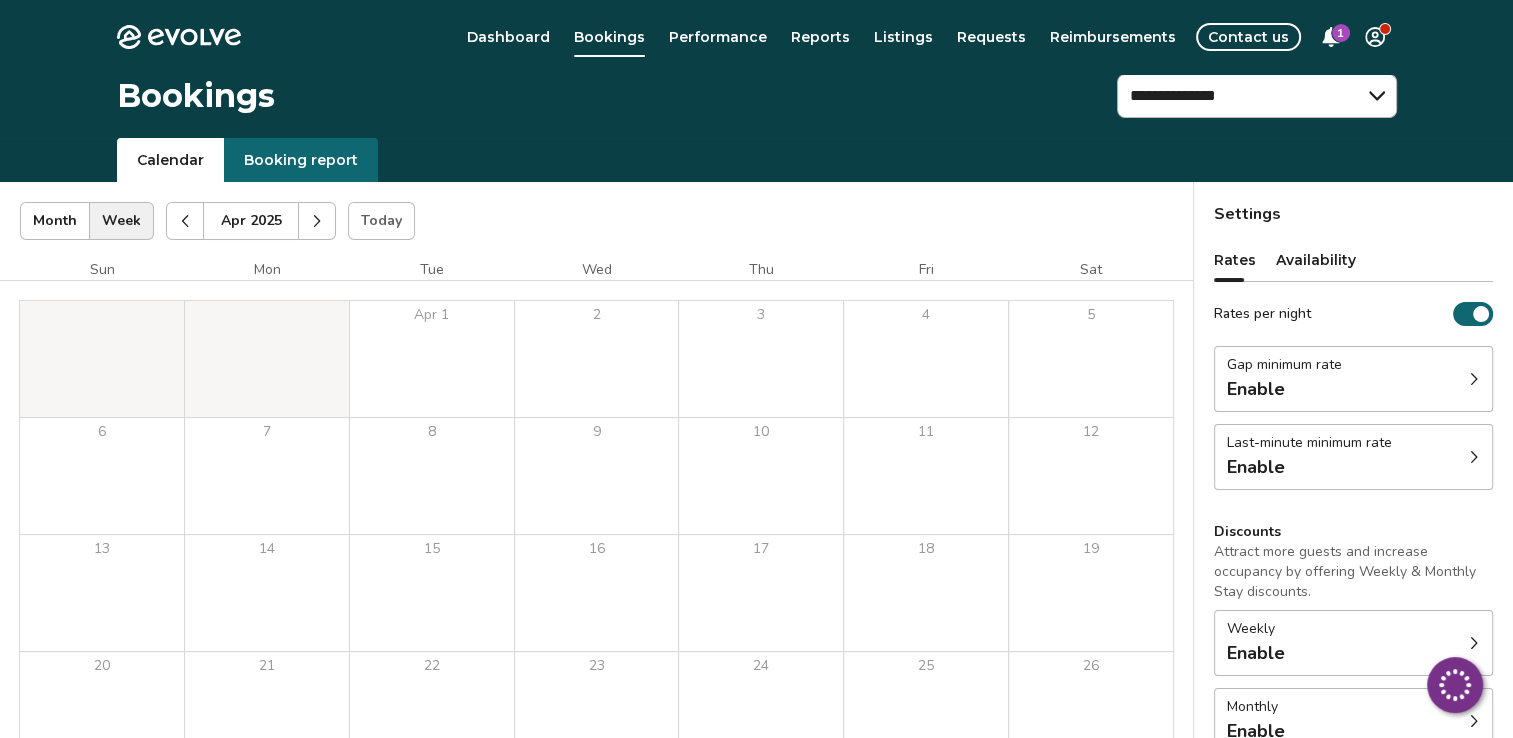 click 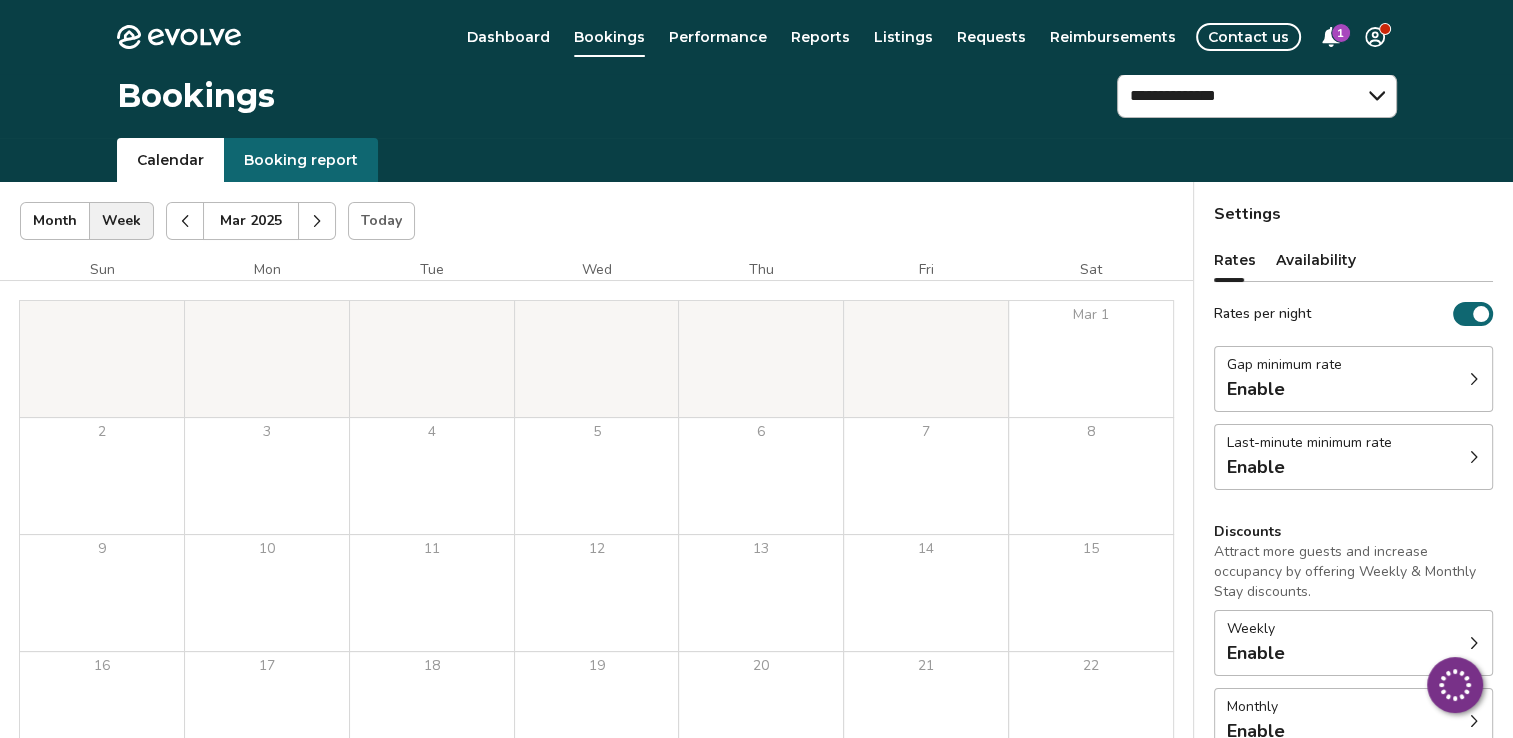 click 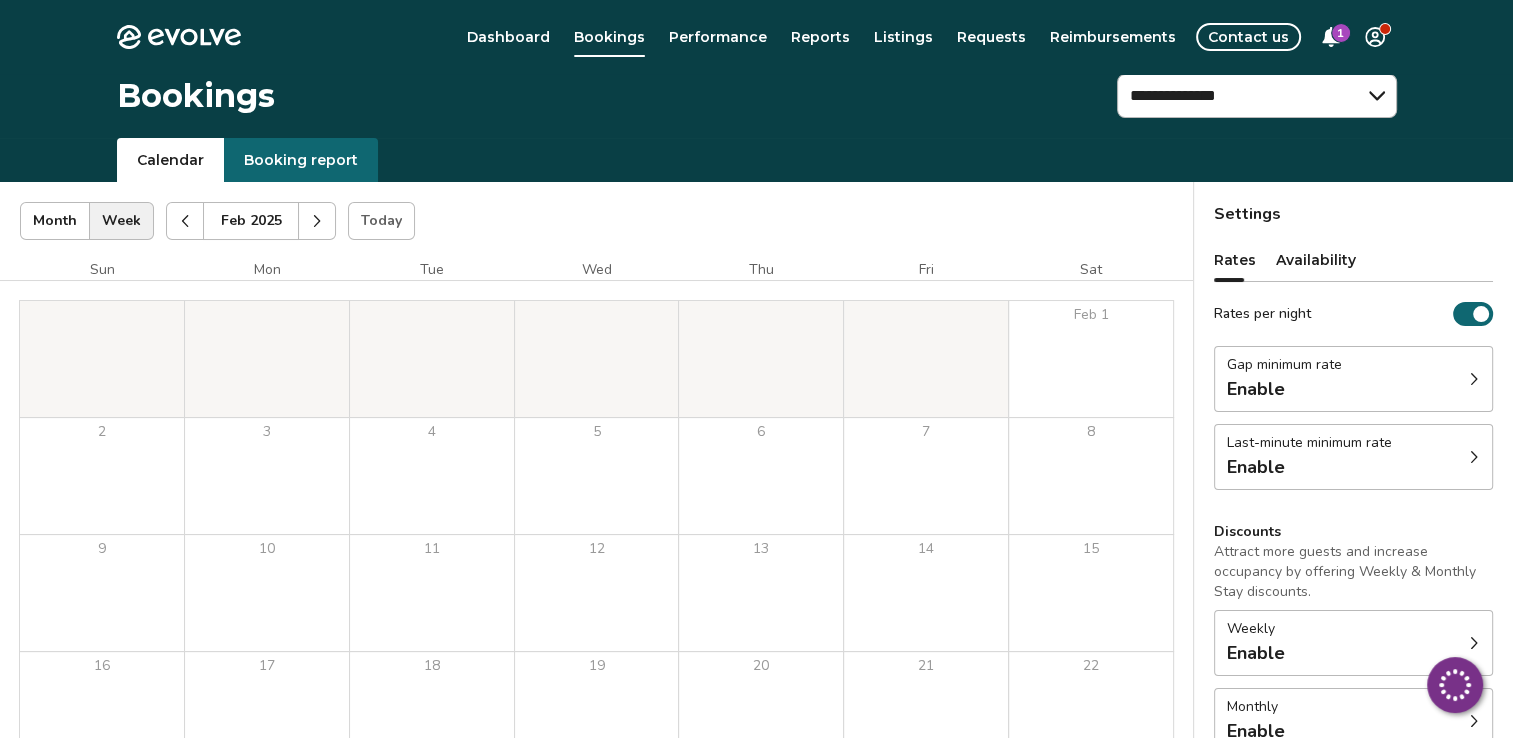 click 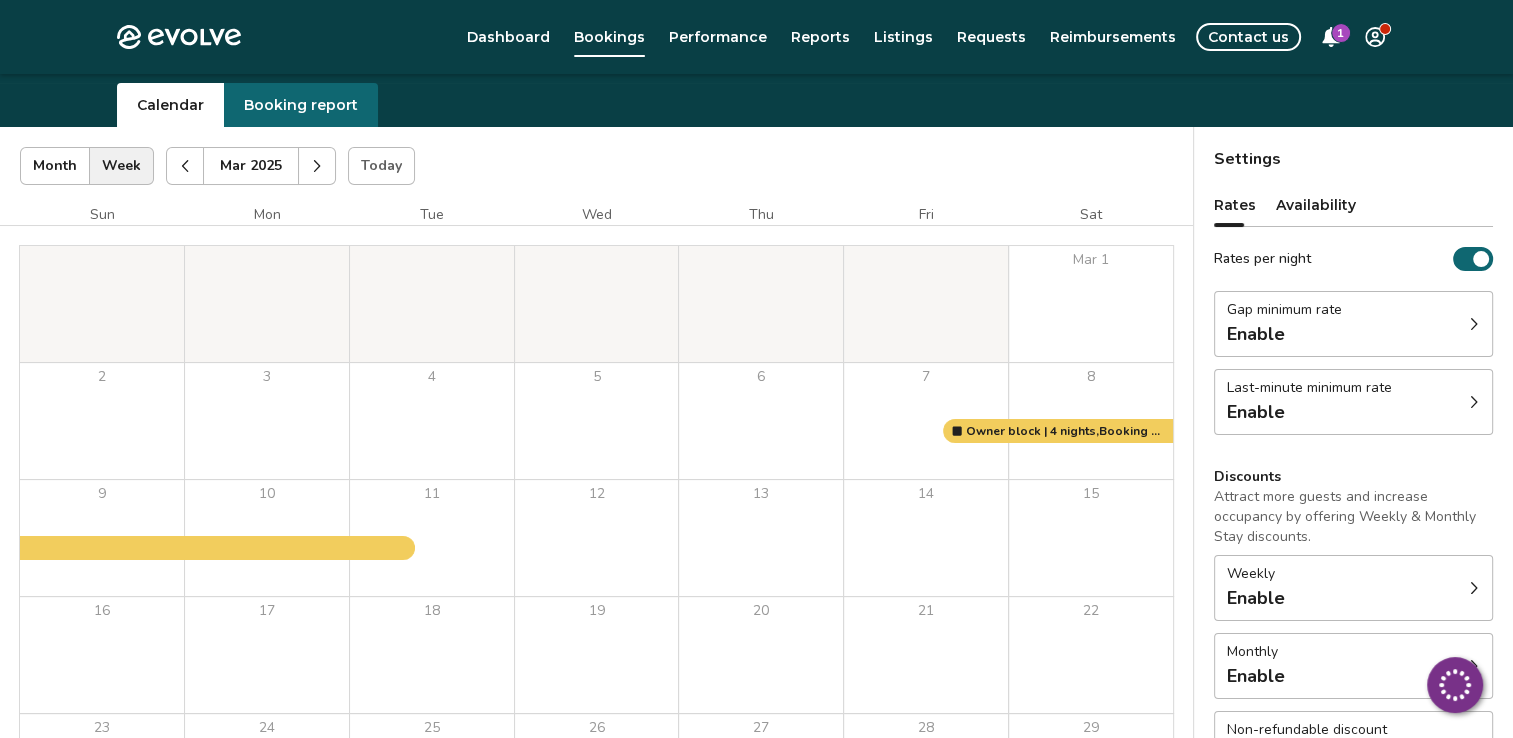 scroll, scrollTop: 315, scrollLeft: 0, axis: vertical 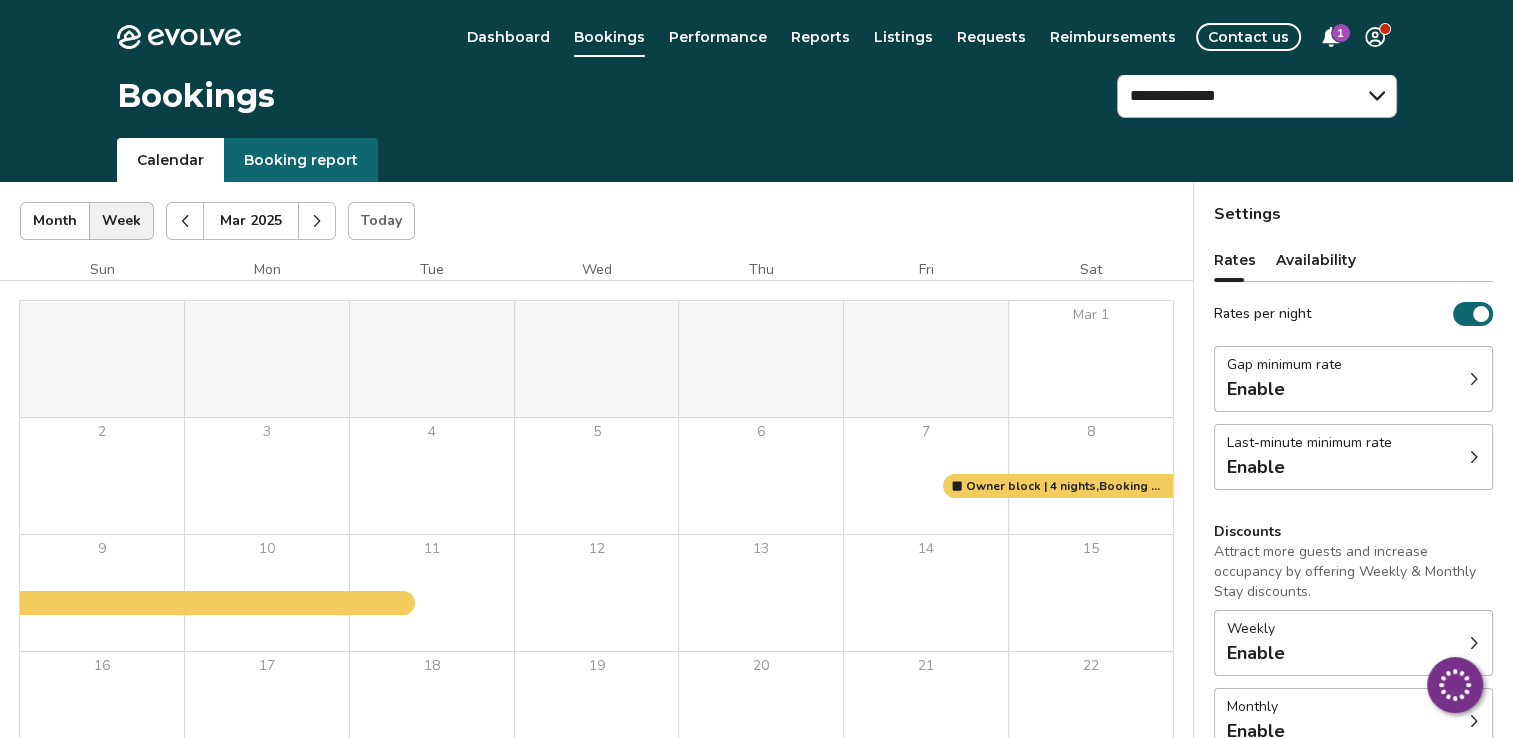click 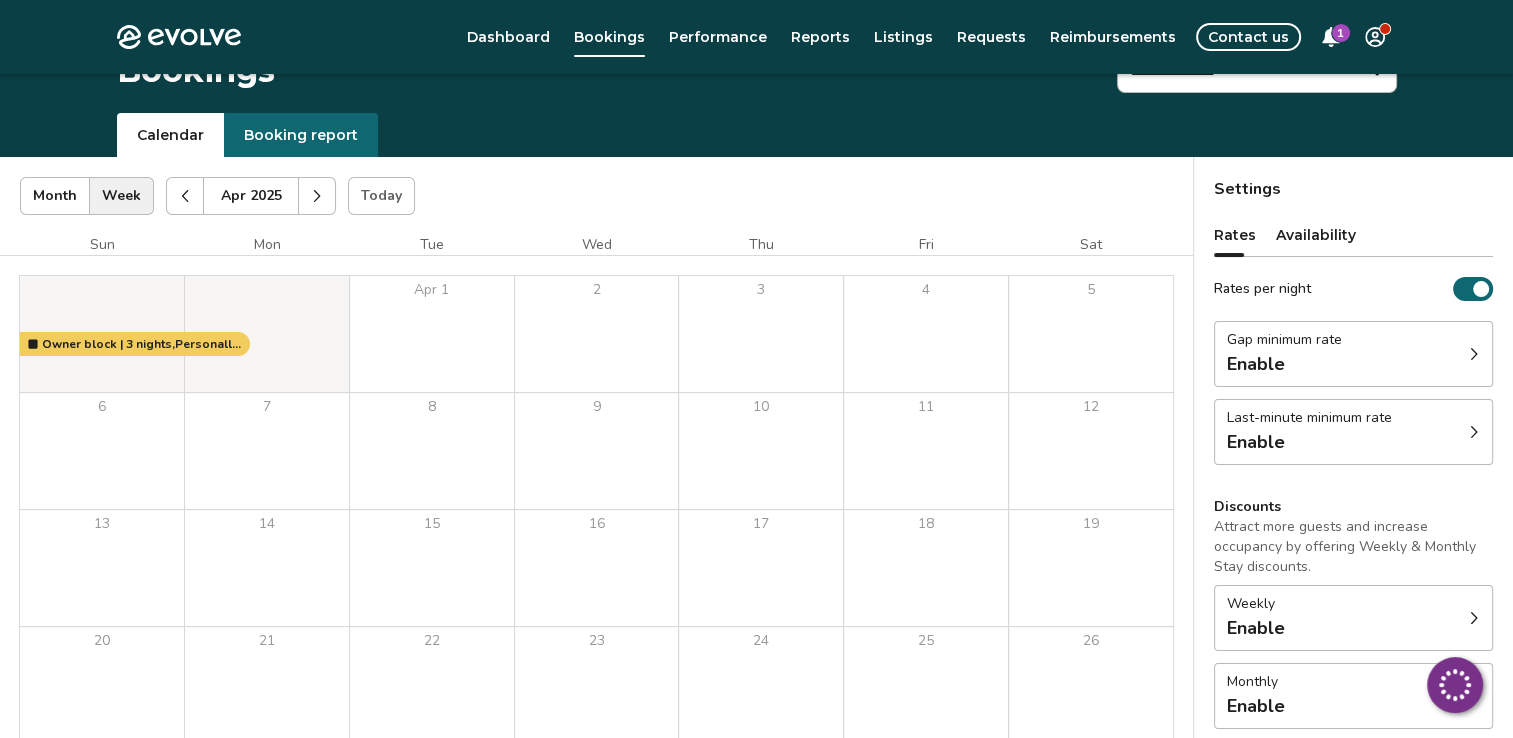 scroll, scrollTop: 13, scrollLeft: 0, axis: vertical 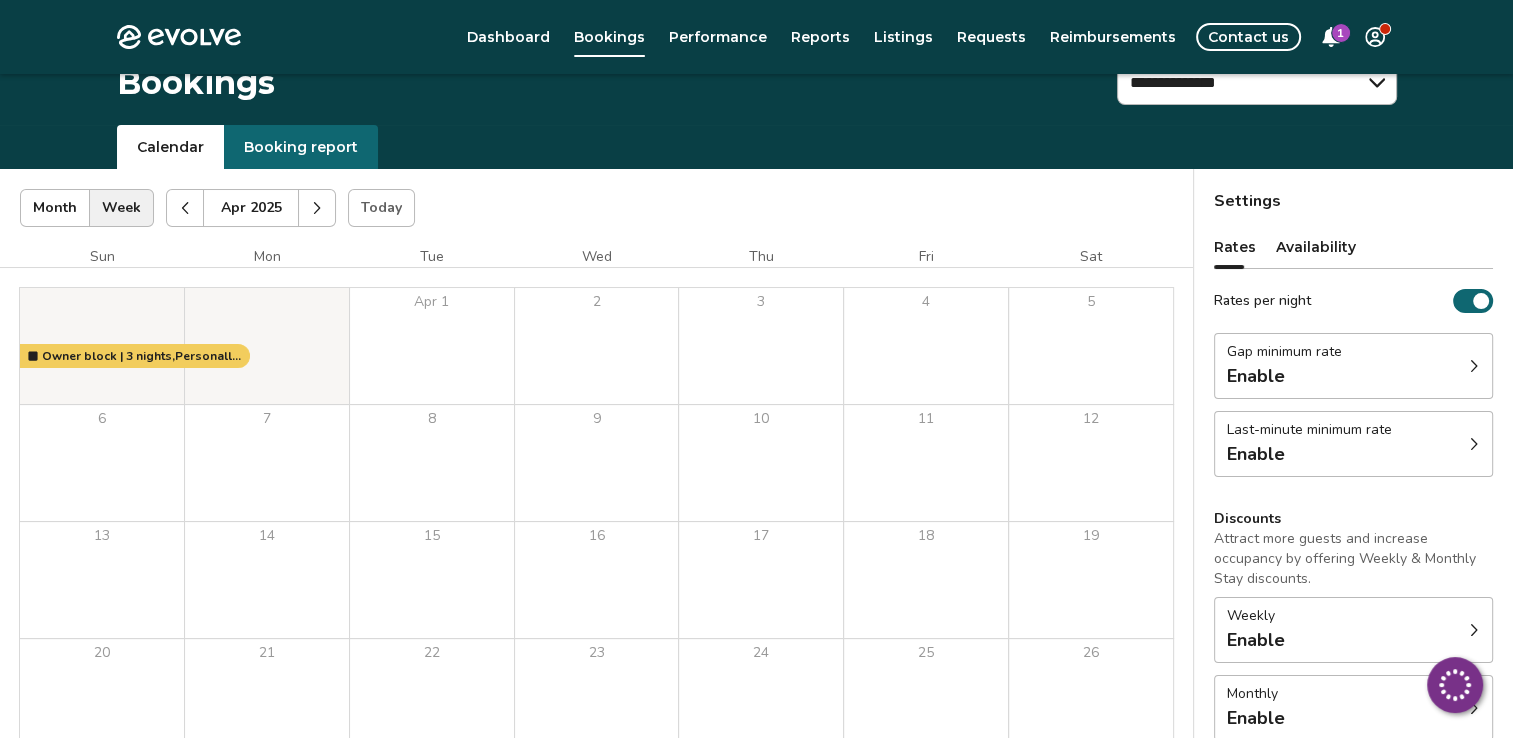 click 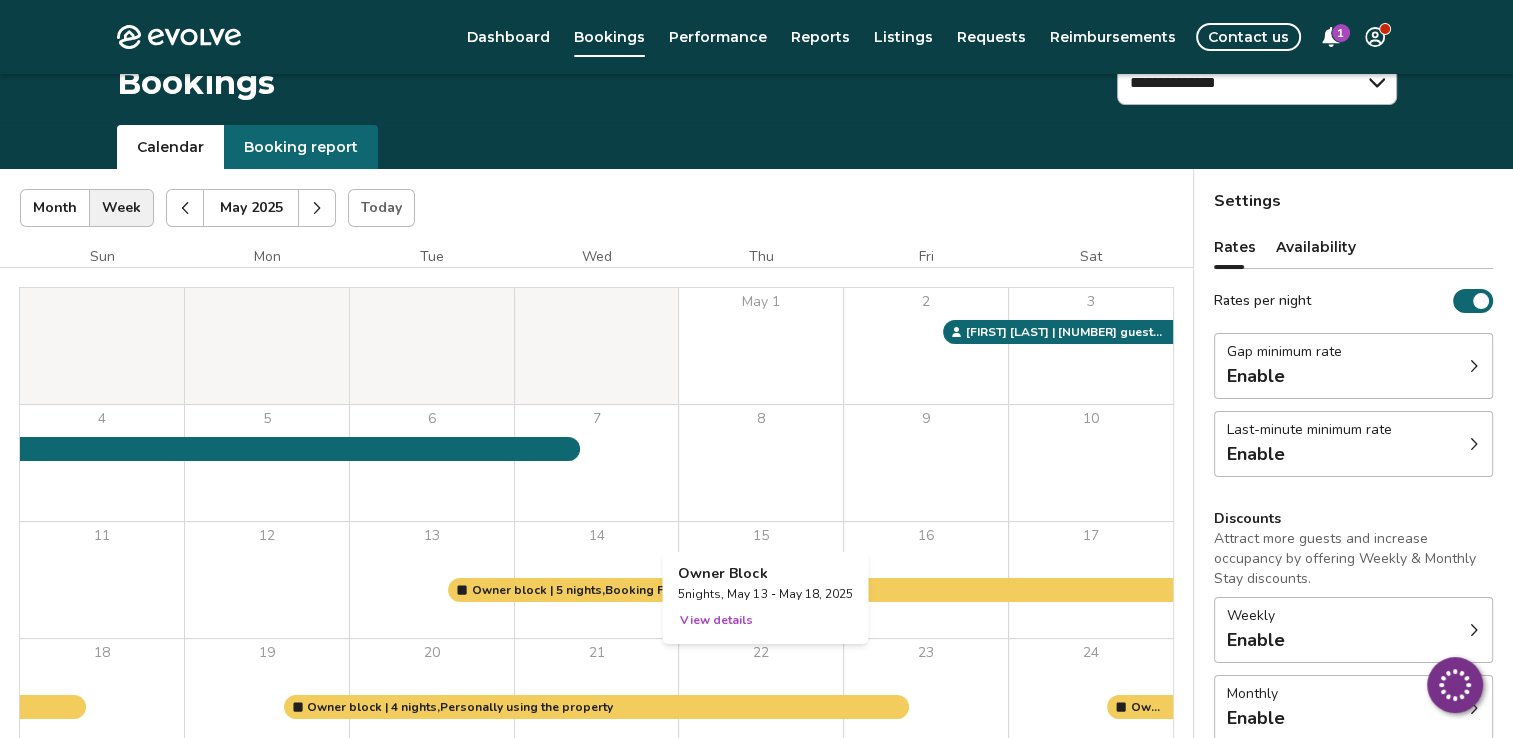 click on "View details" at bounding box center (716, 620) 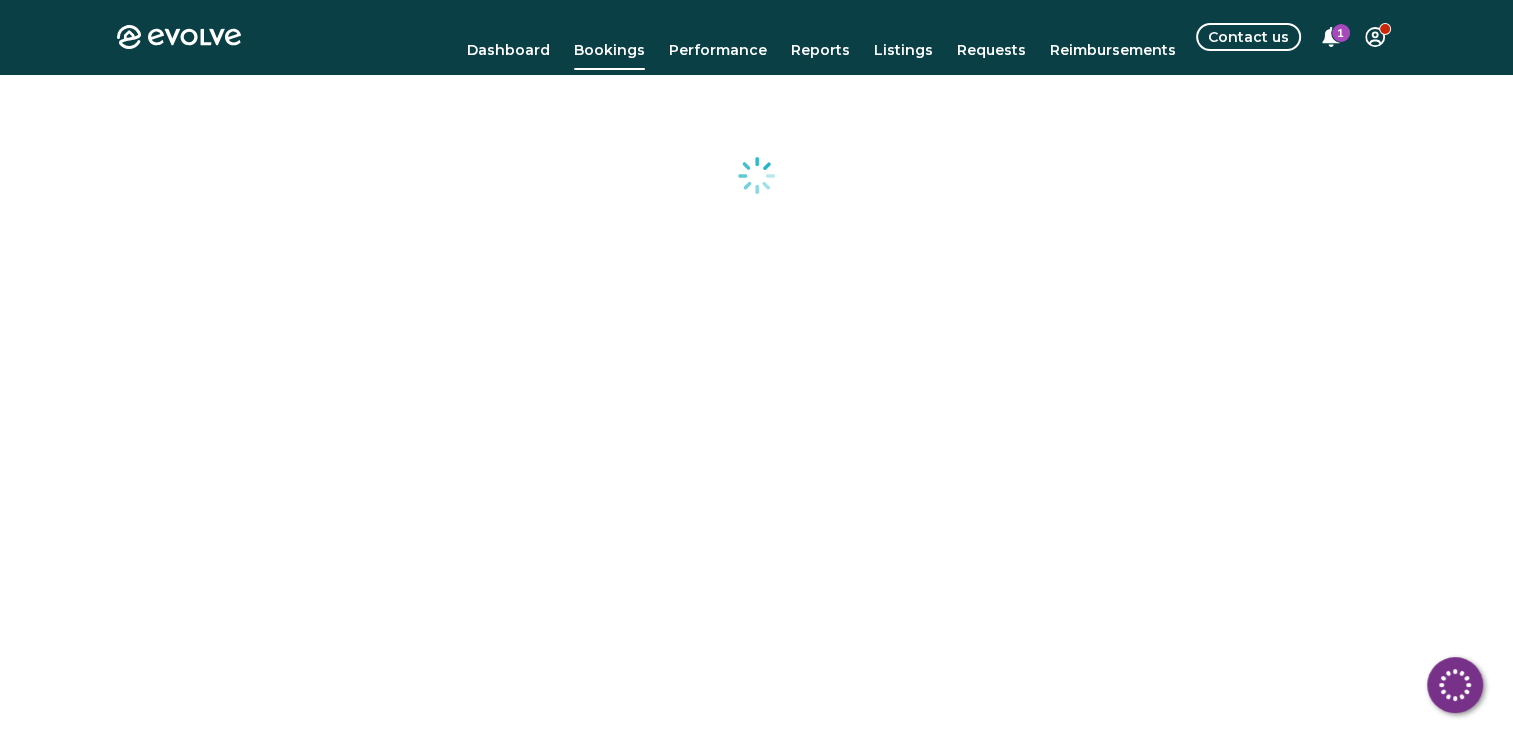 scroll, scrollTop: 0, scrollLeft: 0, axis: both 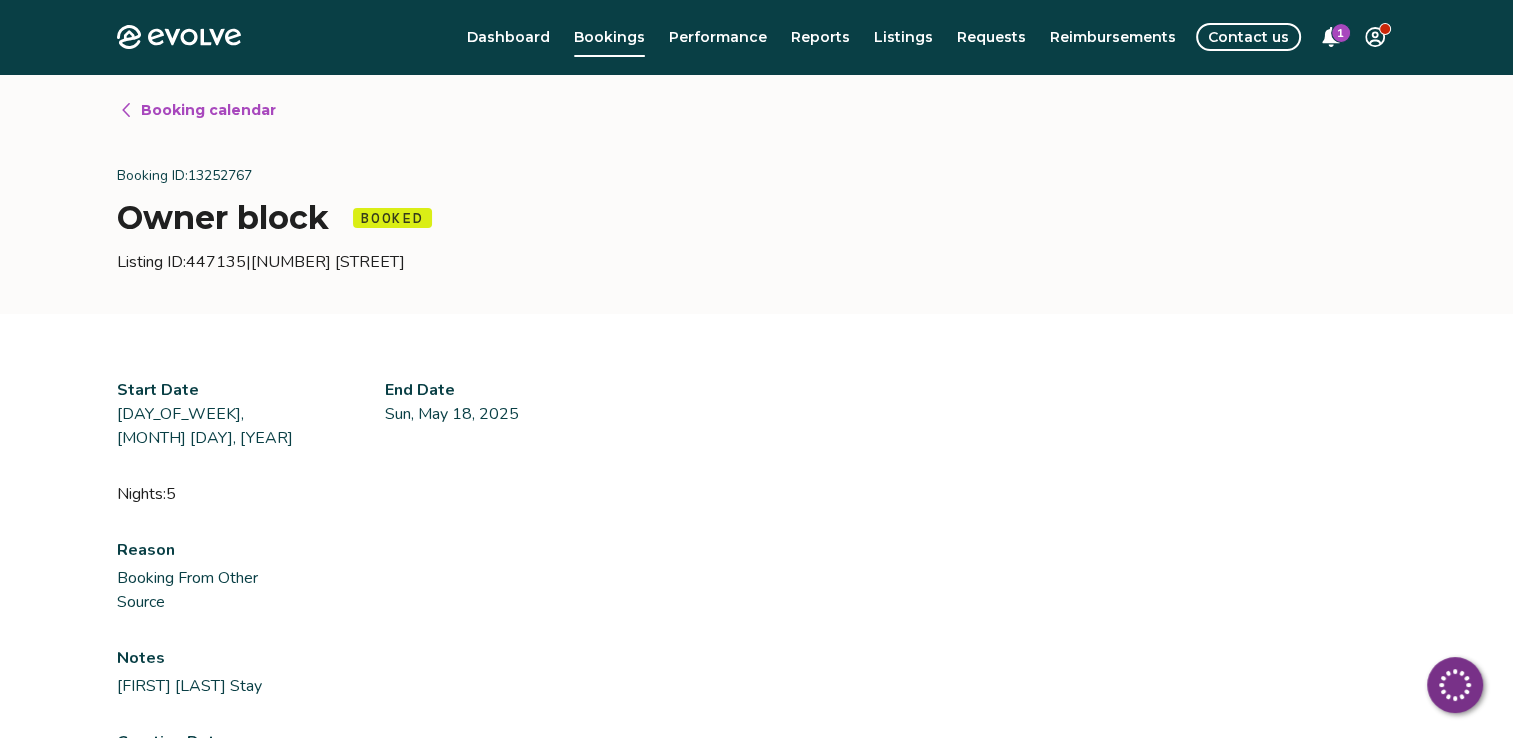 click on "Booking calendar" at bounding box center (208, 110) 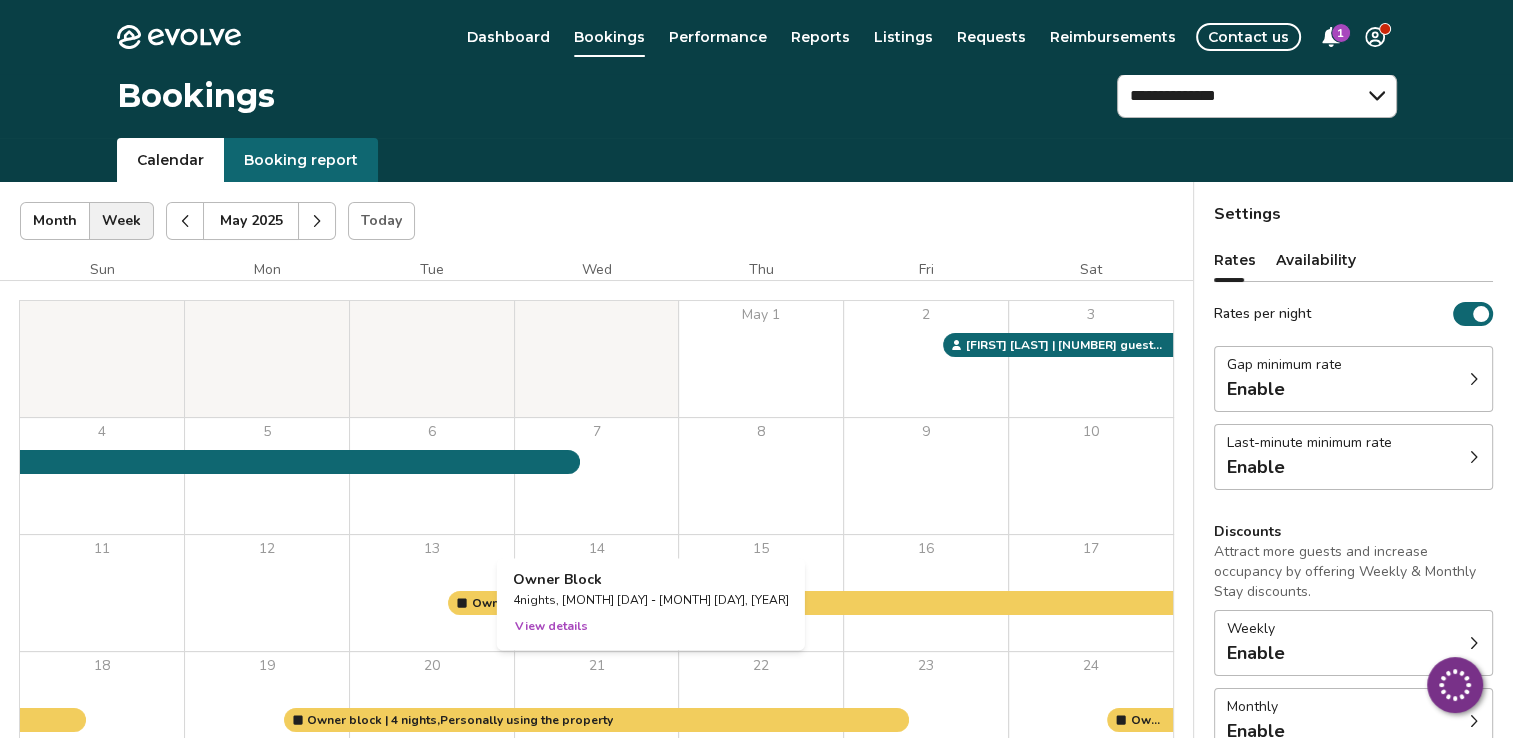 click on "View details" at bounding box center [551, 626] 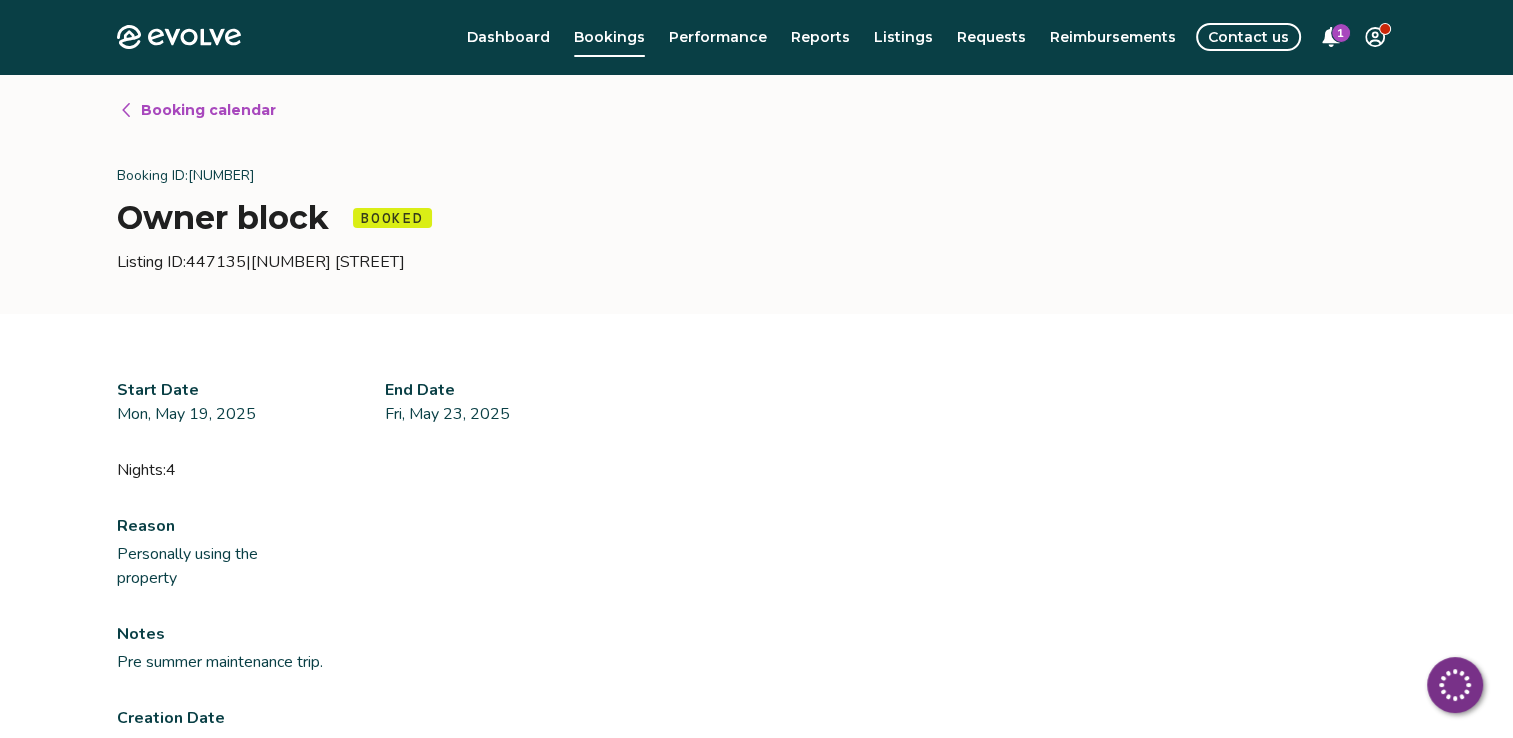 click on "Booking calendar" at bounding box center [208, 110] 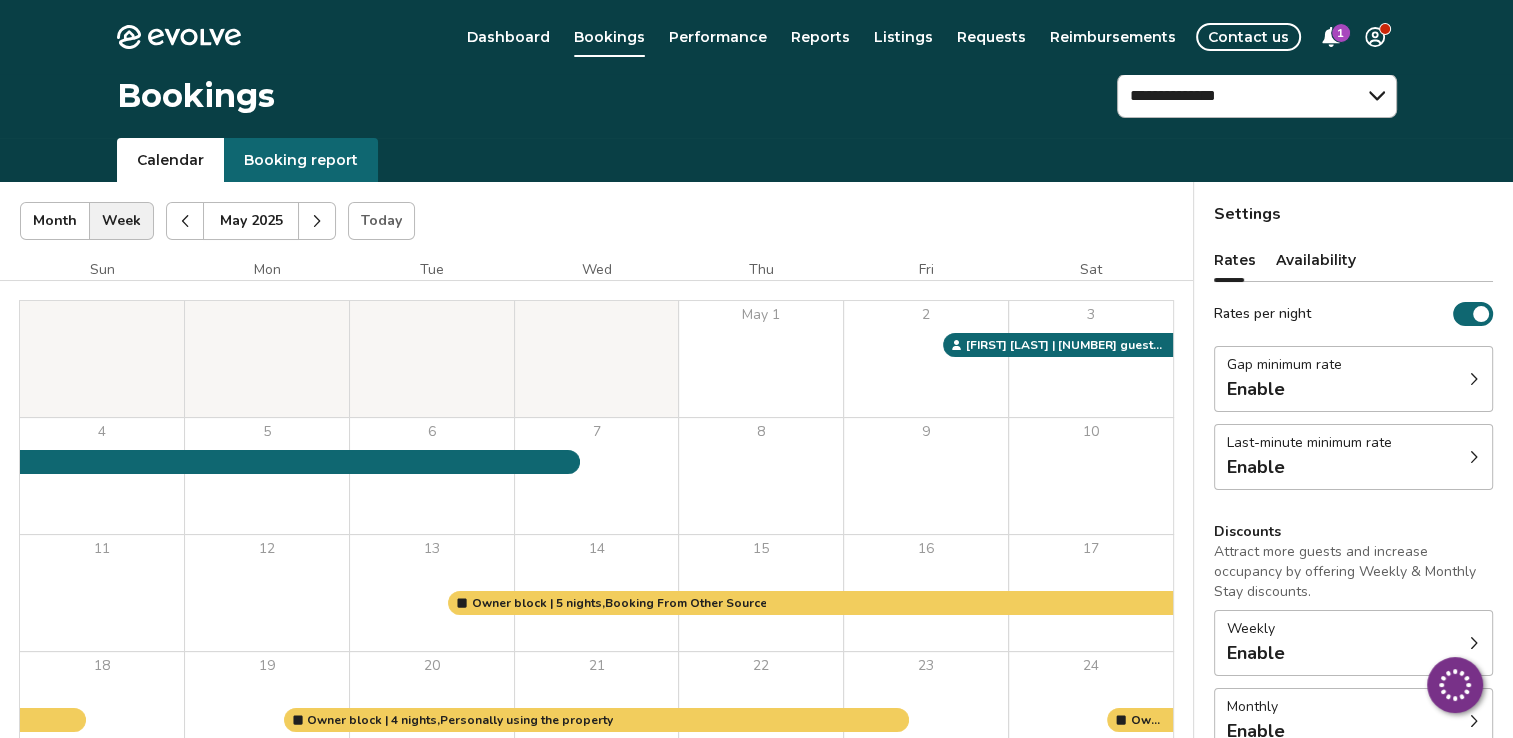 click 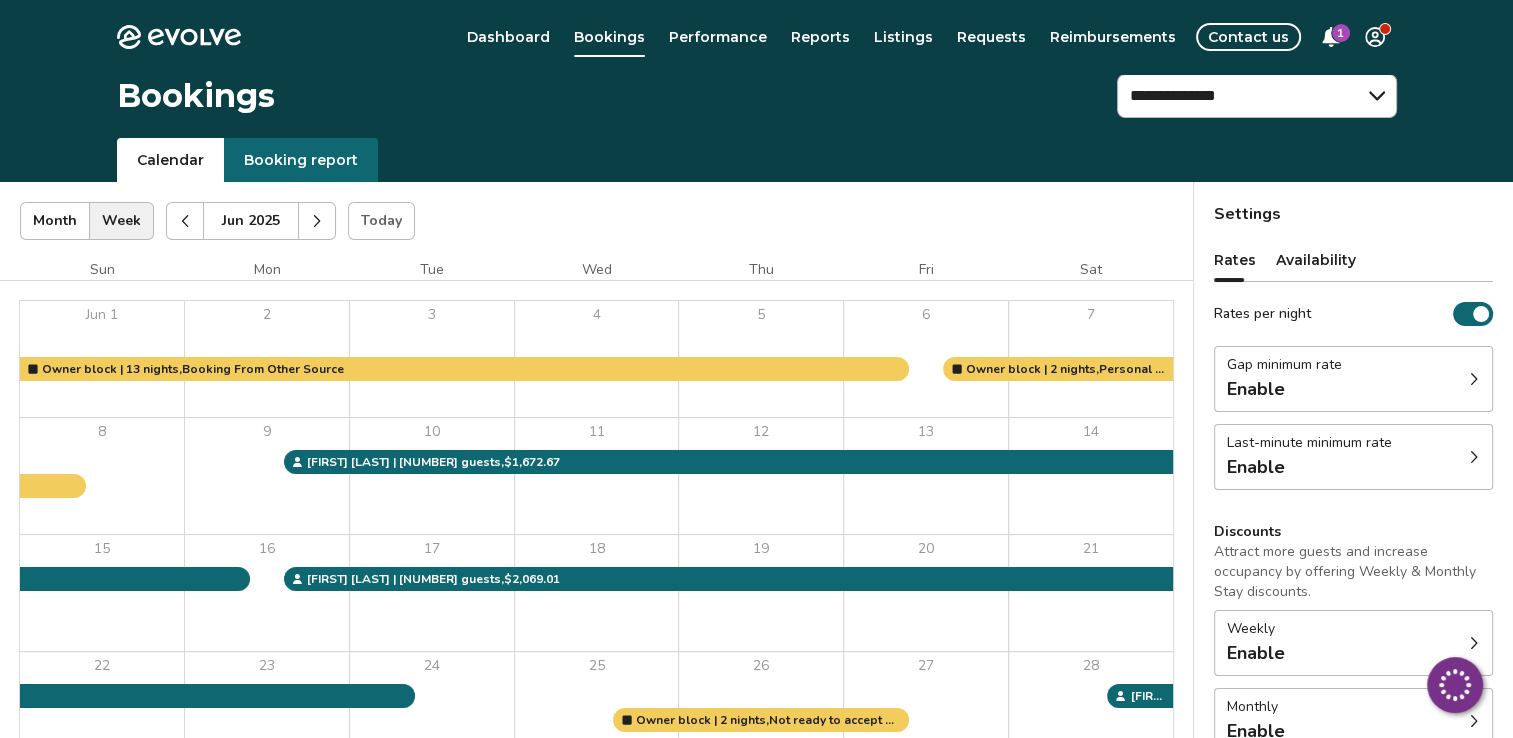 click 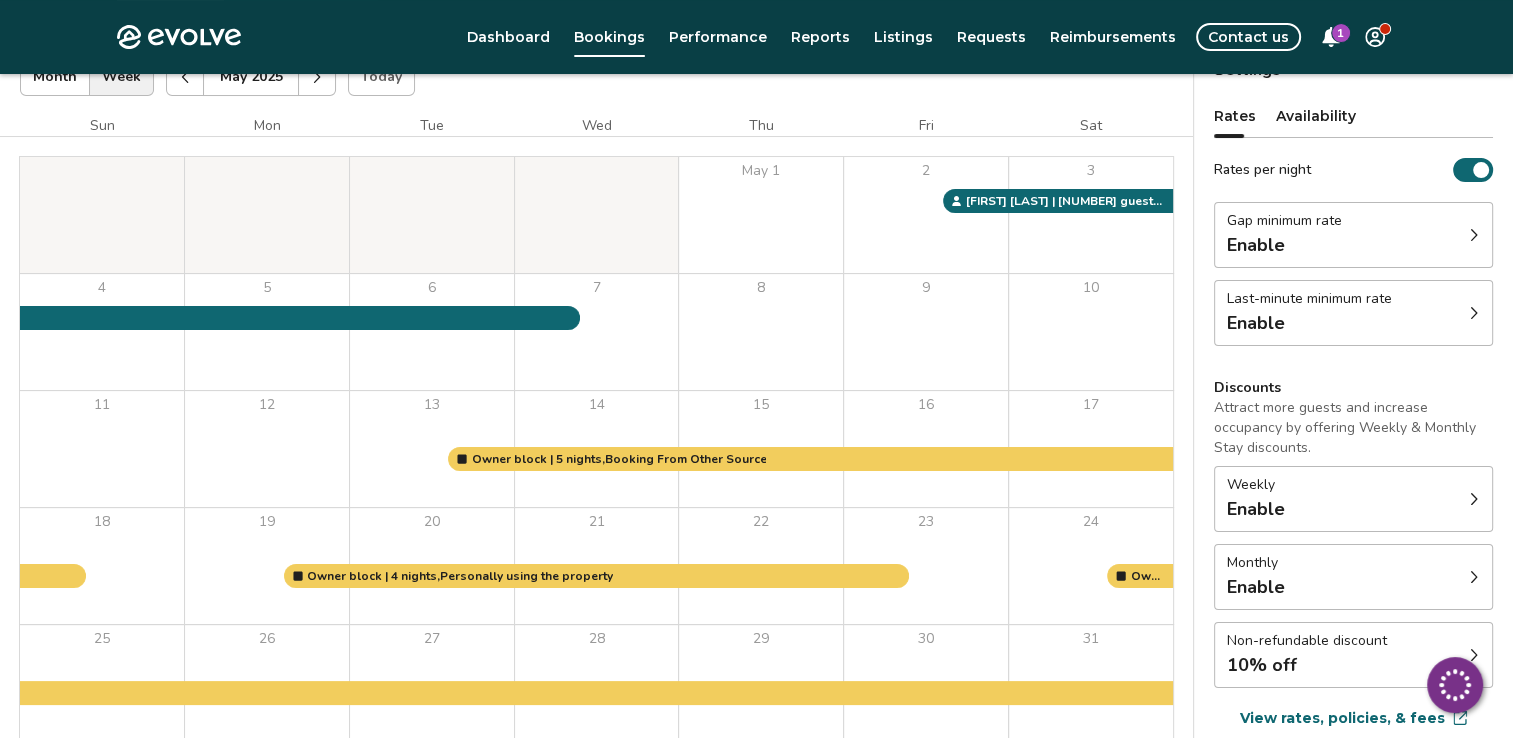 scroll, scrollTop: 148, scrollLeft: 0, axis: vertical 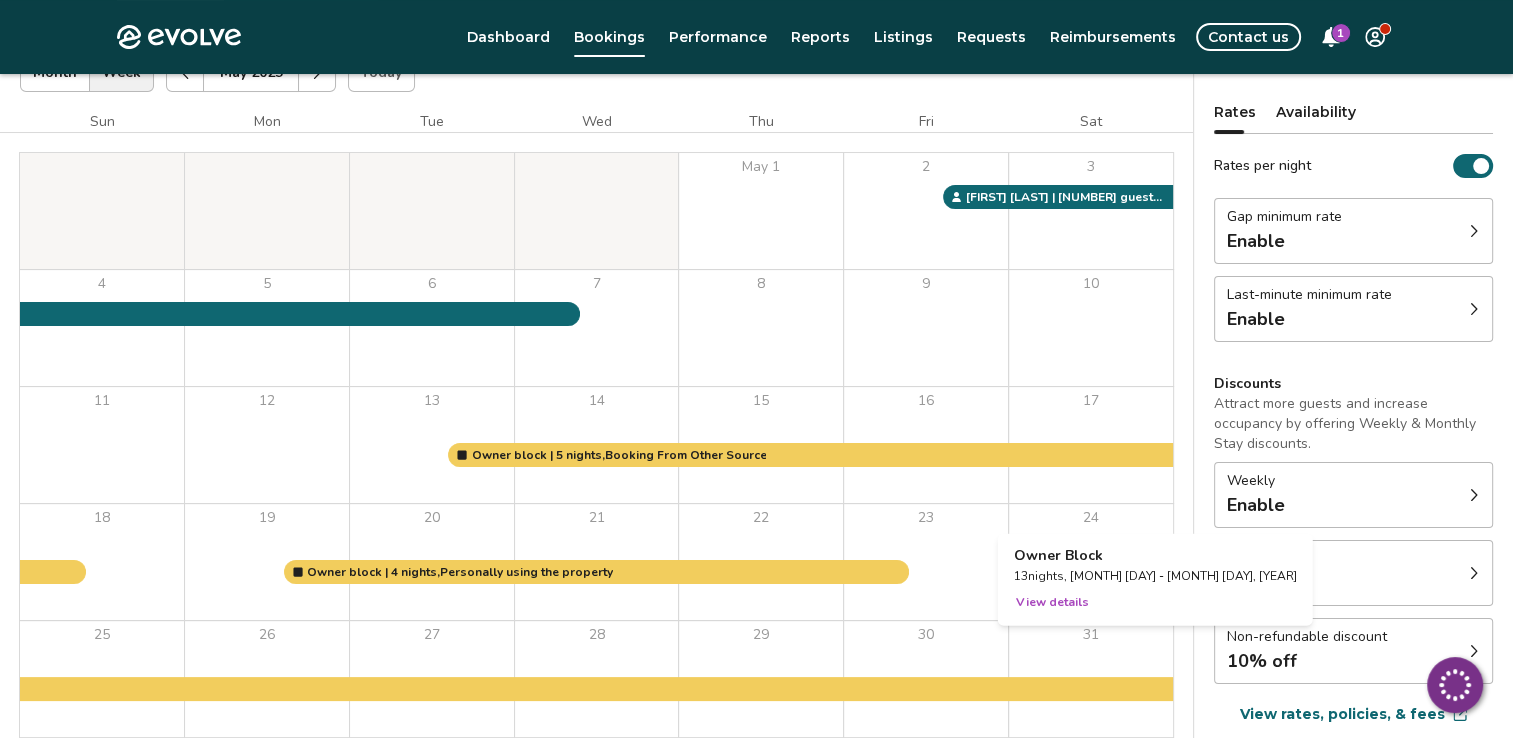 click on "View details" at bounding box center (1052, 602) 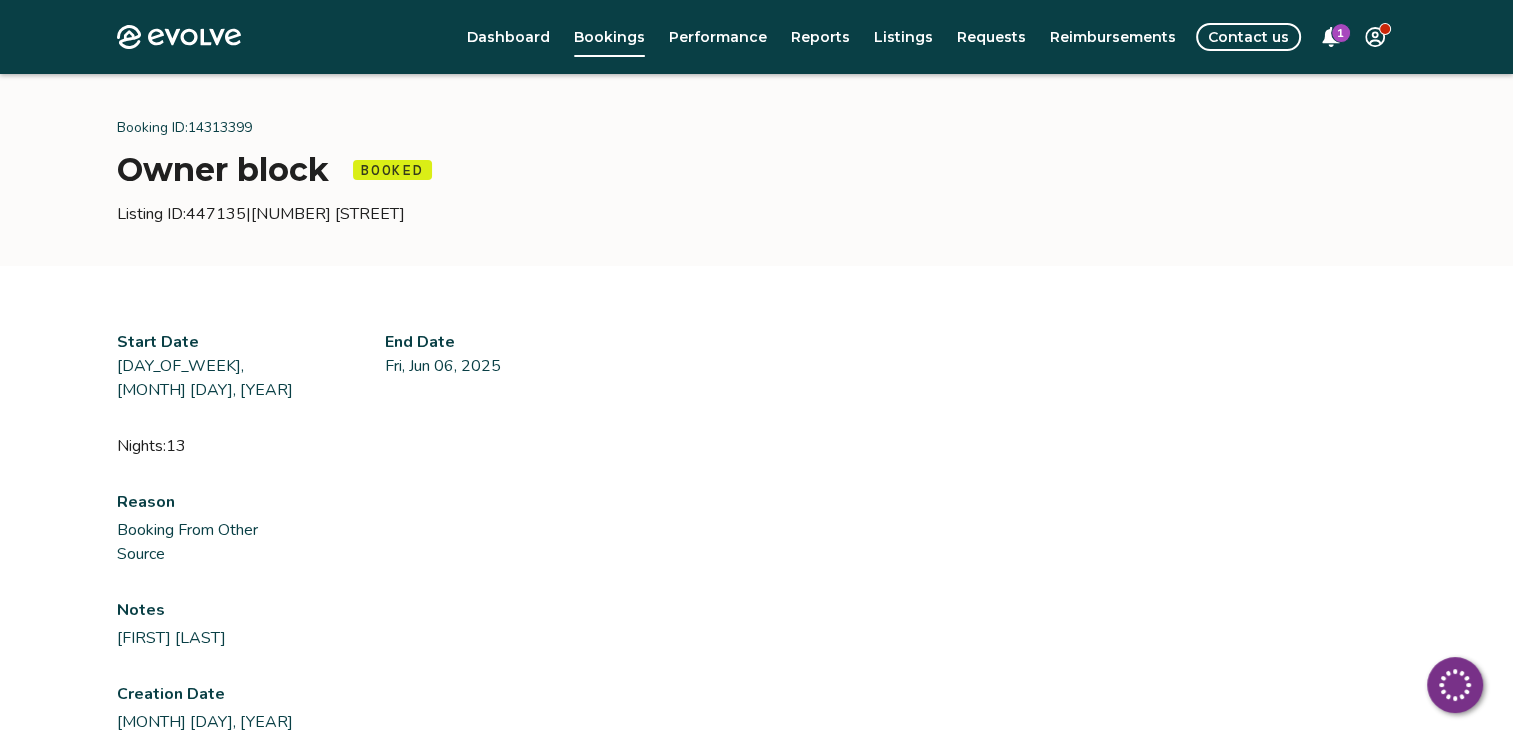 scroll, scrollTop: 89, scrollLeft: 0, axis: vertical 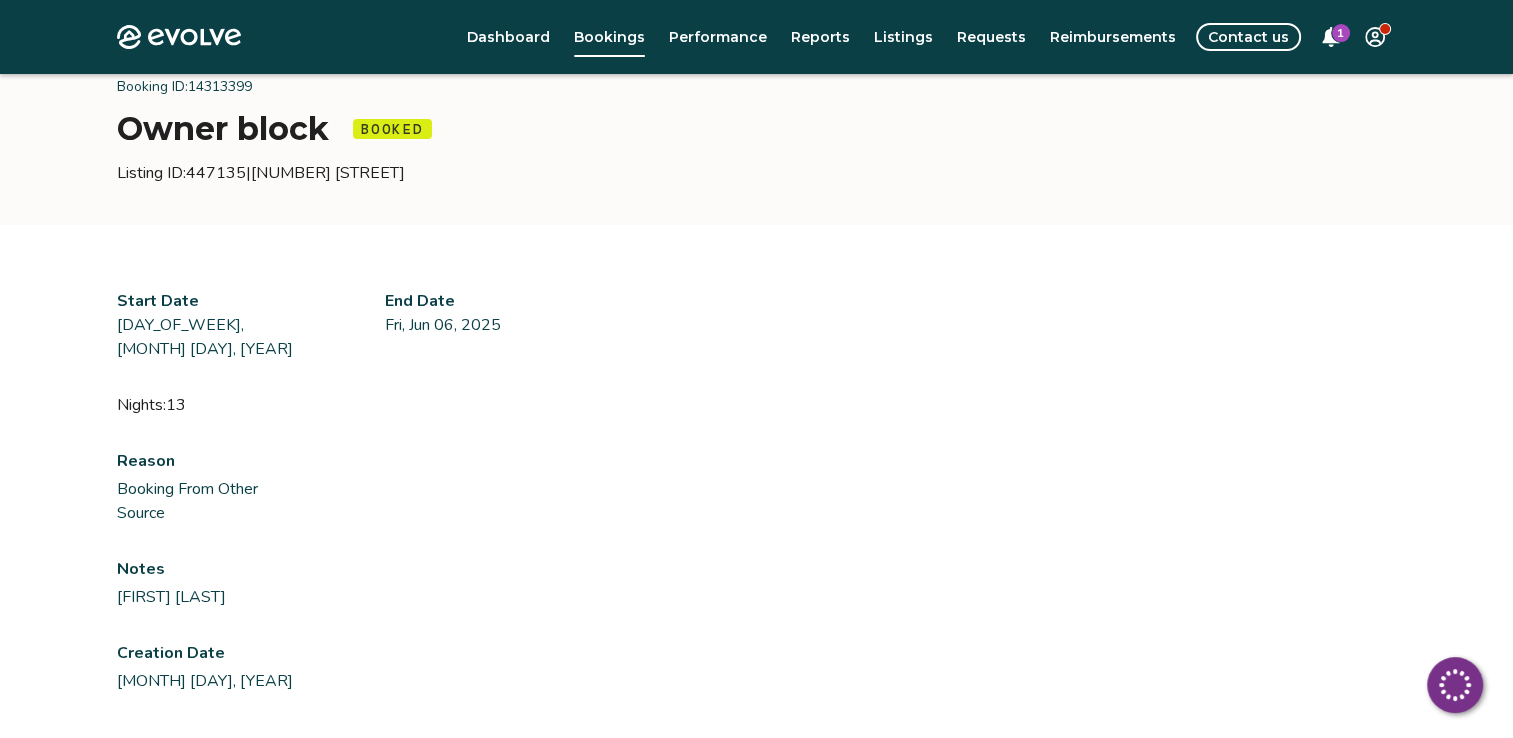 select on "**********" 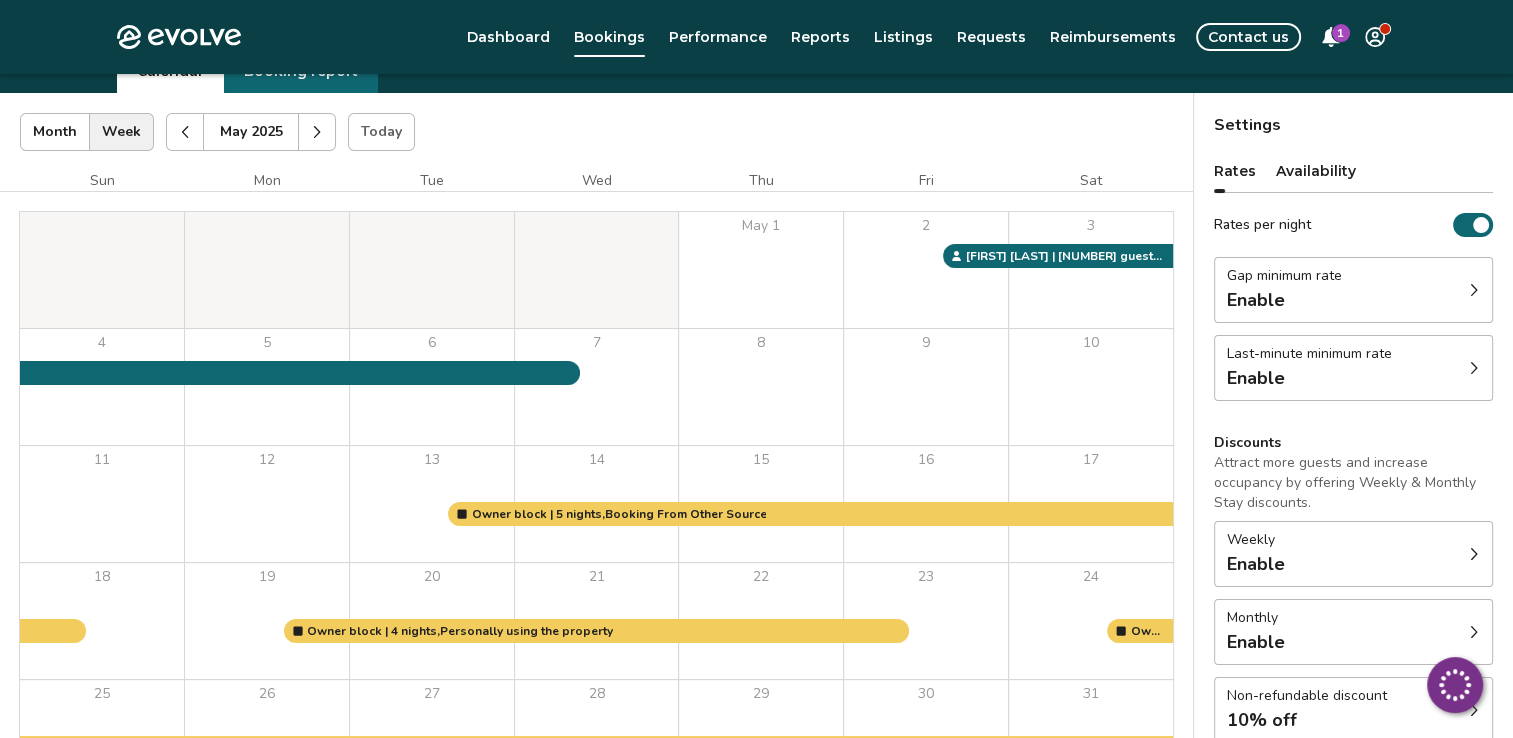 scroll, scrollTop: 148, scrollLeft: 0, axis: vertical 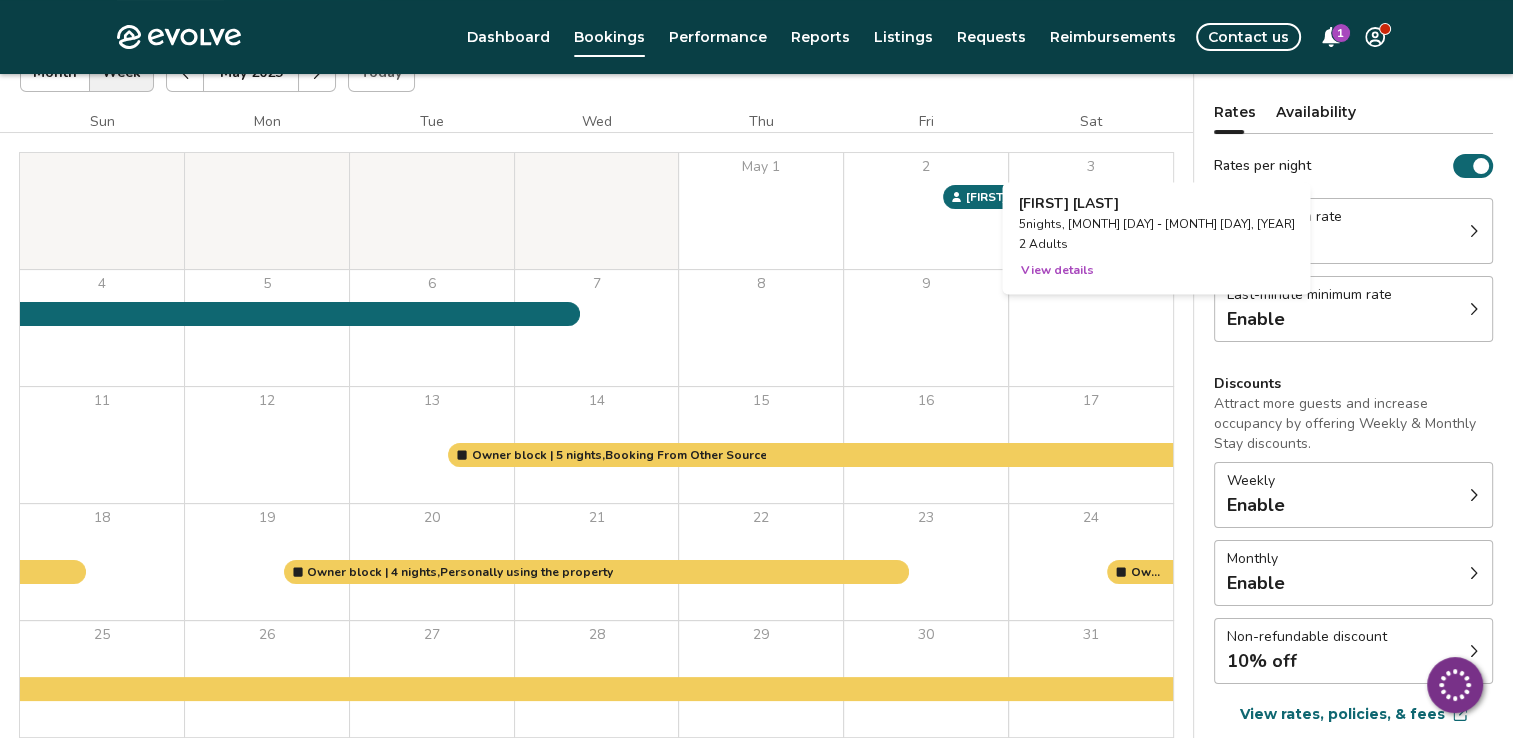 click on "View details" at bounding box center [1056, 270] 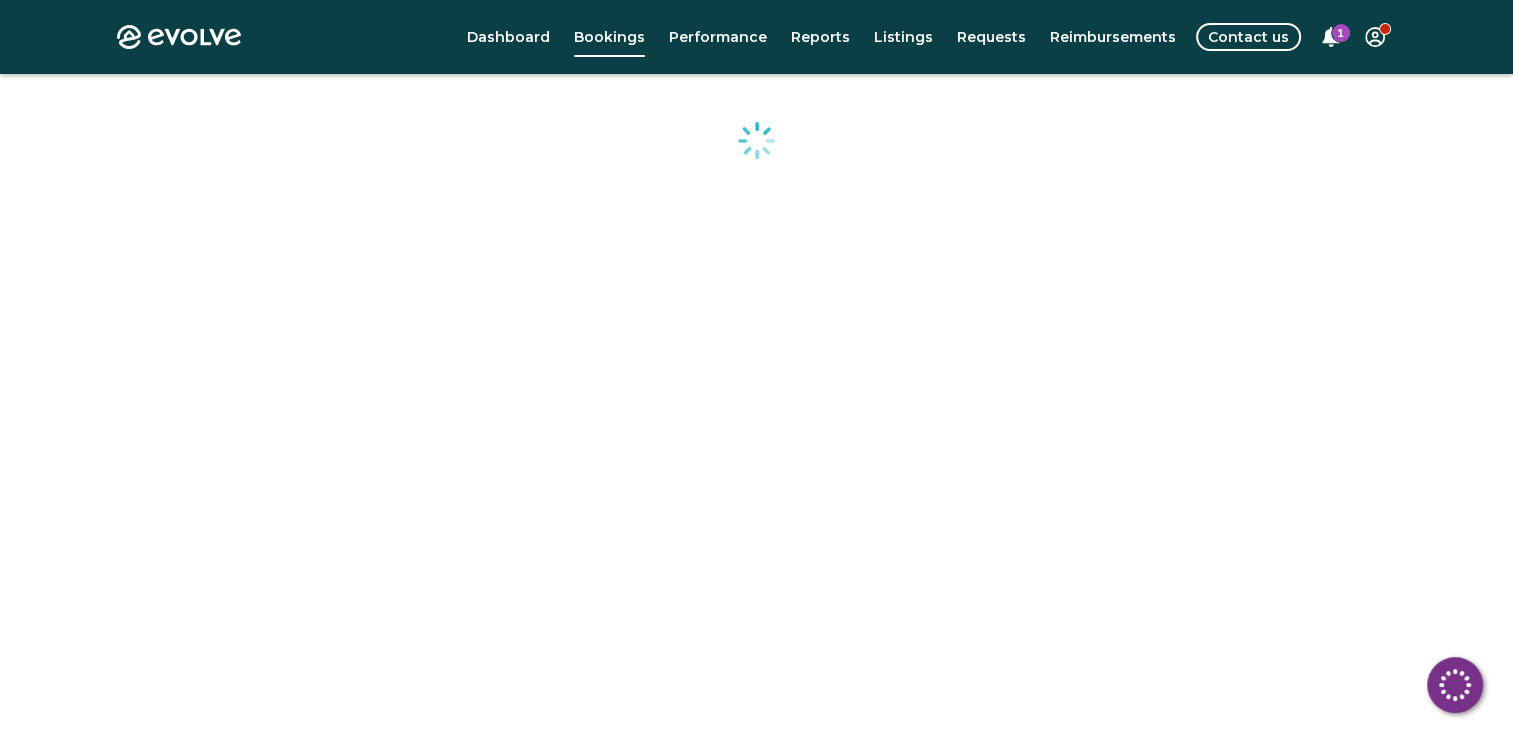 scroll, scrollTop: 89, scrollLeft: 0, axis: vertical 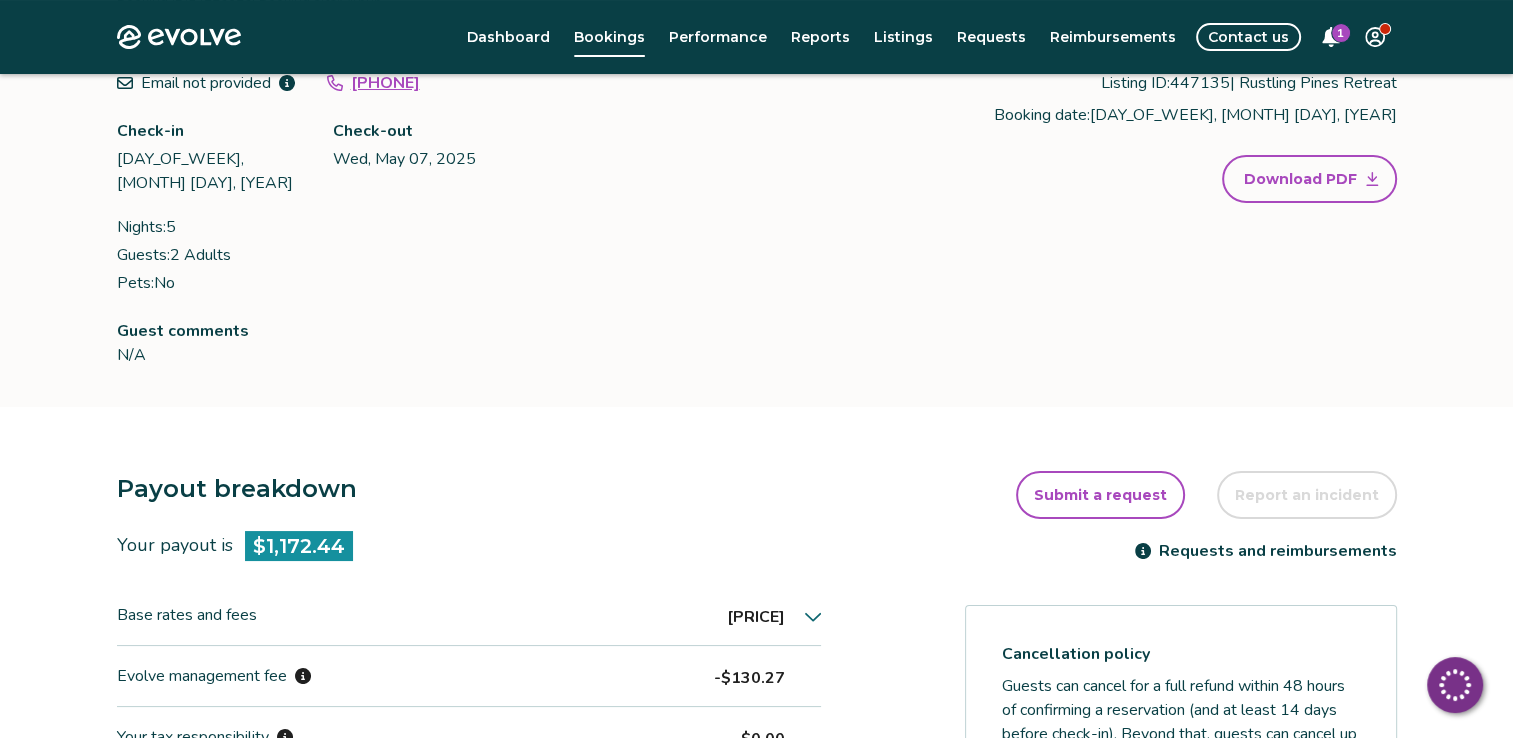 click 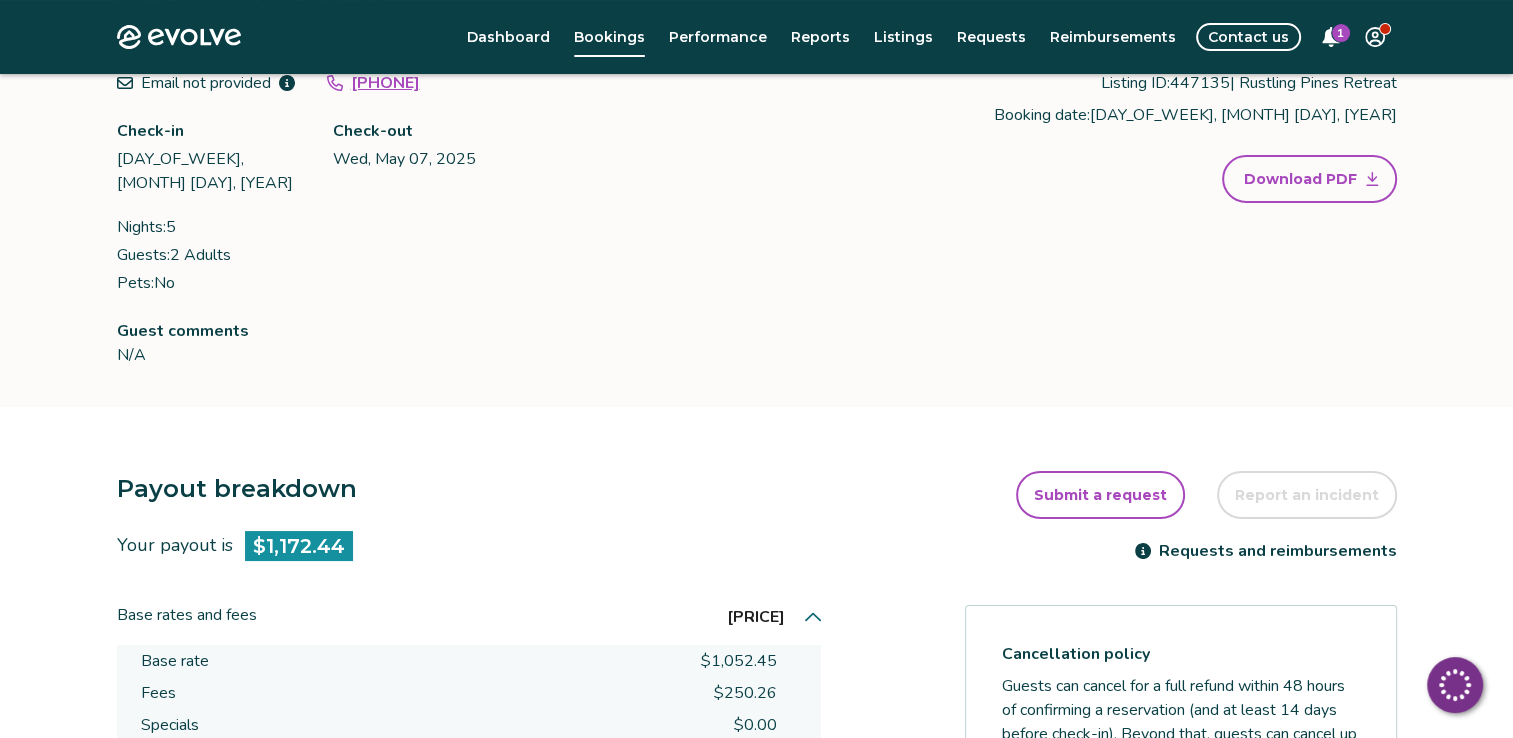 scroll, scrollTop: 0, scrollLeft: 0, axis: both 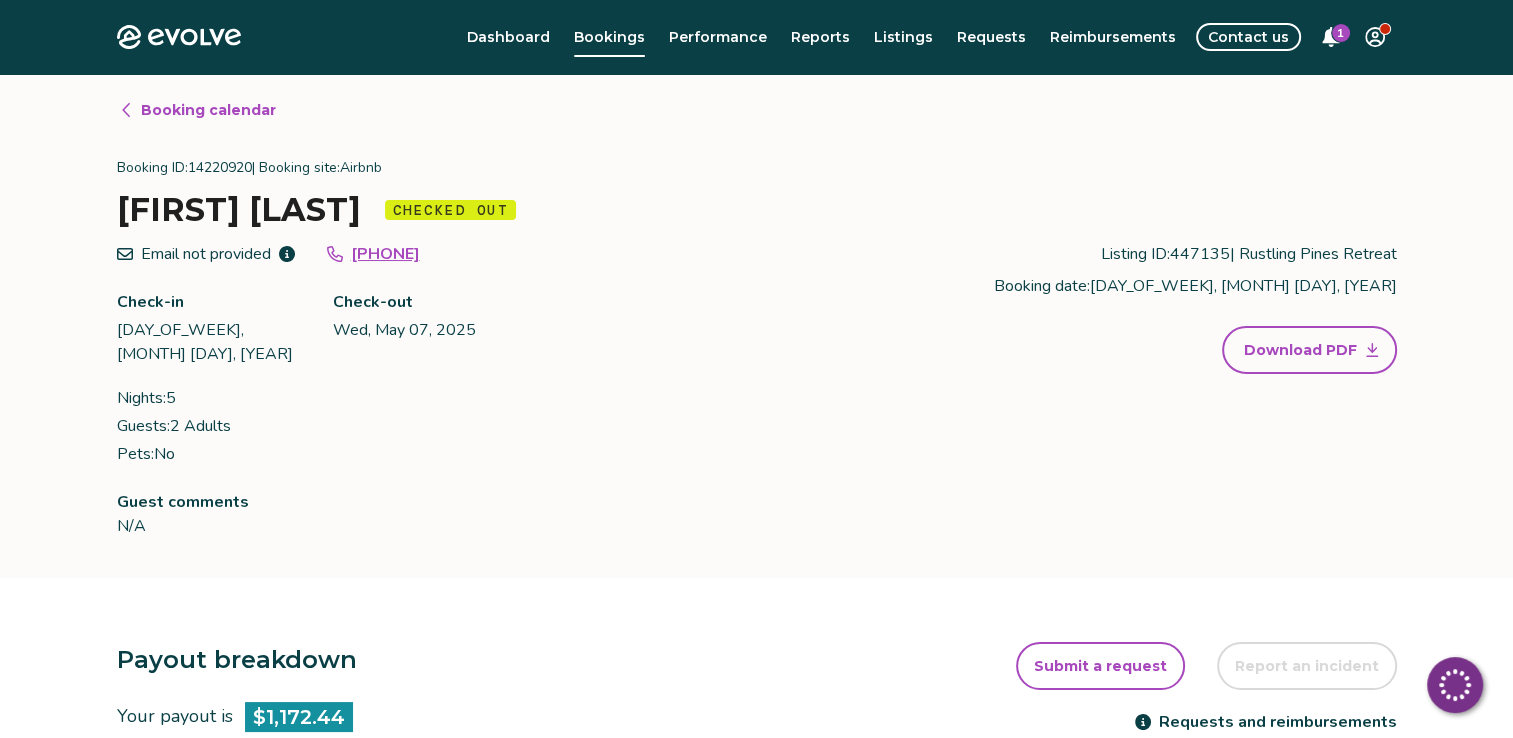 click on "Booking calendar" at bounding box center [208, 110] 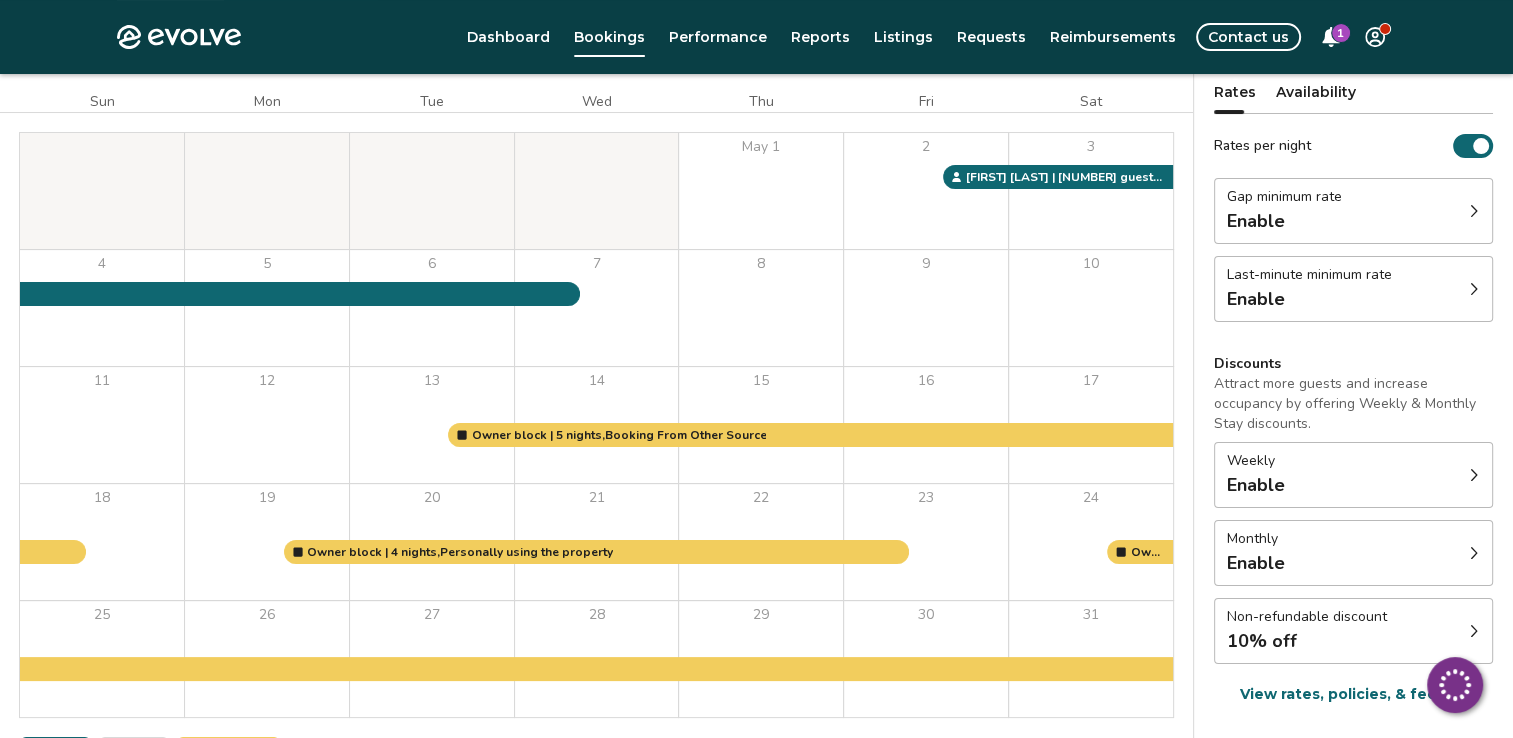 scroll, scrollTop: 172, scrollLeft: 0, axis: vertical 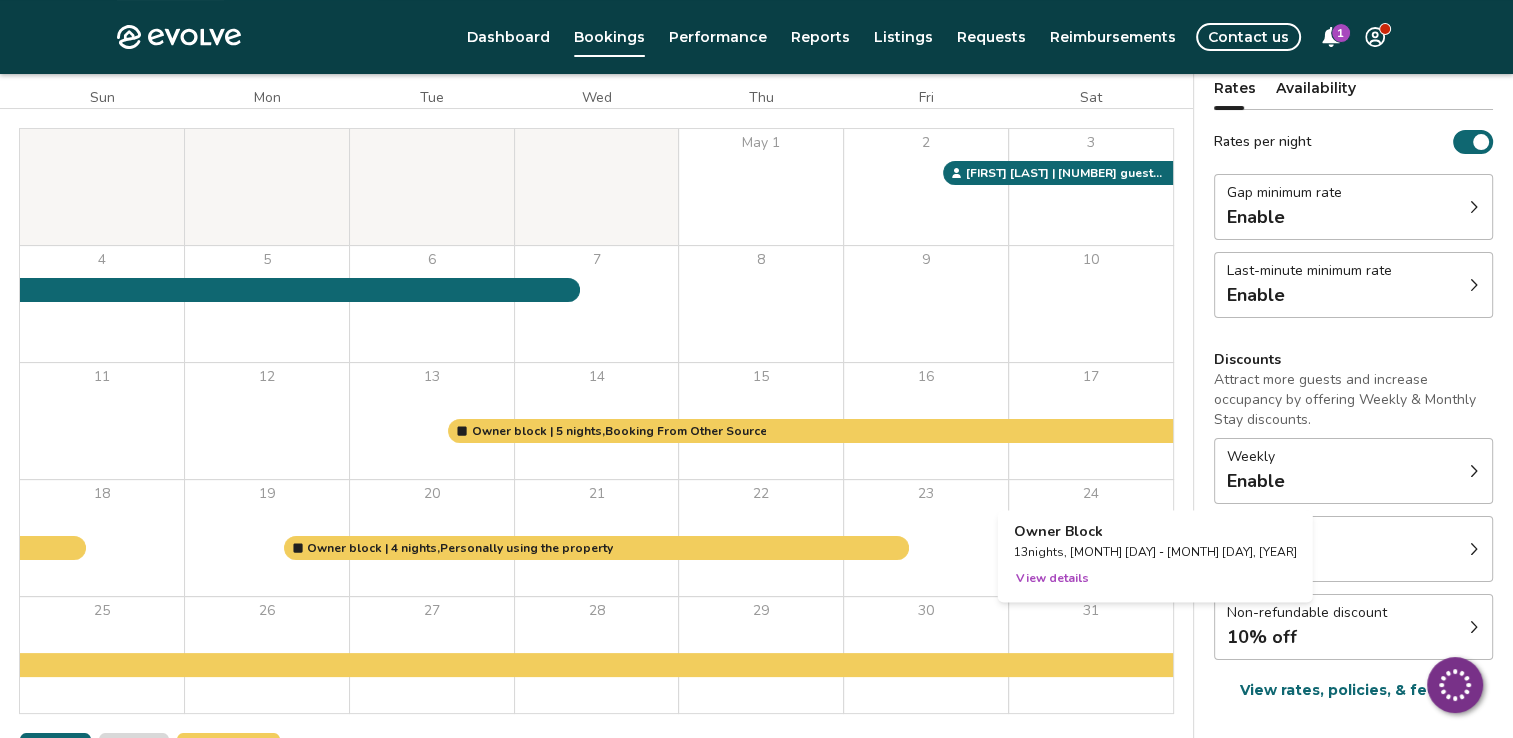 click at bounding box center (1091, 538) 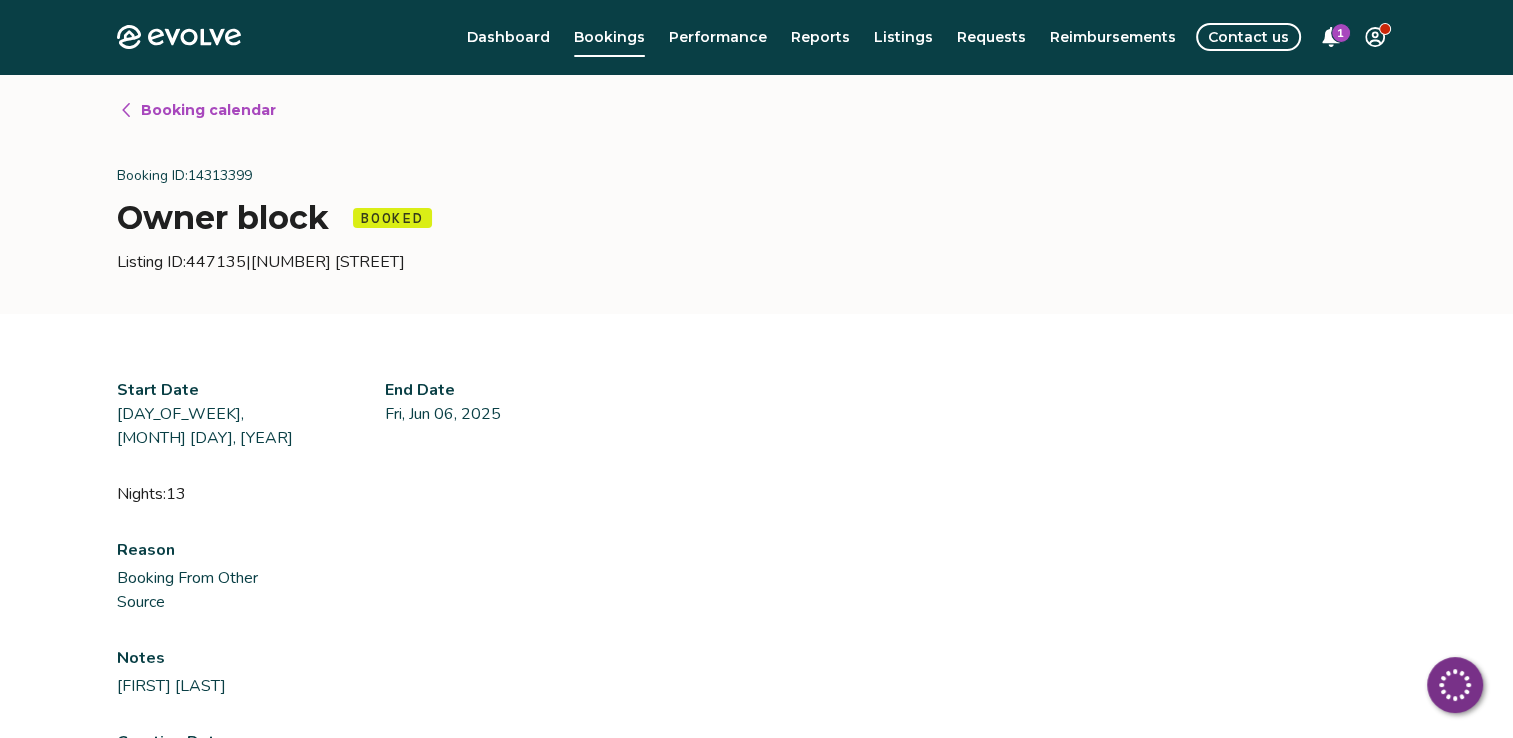 click on "Booking calendar" at bounding box center [208, 110] 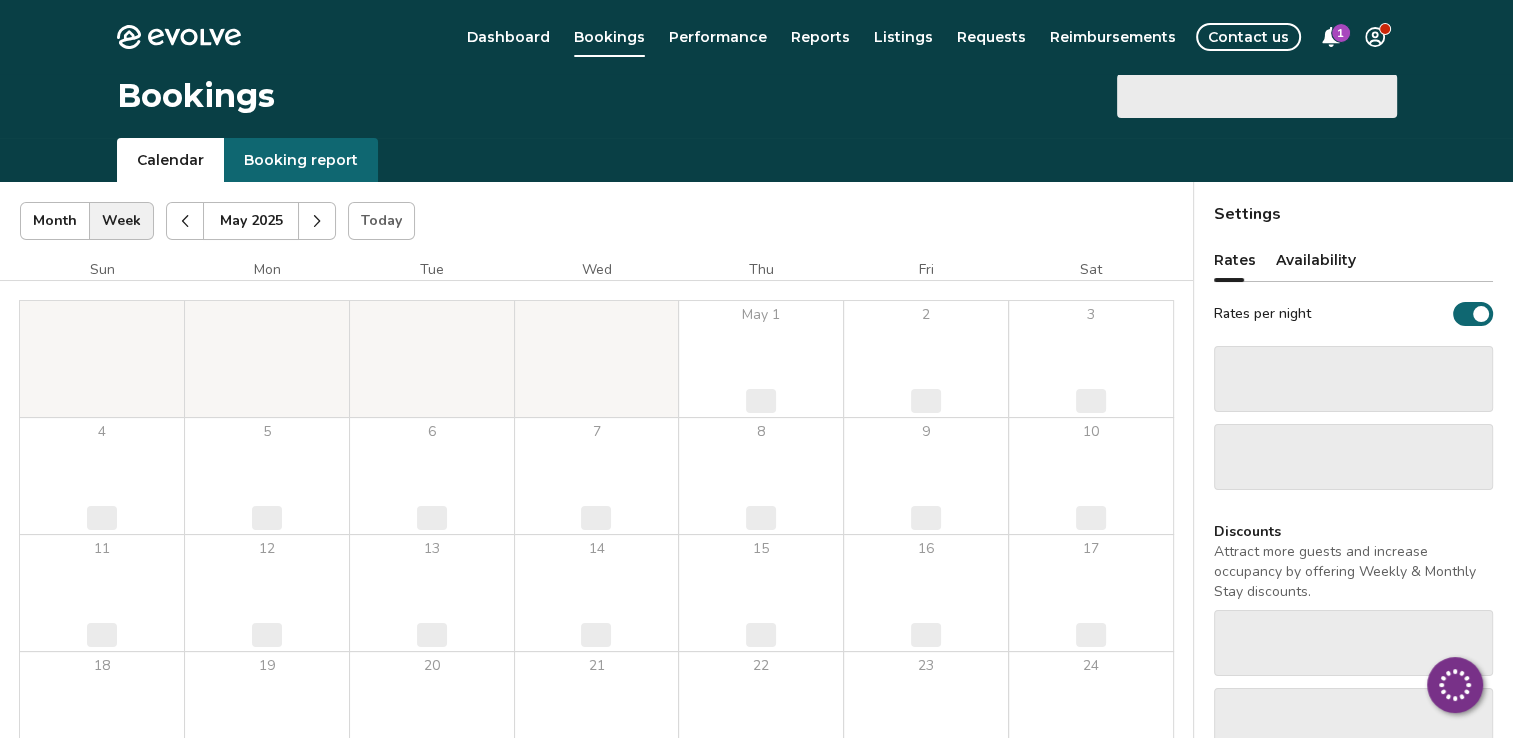 select on "**********" 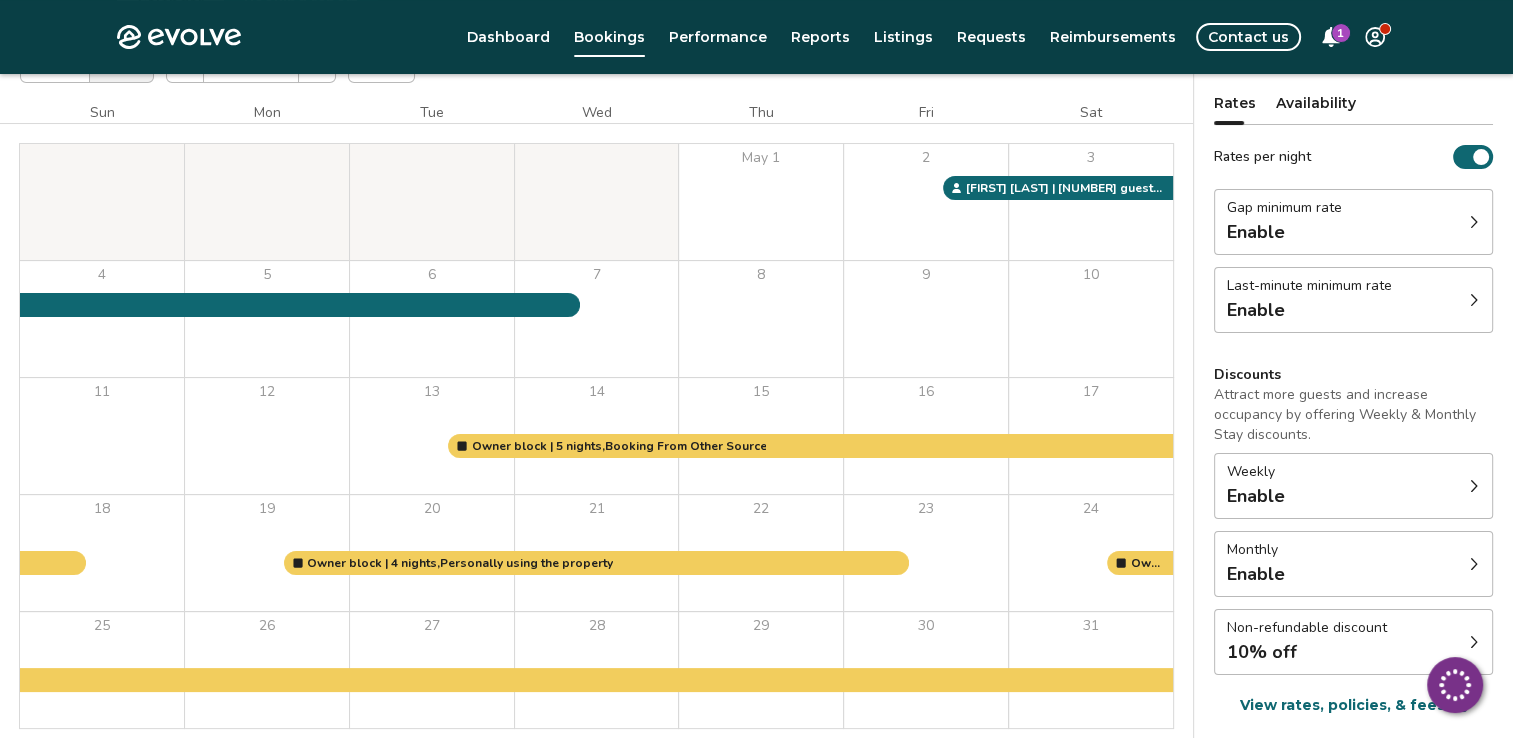 scroll, scrollTop: 198, scrollLeft: 0, axis: vertical 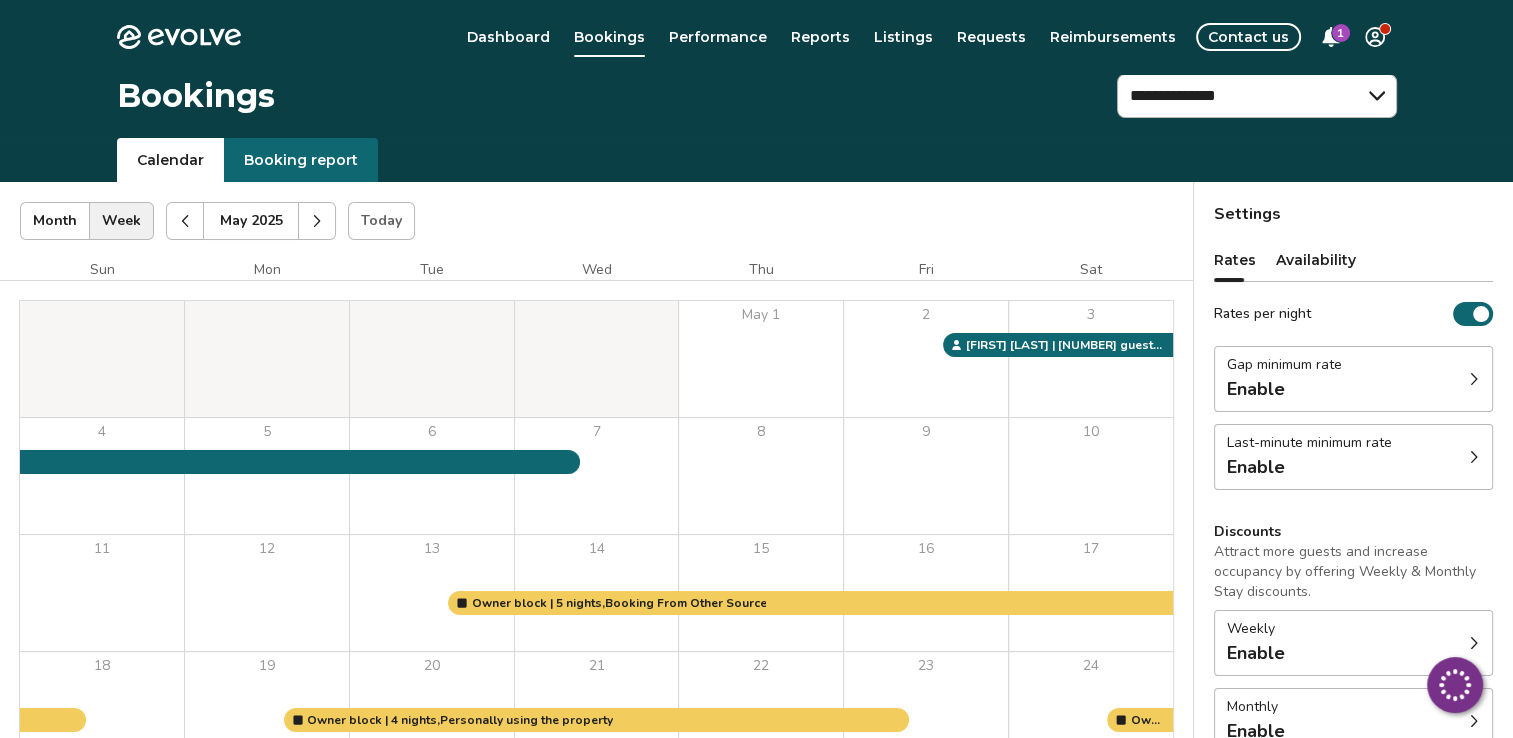 click 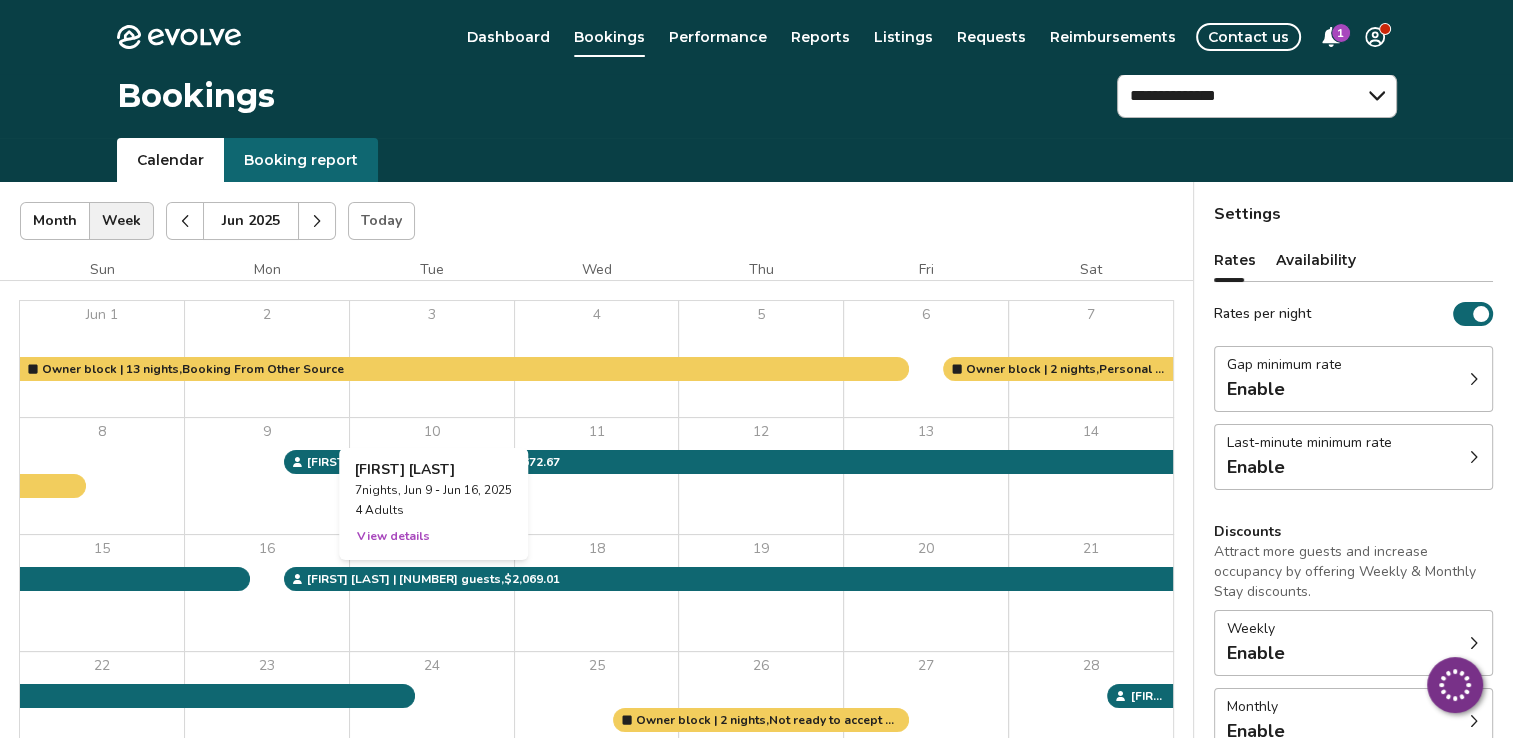 click on "View details" at bounding box center [393, 536] 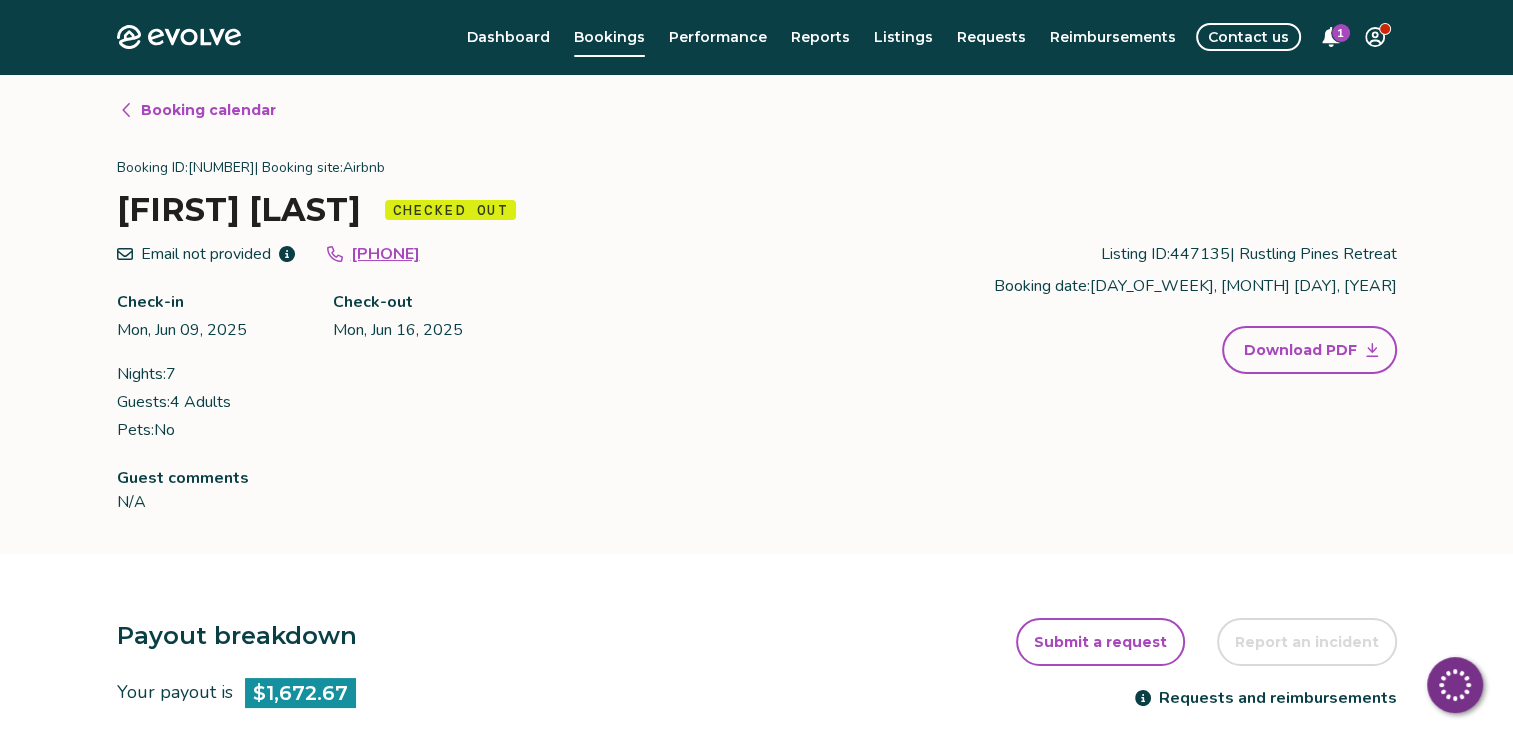 click on "Payout breakdown Your payout is [PRICE] Base rates and fees [PRICE] Evolve management fee [PRICE] Your tax responsibility [PRICE] Your payout [PRICE] It may take 5-9 business days for payouts to appear in your bank account after a guest checks in. Transactions and line items Transactions Line items Processing date Amount Transactions total [PRICE] [MONTH] [DAY], [YEAR] [PRICE] Submit a request Report an incident Requests and reimbursements Cancellation policy Cancel guest booking Your guest has checked out. Request to cancel booking" at bounding box center (757, 1040) 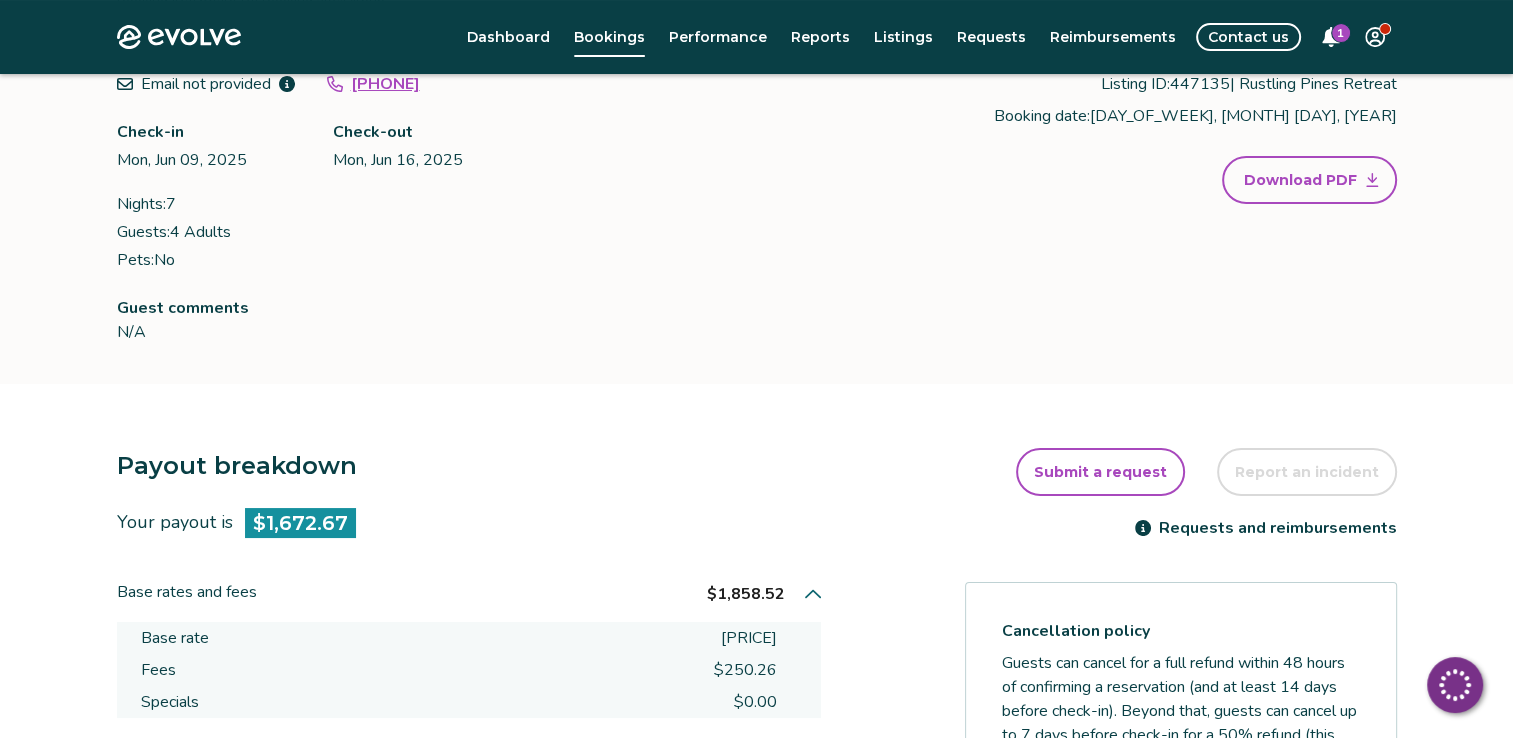 scroll, scrollTop: 173, scrollLeft: 0, axis: vertical 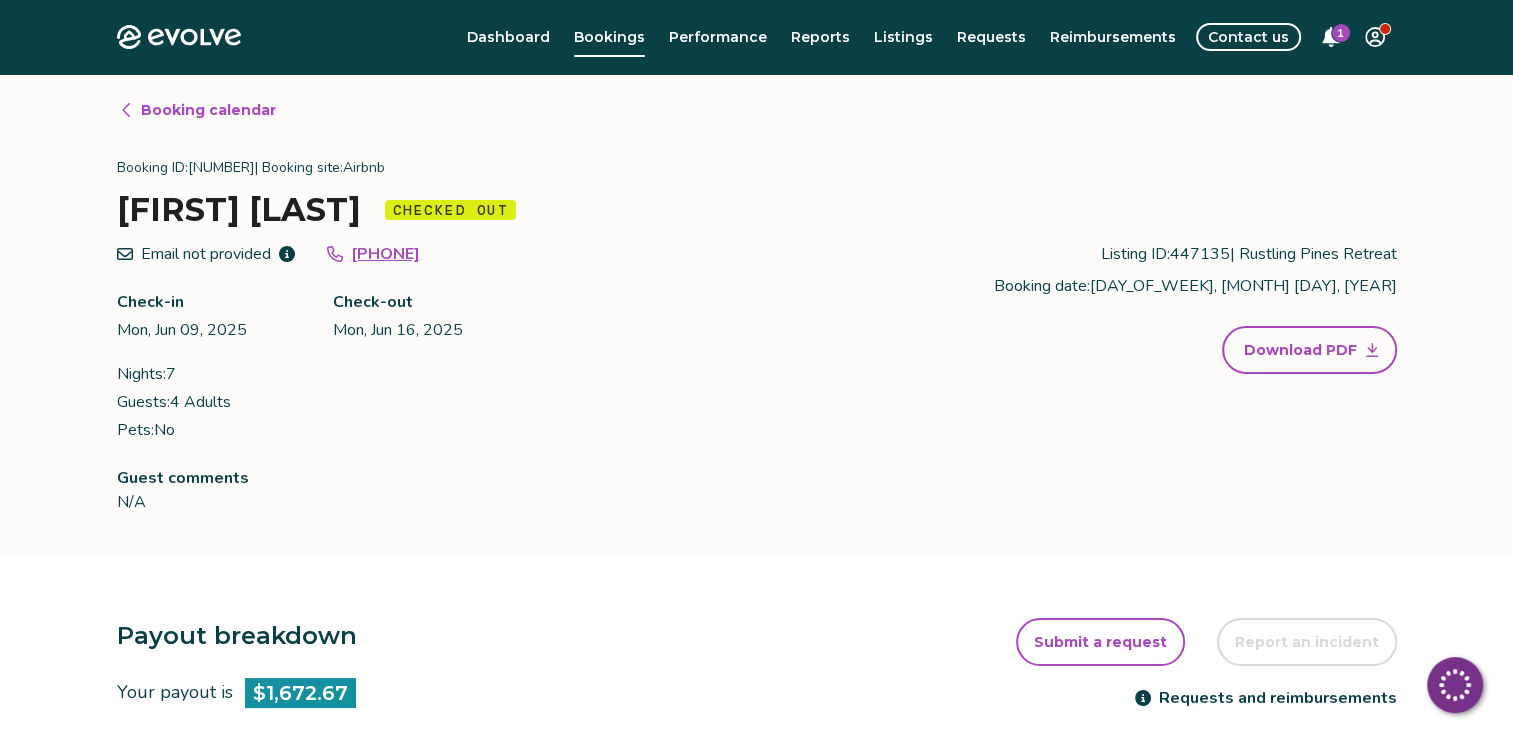 click on "Booking calendar" at bounding box center [208, 110] 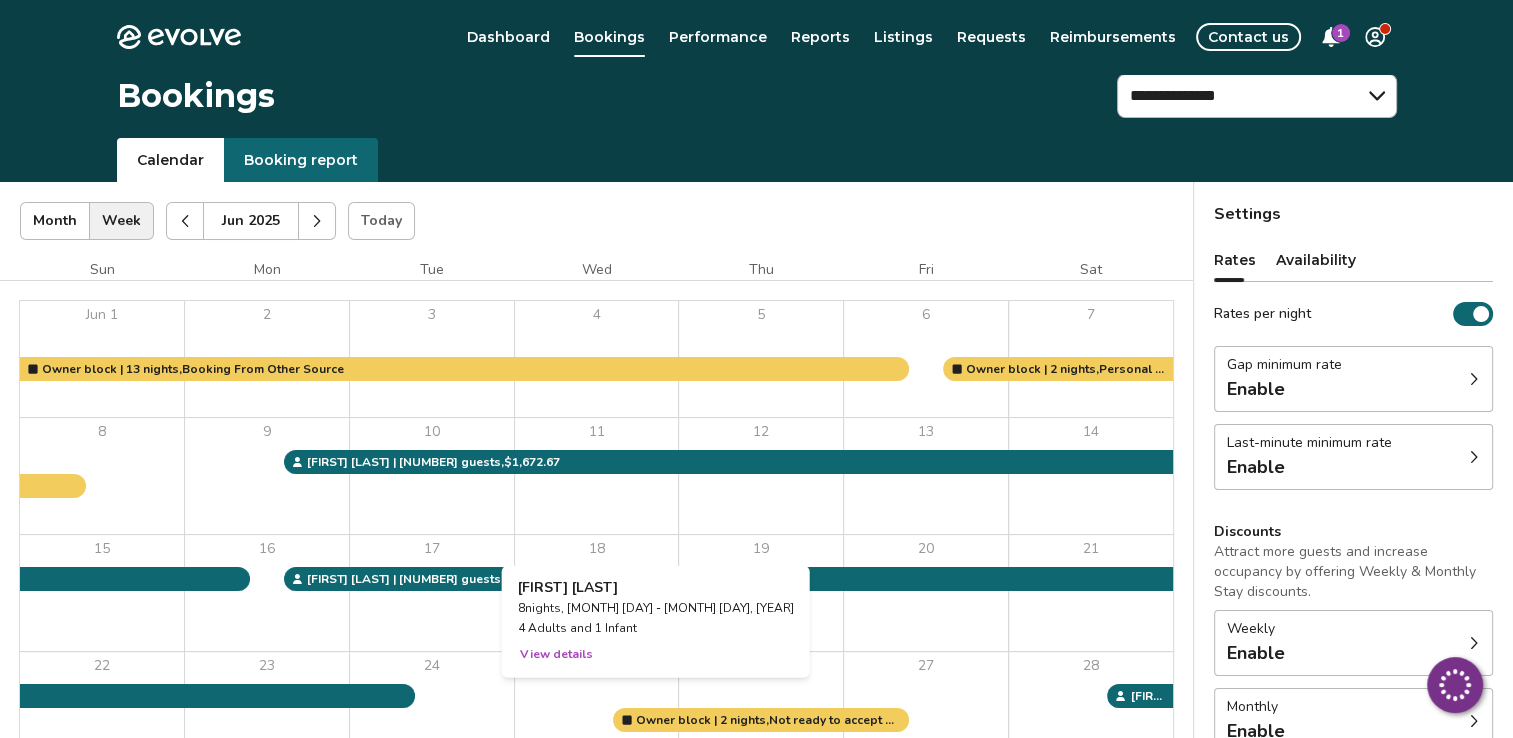 click on "View details" at bounding box center [556, 654] 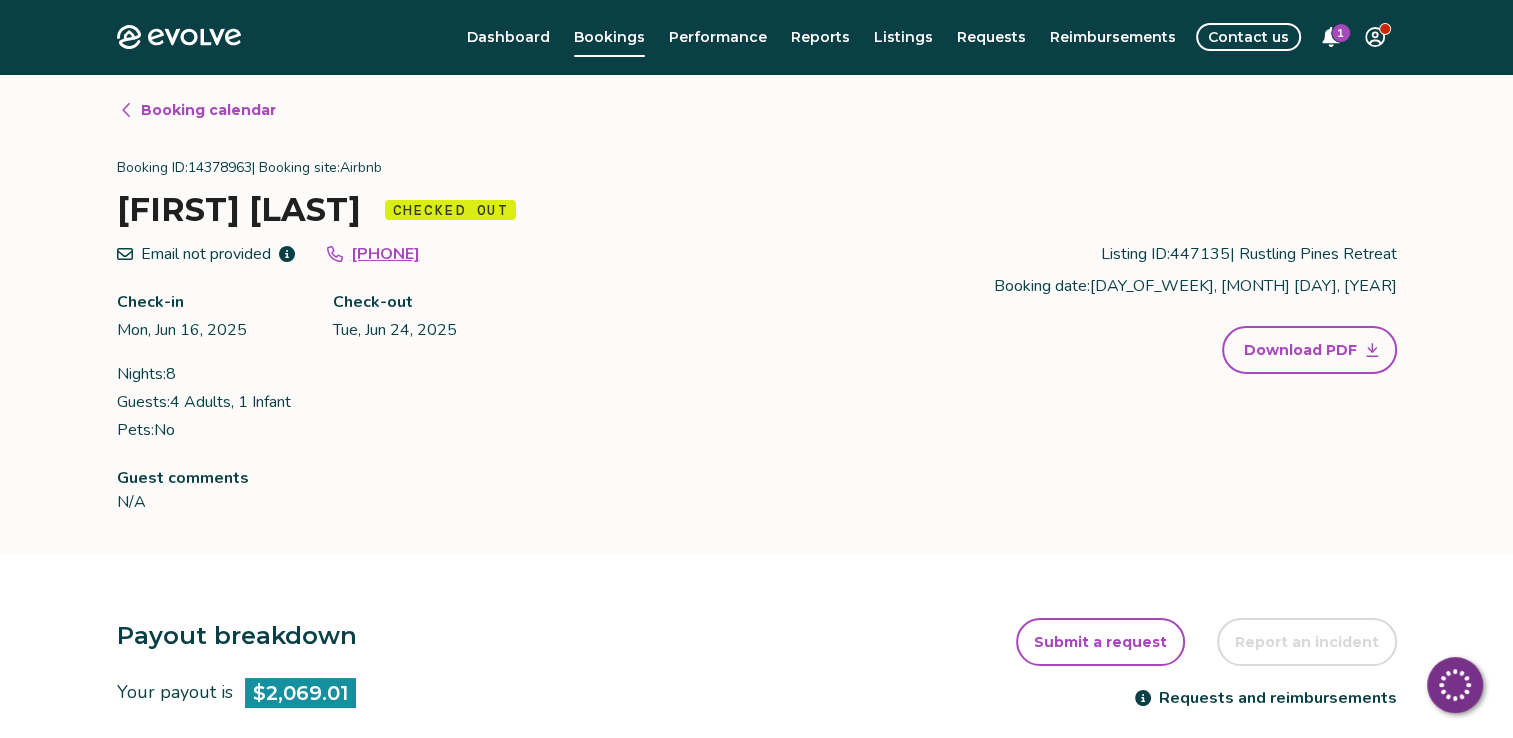 click 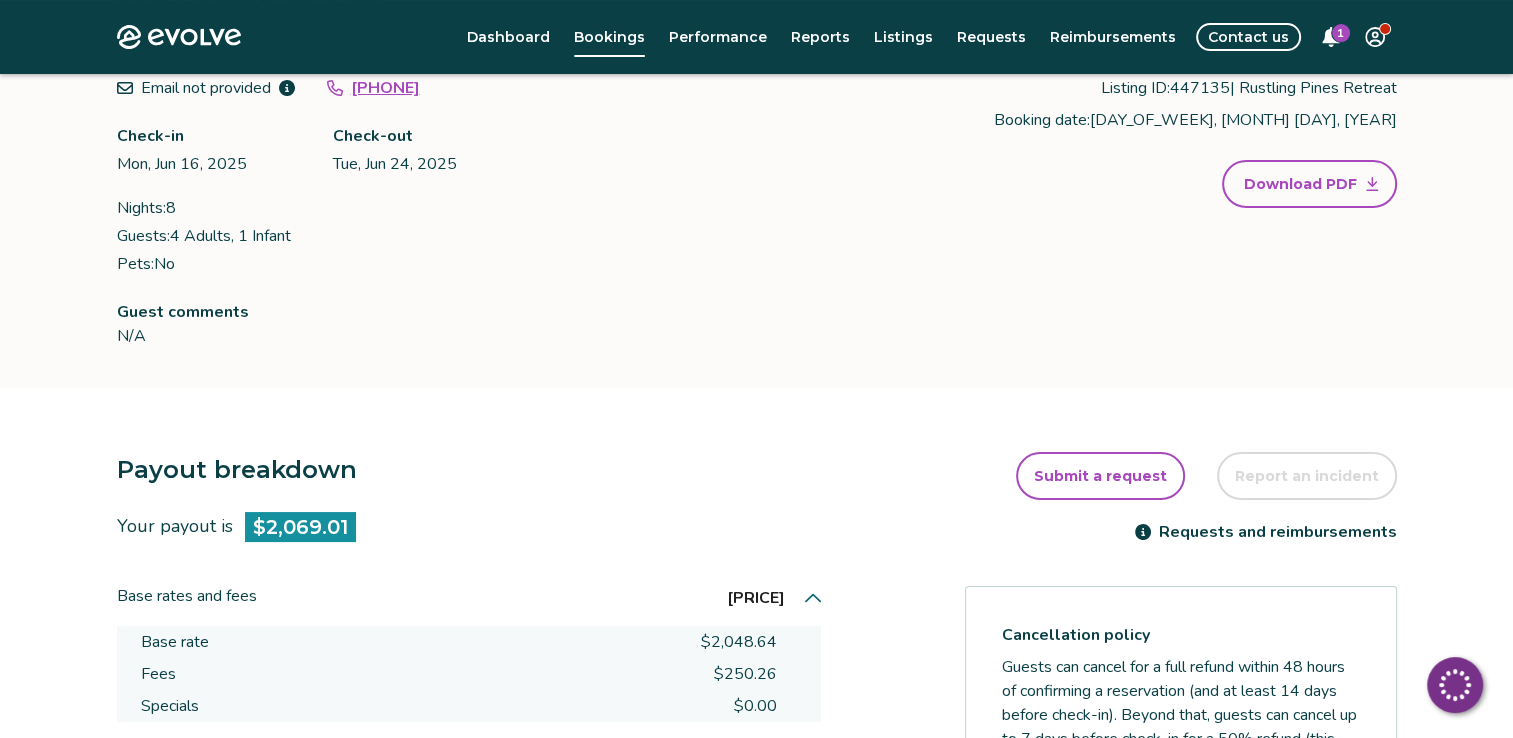 scroll, scrollTop: 168, scrollLeft: 0, axis: vertical 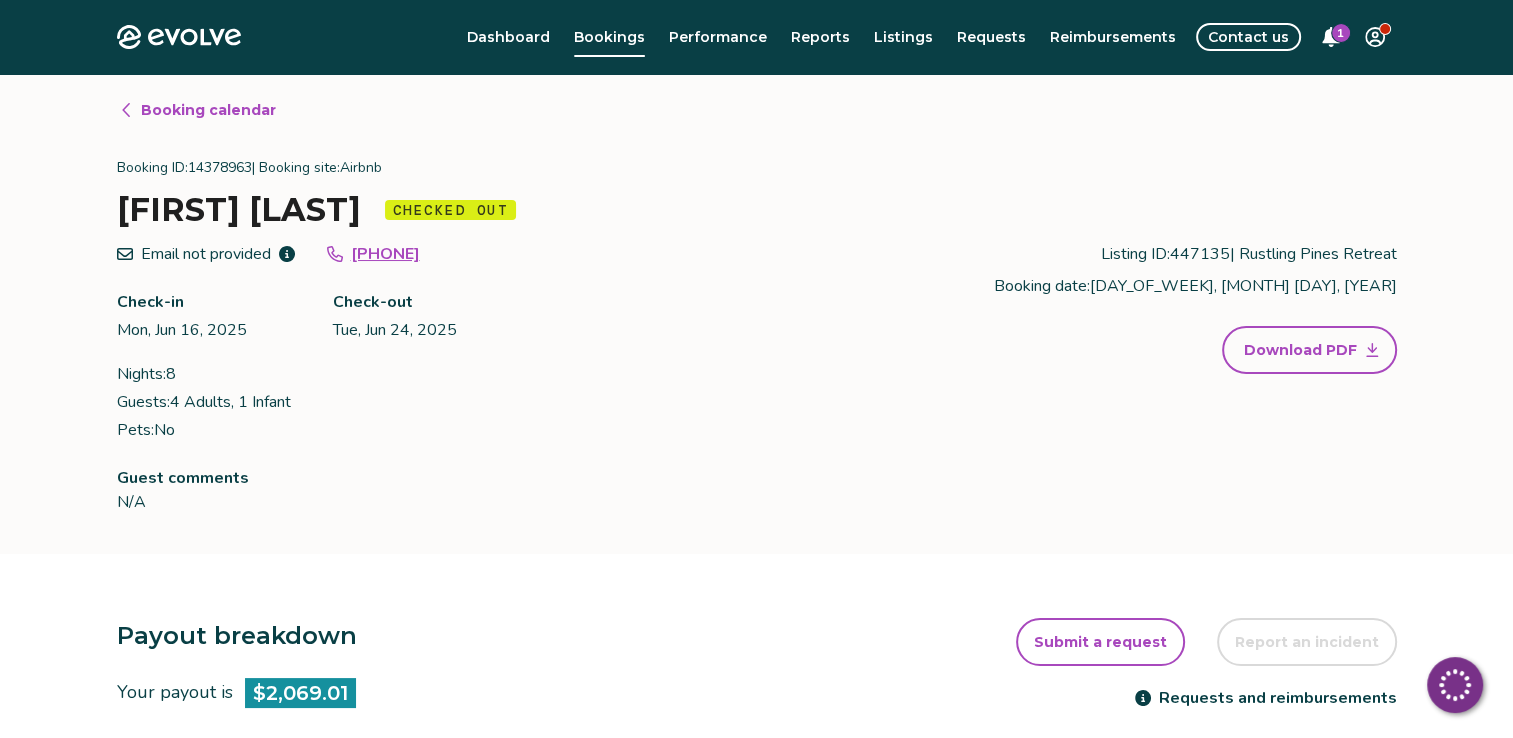 click on "Booking calendar" at bounding box center (208, 110) 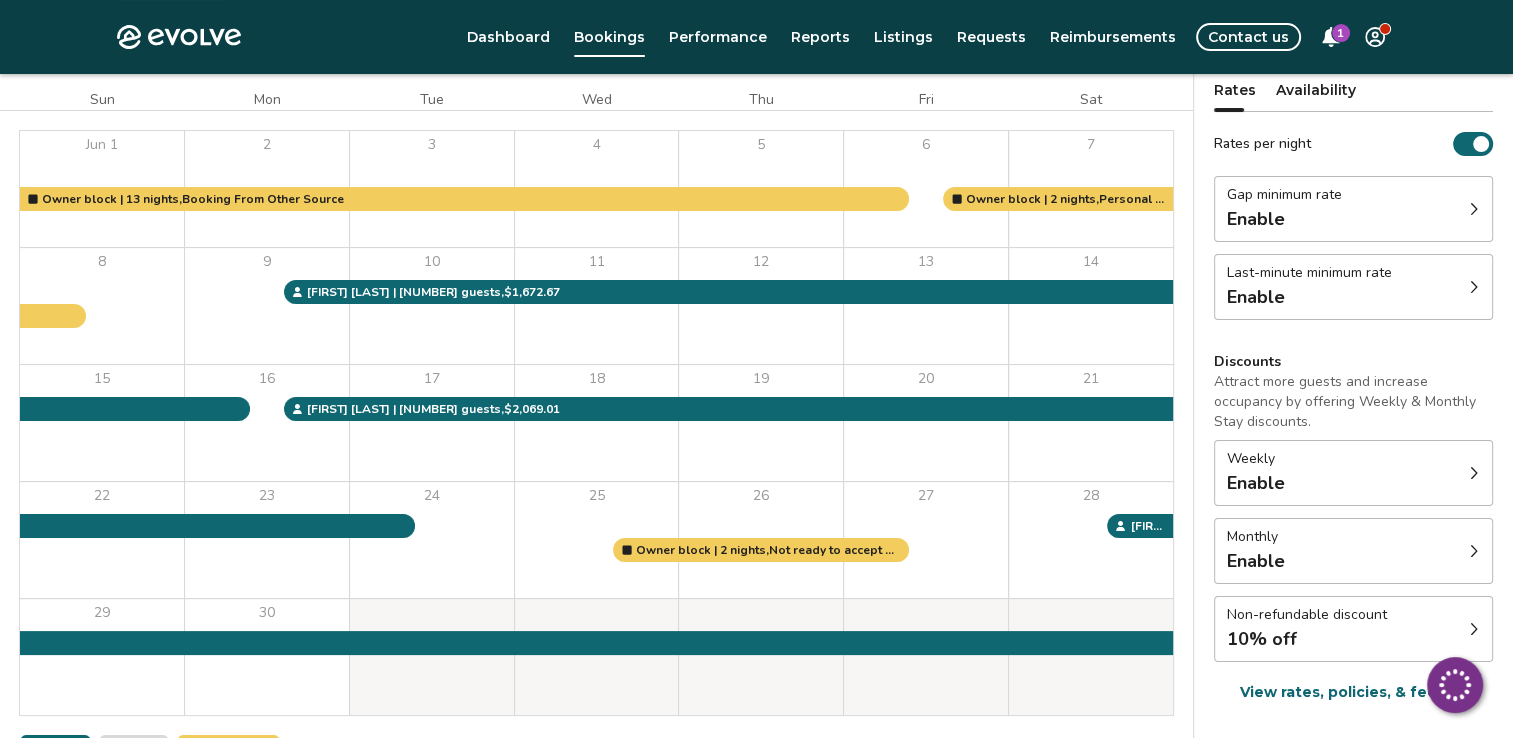 scroll, scrollTop: 172, scrollLeft: 0, axis: vertical 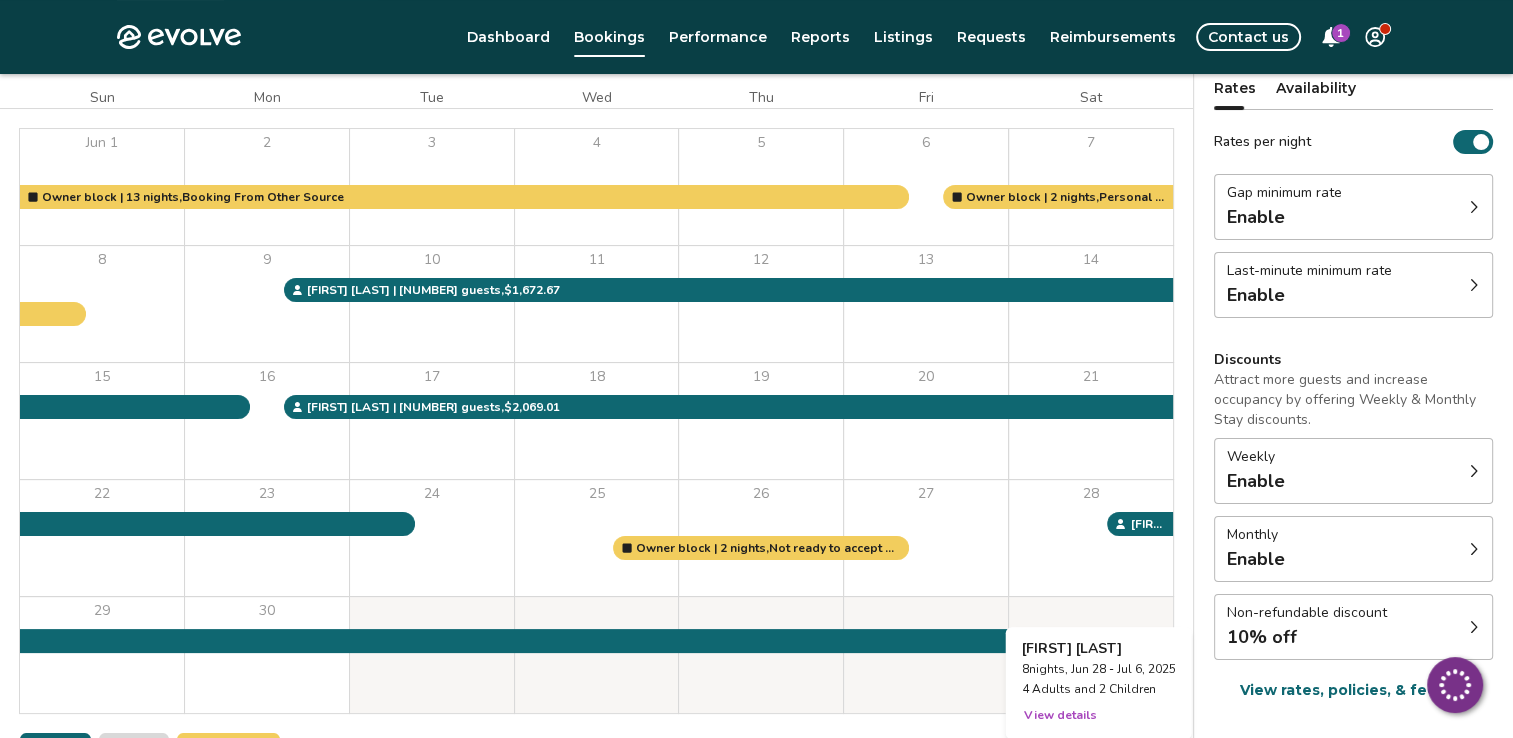 click at bounding box center (1091, 655) 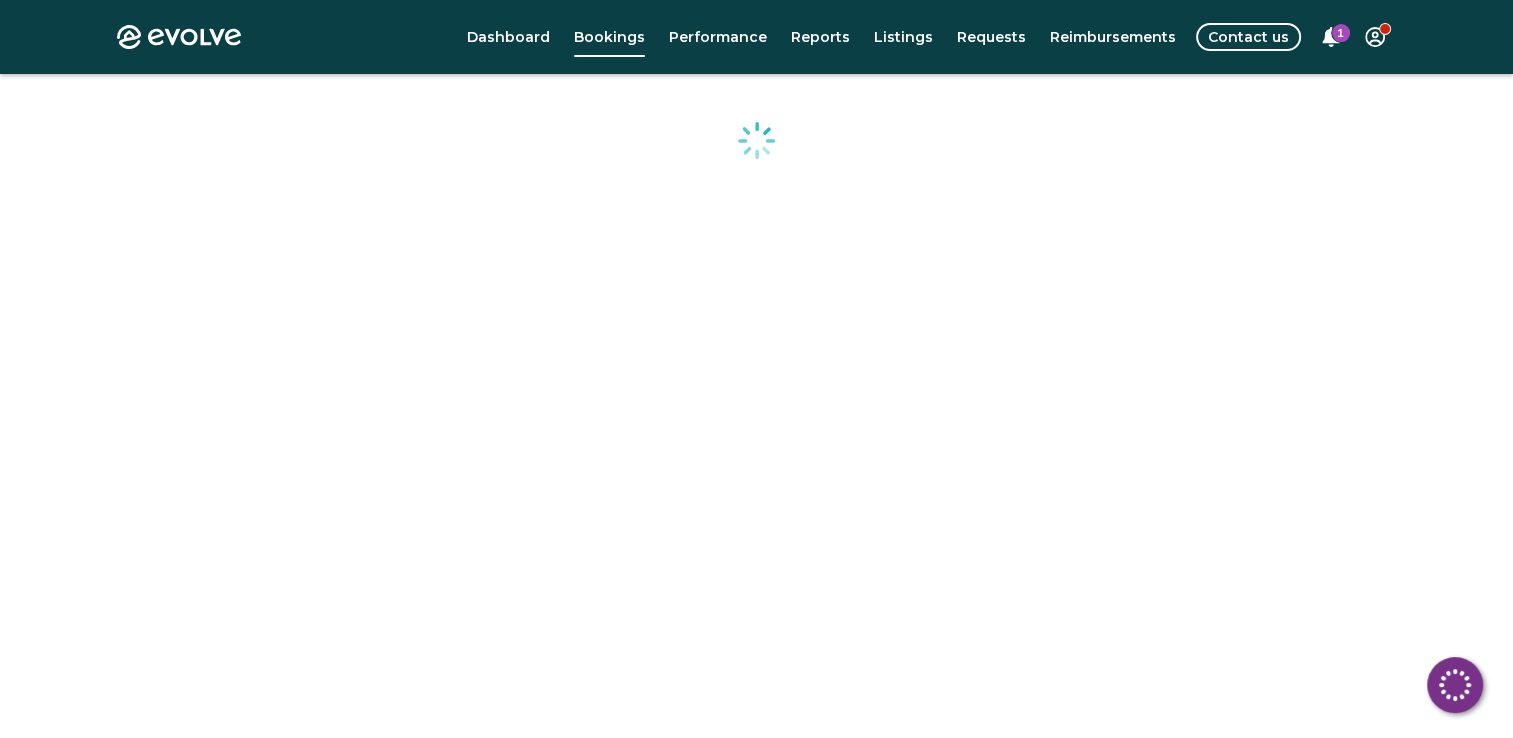 scroll, scrollTop: 113, scrollLeft: 0, axis: vertical 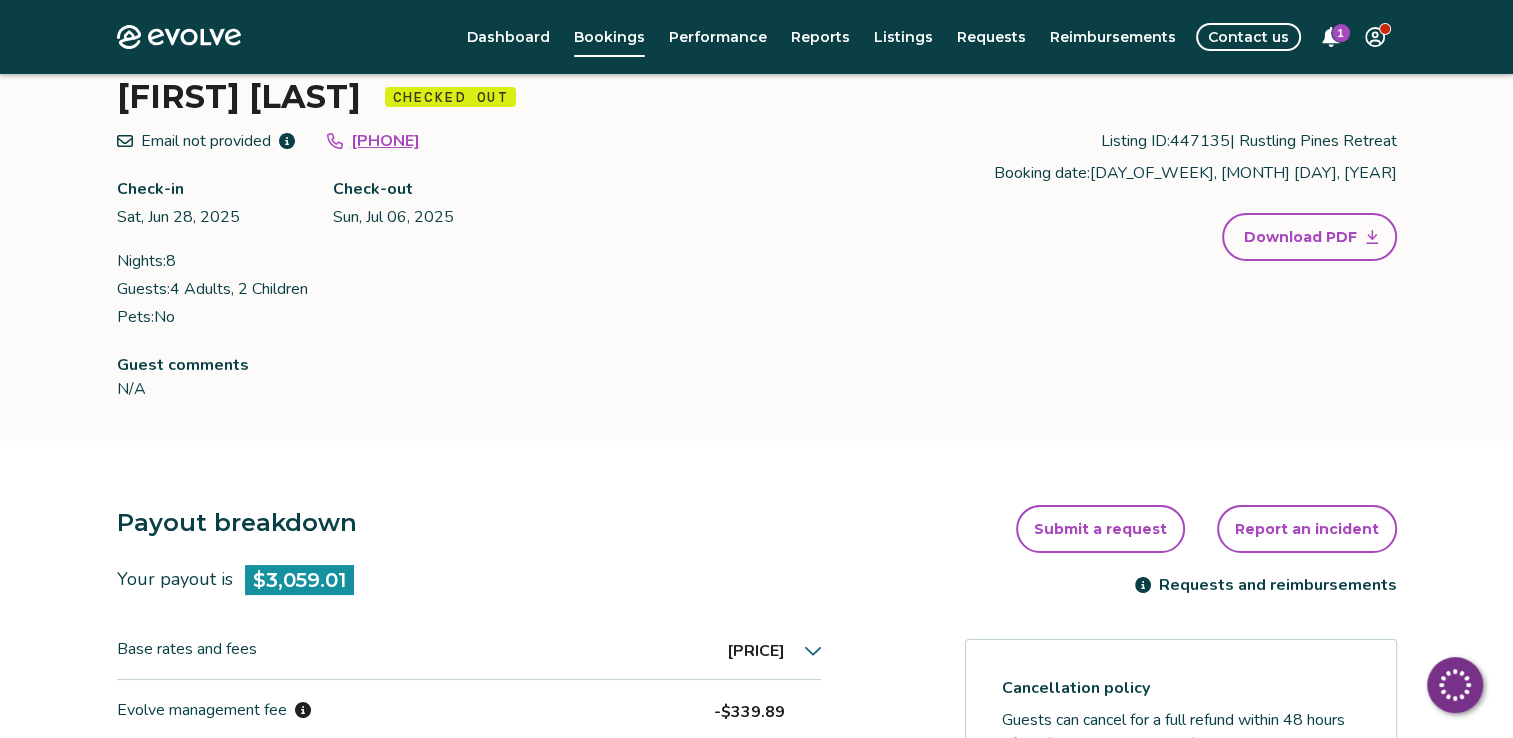 click on "Payout breakdown Your payout is [PRICE] Base rates and fees [PRICE] Evolve management fee [PRICE] Your tax responsibility [PRICE] Your payout [PRICE] It may take 5-9 business days for payouts to appear in your bank account after a guest checks in. Transactions and line items Transactions Line items Processing date Amount Transactions total [PRICE] [MONTH] [DAY], [YEAR] [PRICE] Submit a request Report an incident Requests and reimbursements Cancellation policy Cancel guest booking Your guest has checked out. Request to cancel booking" at bounding box center [757, 927] 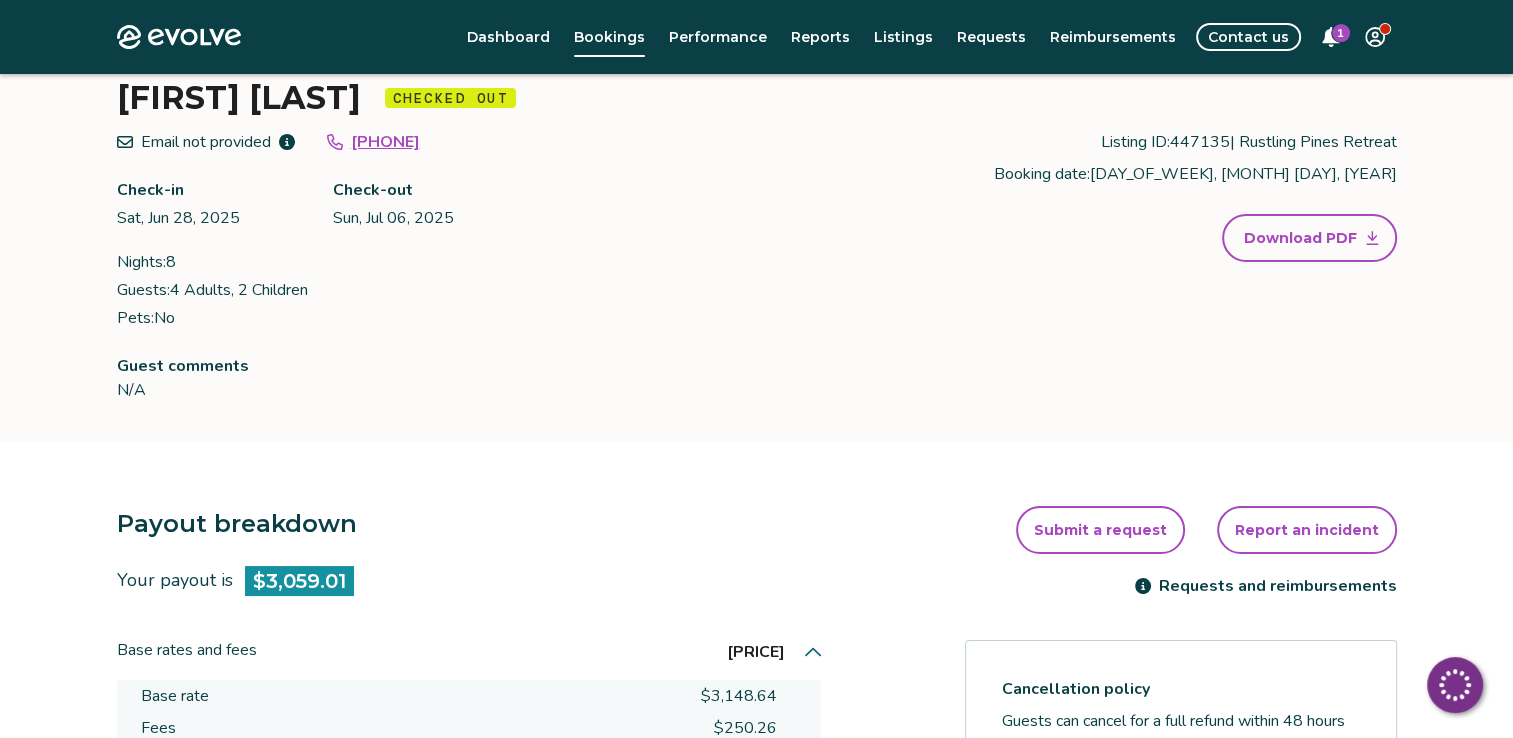 scroll, scrollTop: 0, scrollLeft: 0, axis: both 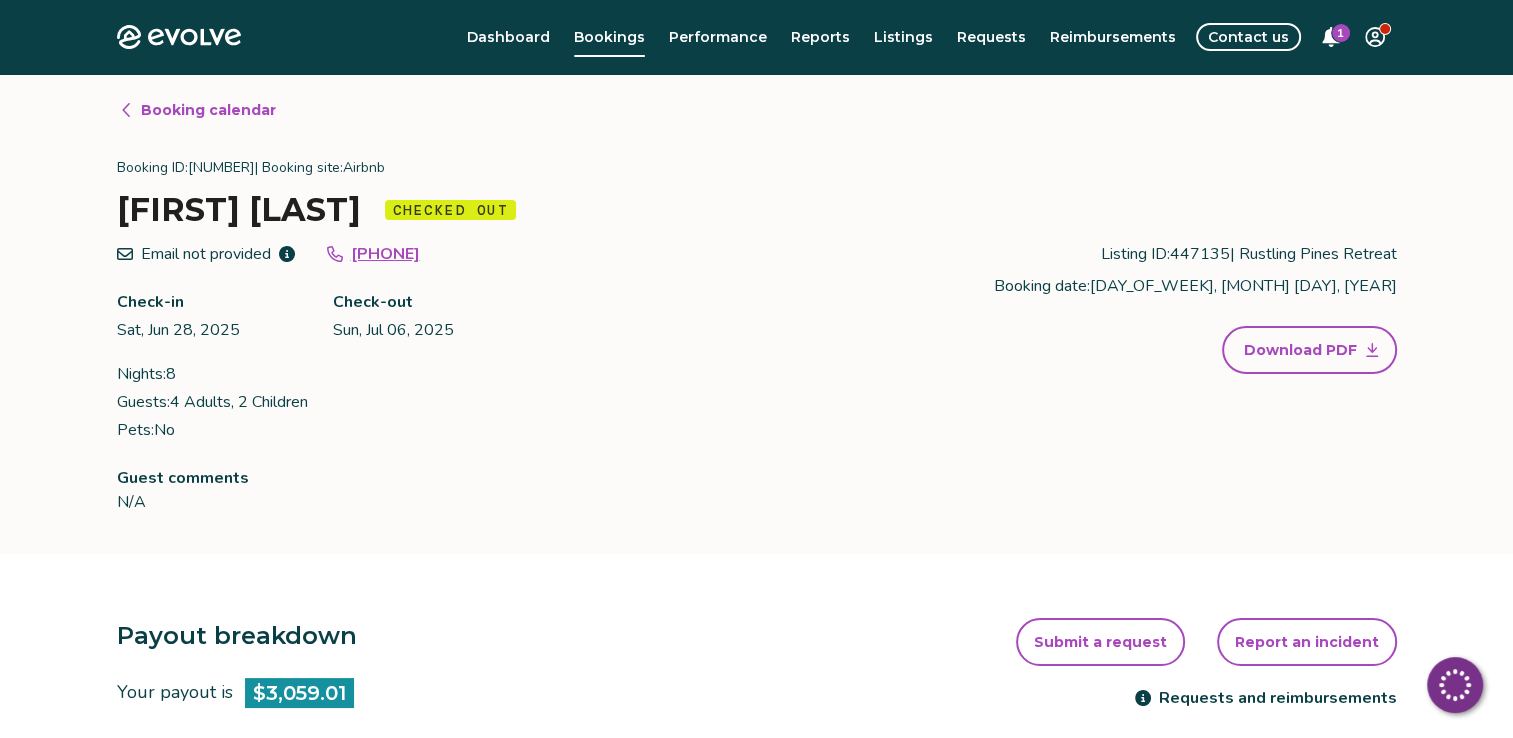 click on "Booking calendar" at bounding box center (208, 110) 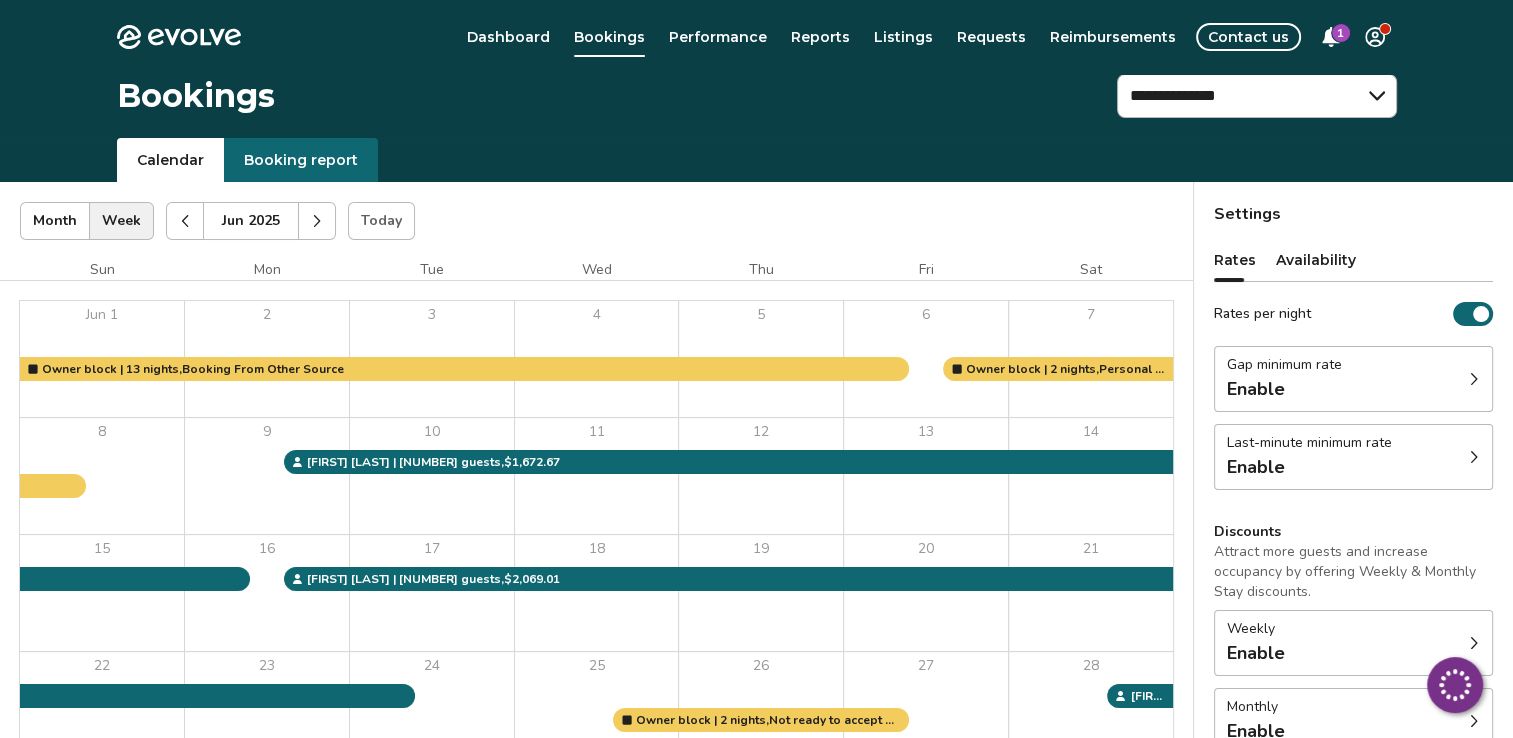click 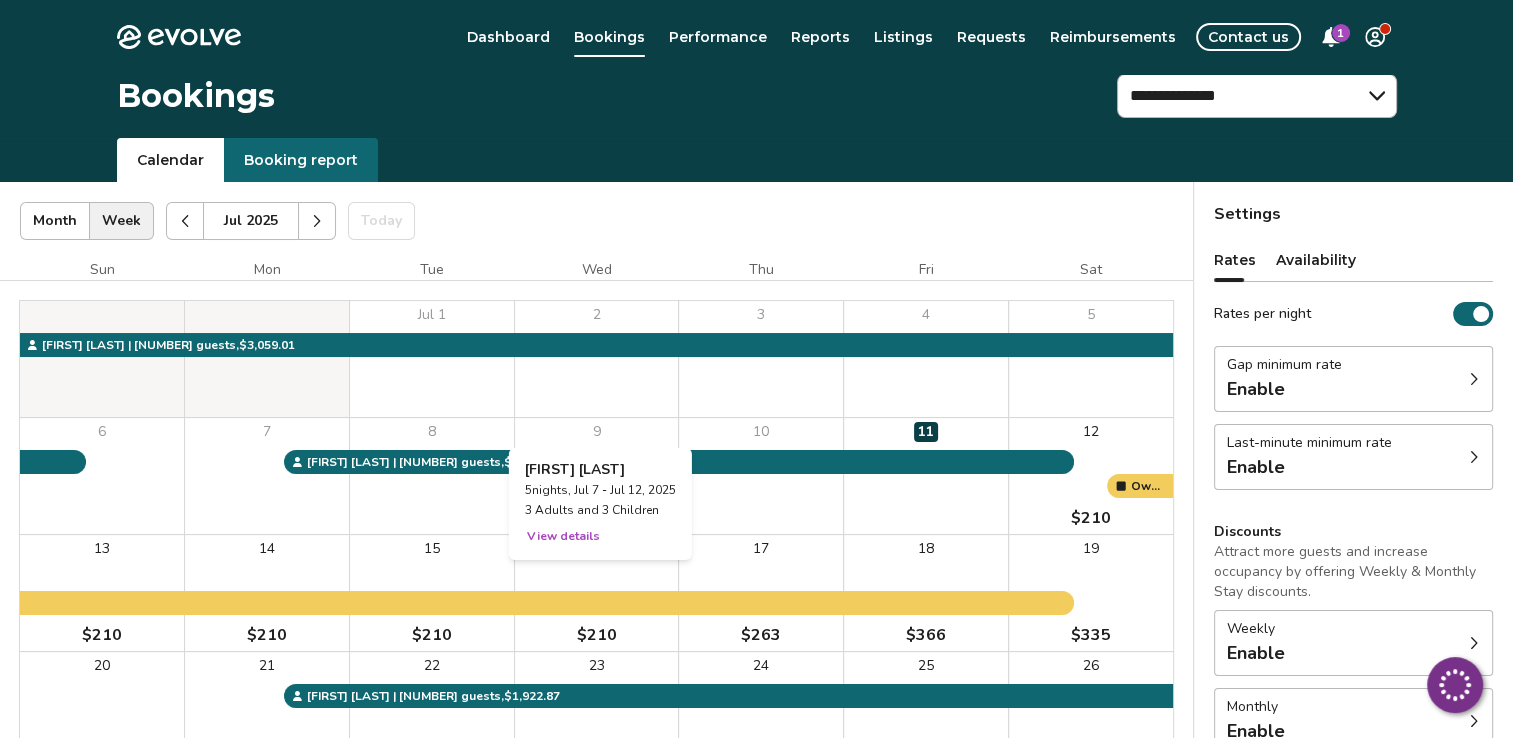 click on "View details" at bounding box center (563, 536) 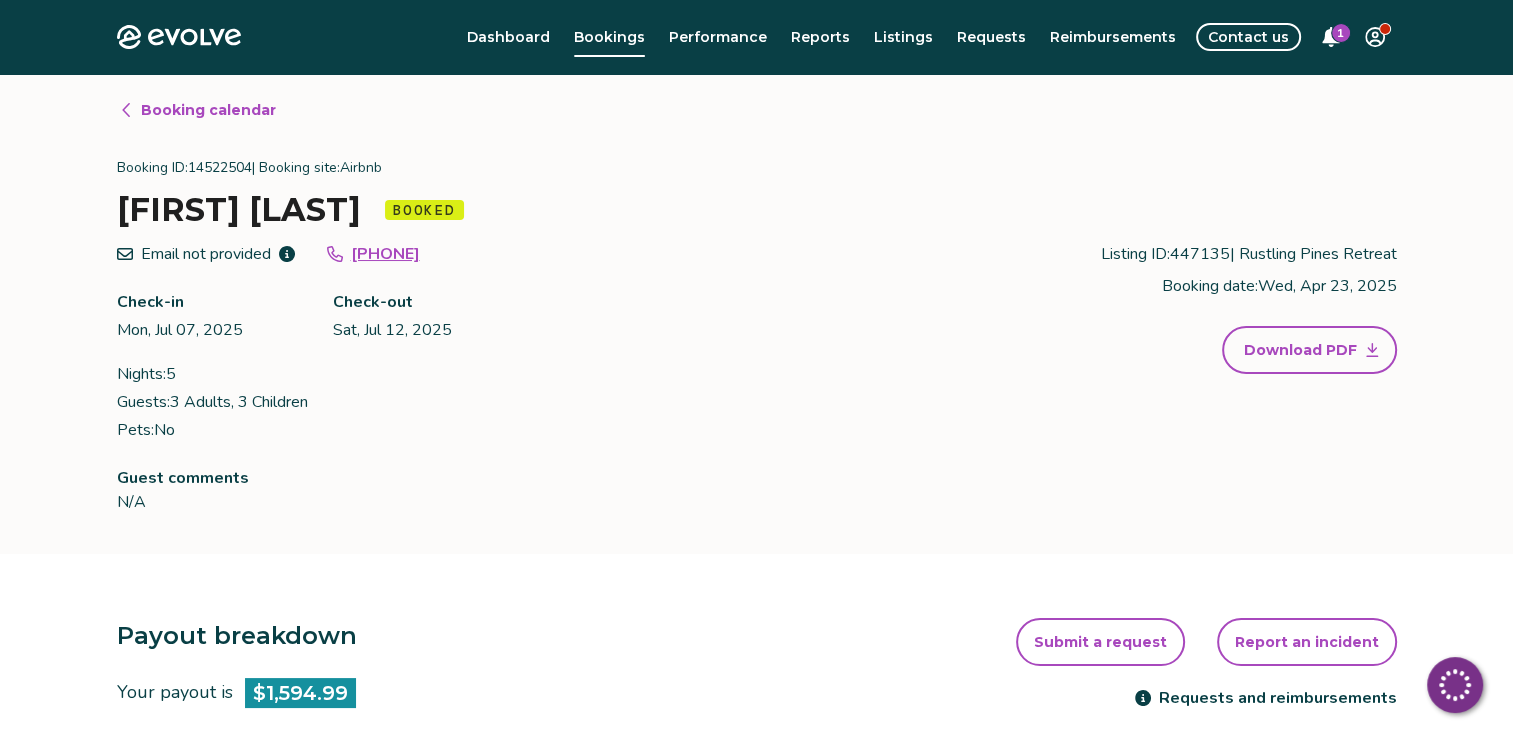 click 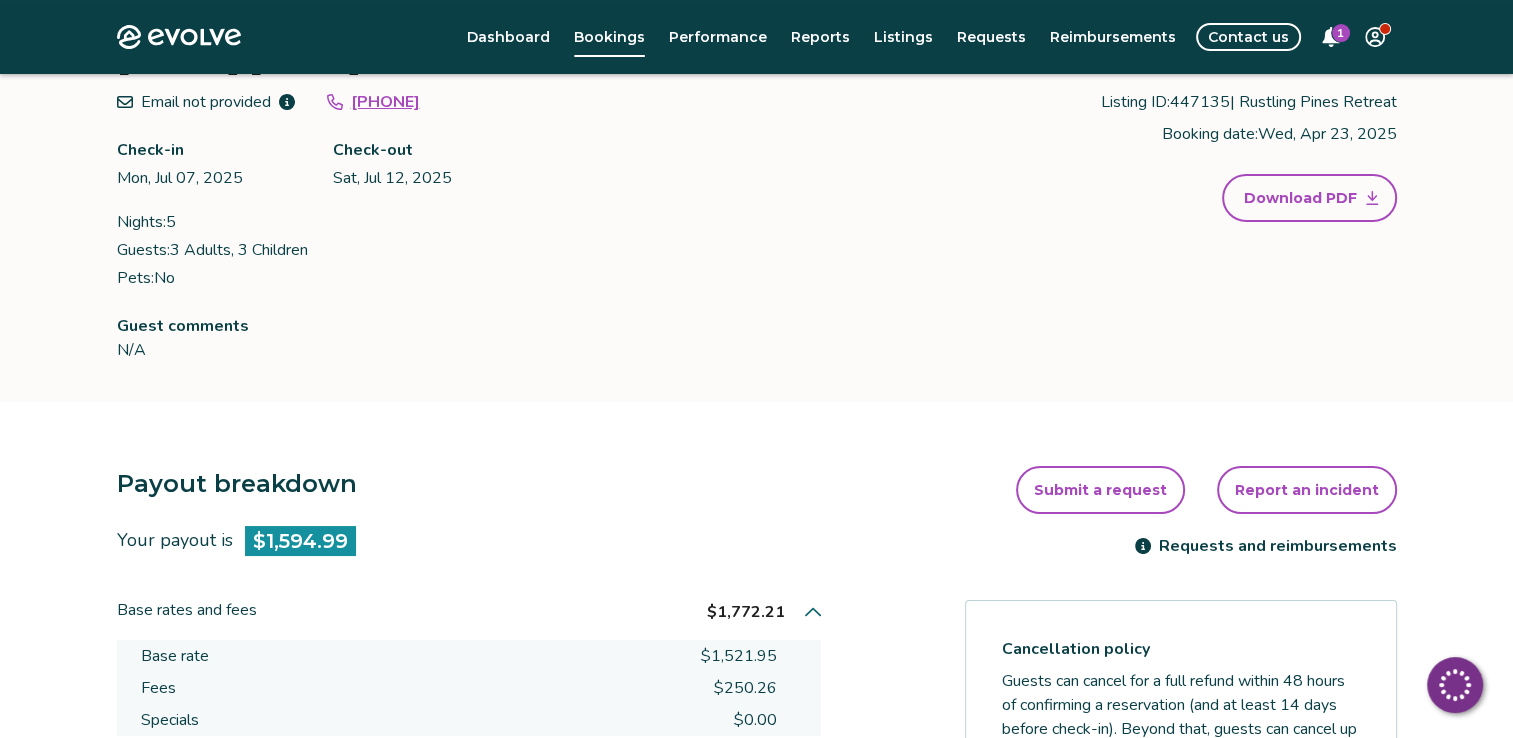 scroll, scrollTop: 154, scrollLeft: 0, axis: vertical 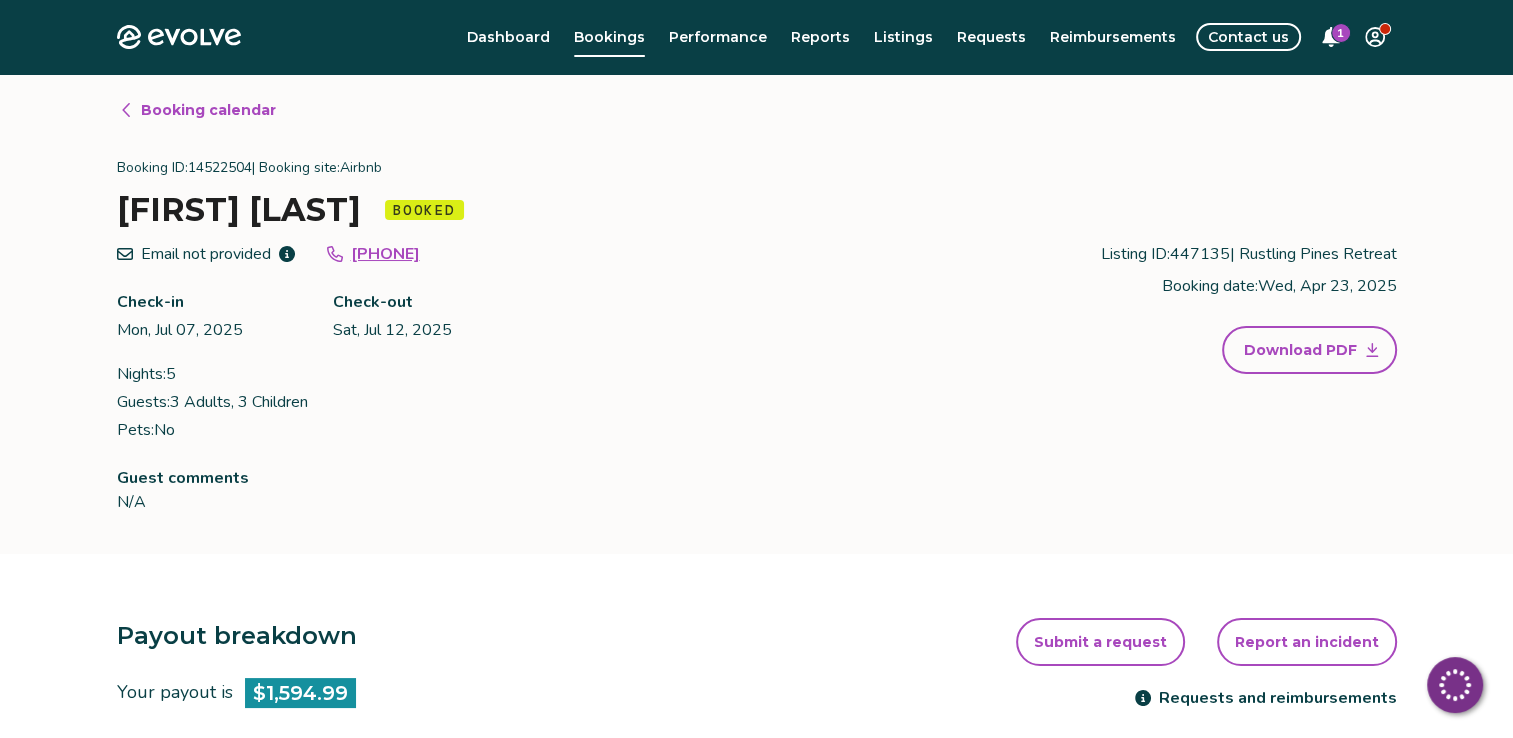 drag, startPoint x: 184, startPoint y: 89, endPoint x: 117, endPoint y: 93, distance: 67.11929 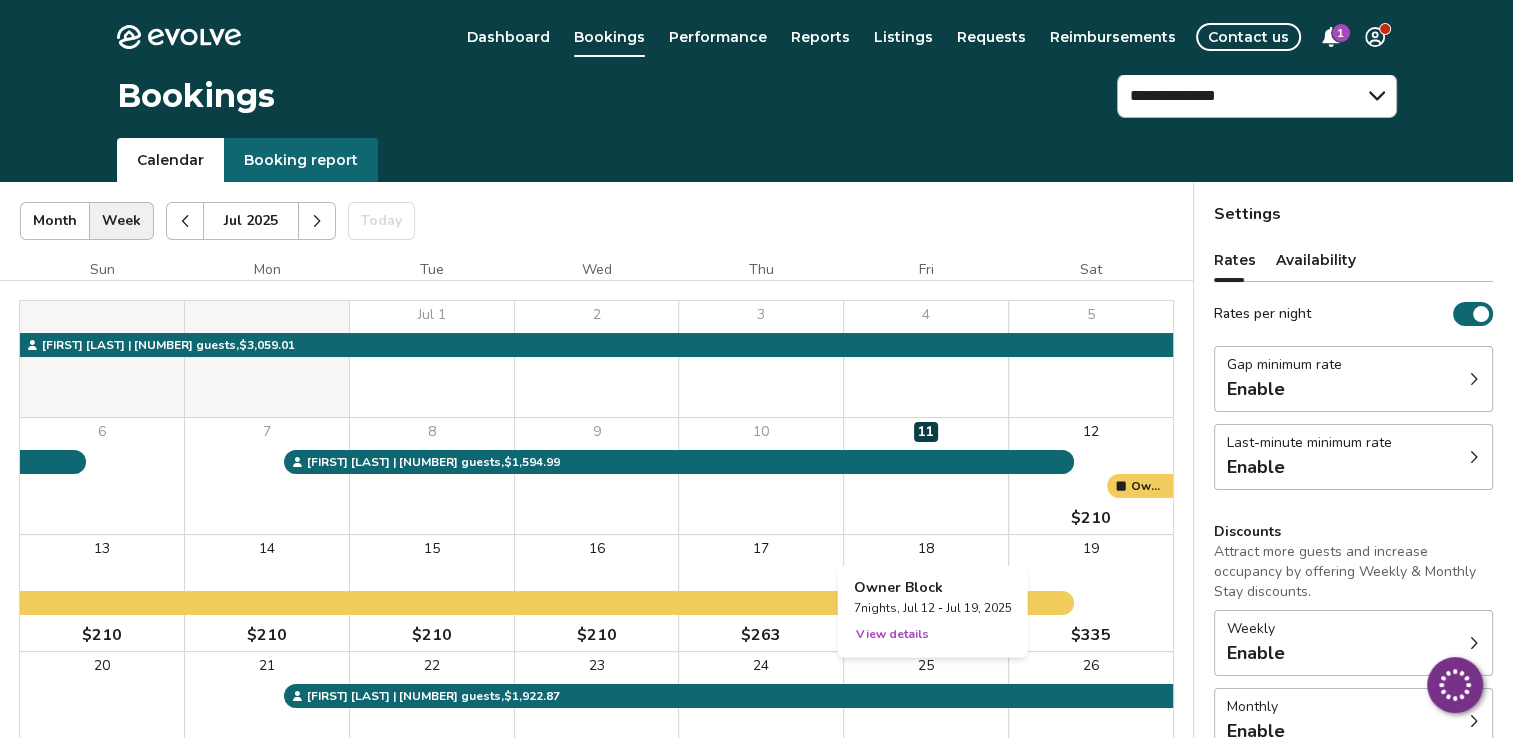 click on "View details" at bounding box center [892, 634] 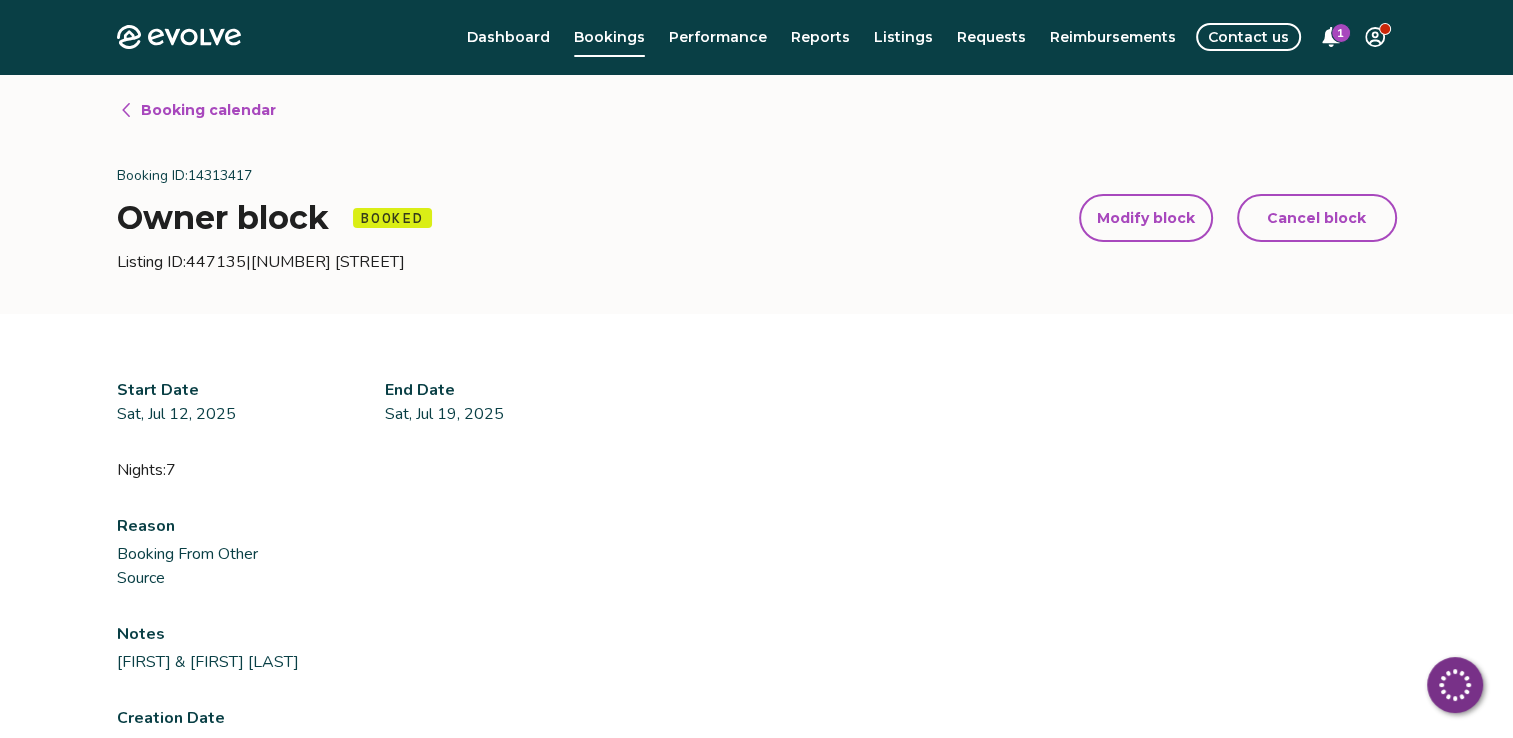 click on "Booking calendar" at bounding box center (208, 110) 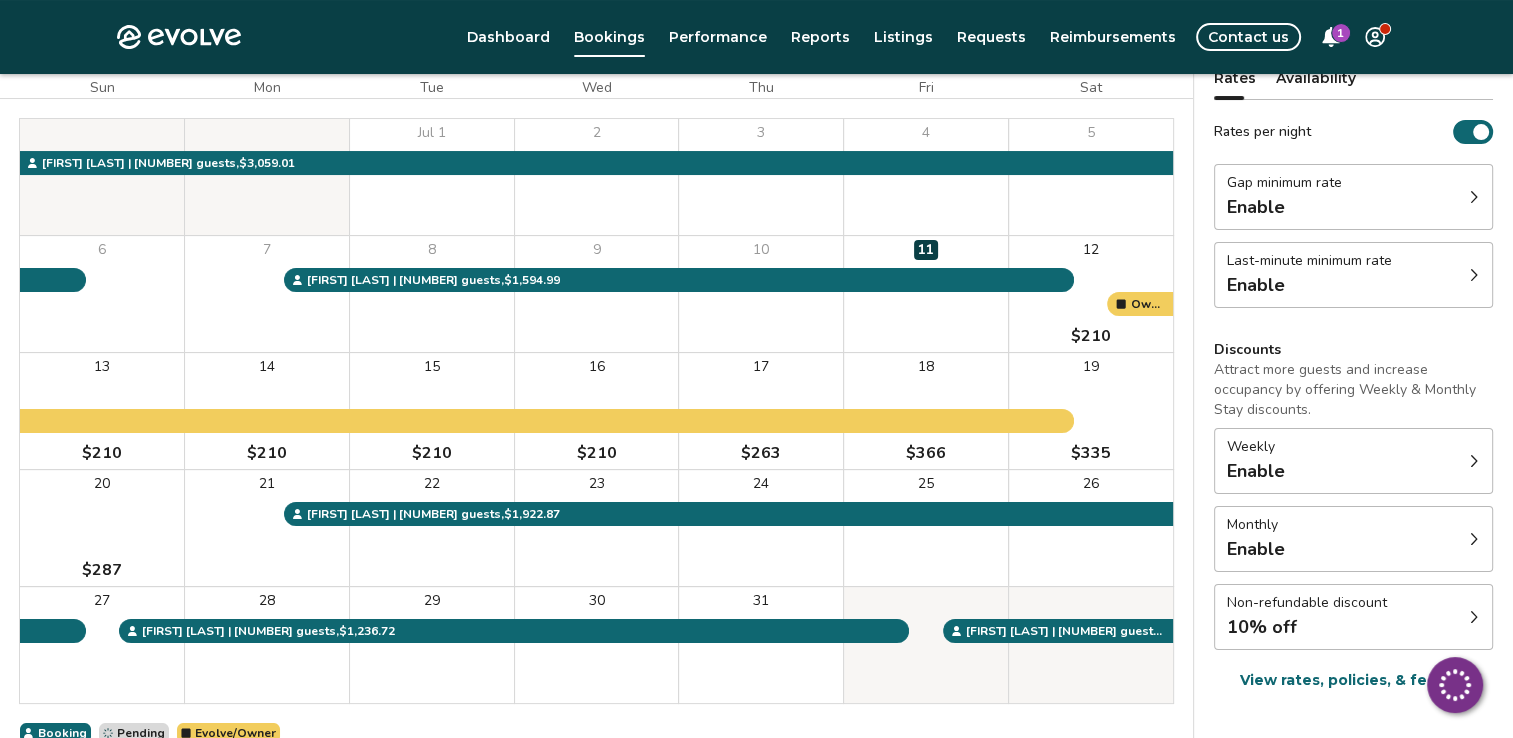 scroll, scrollTop: 184, scrollLeft: 0, axis: vertical 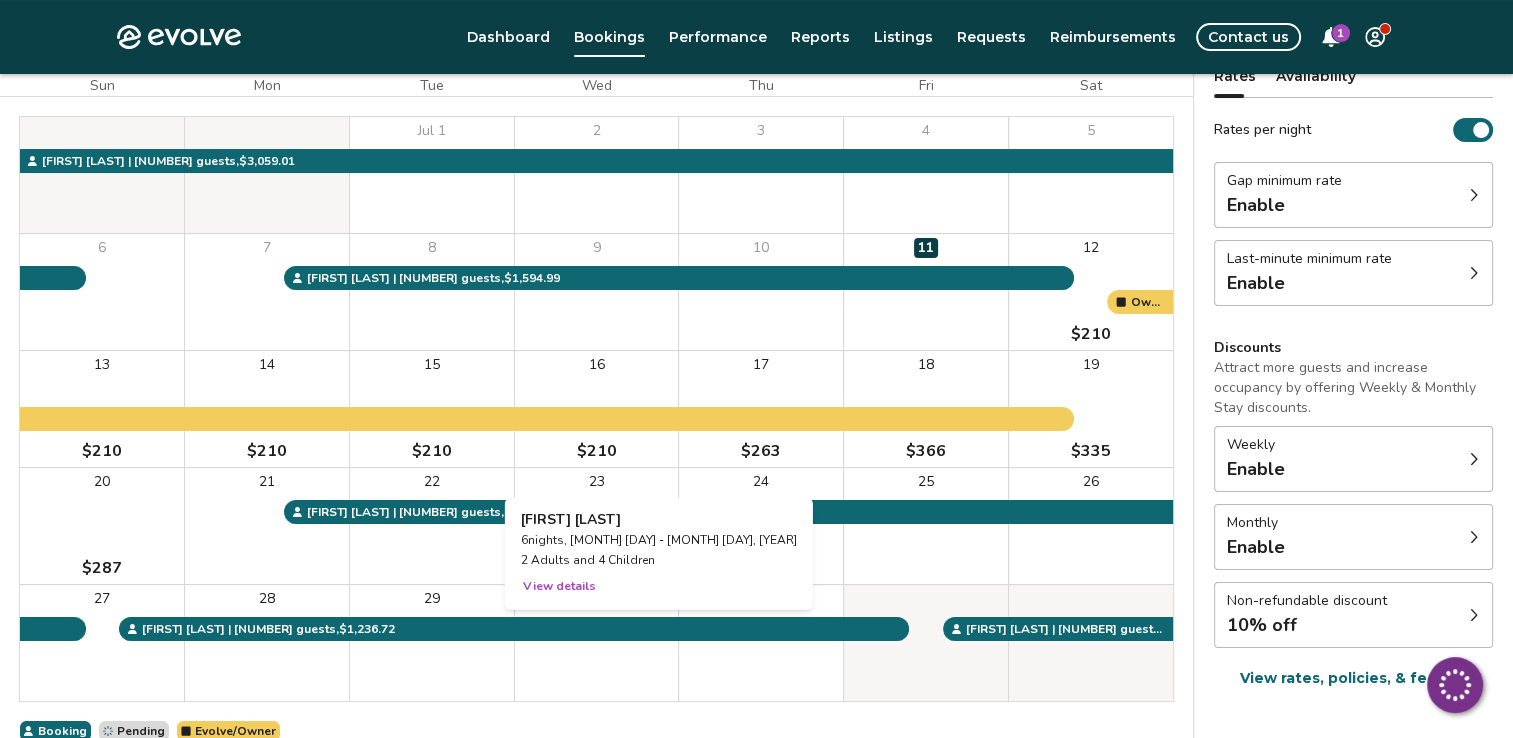 click on "View details" at bounding box center [559, 586] 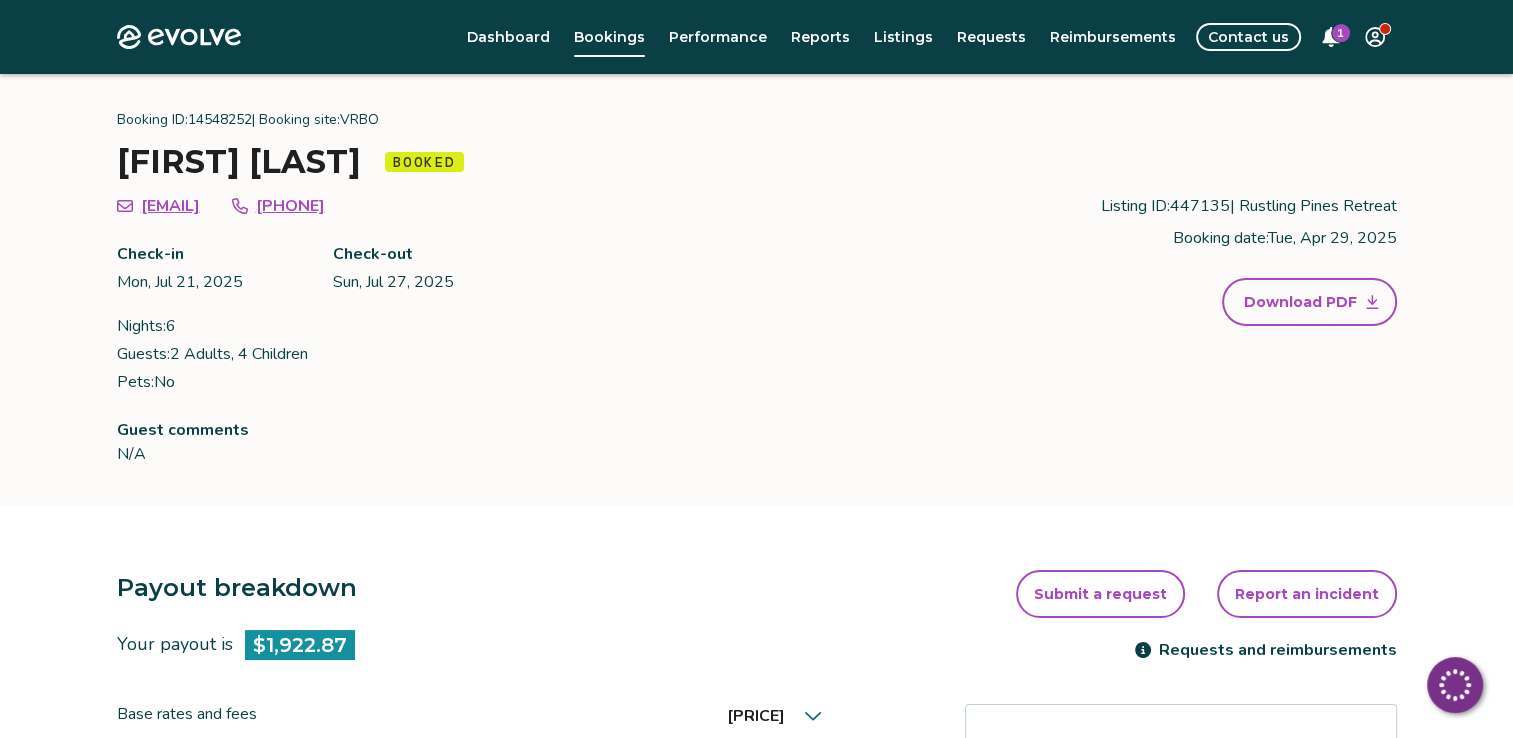 scroll, scrollTop: 125, scrollLeft: 0, axis: vertical 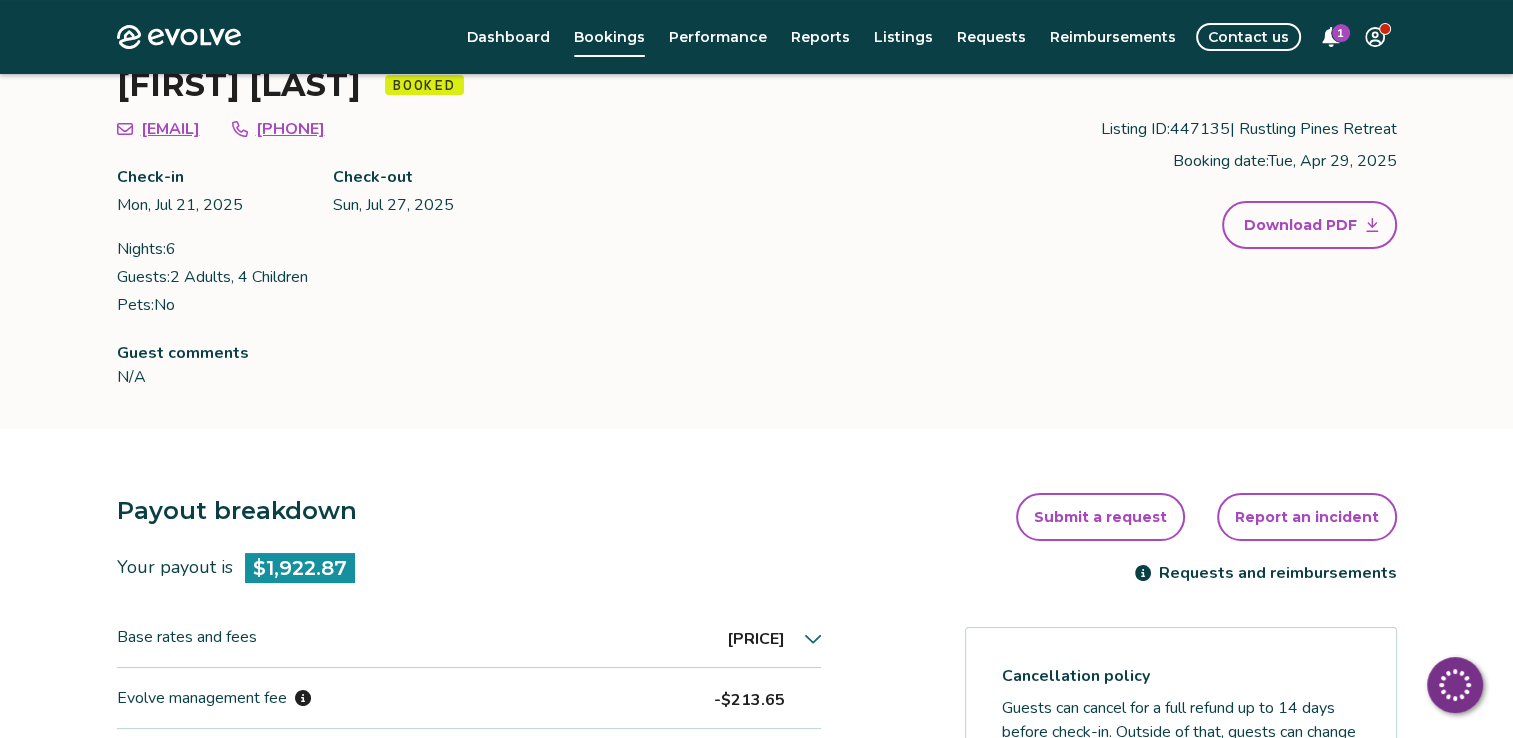 click 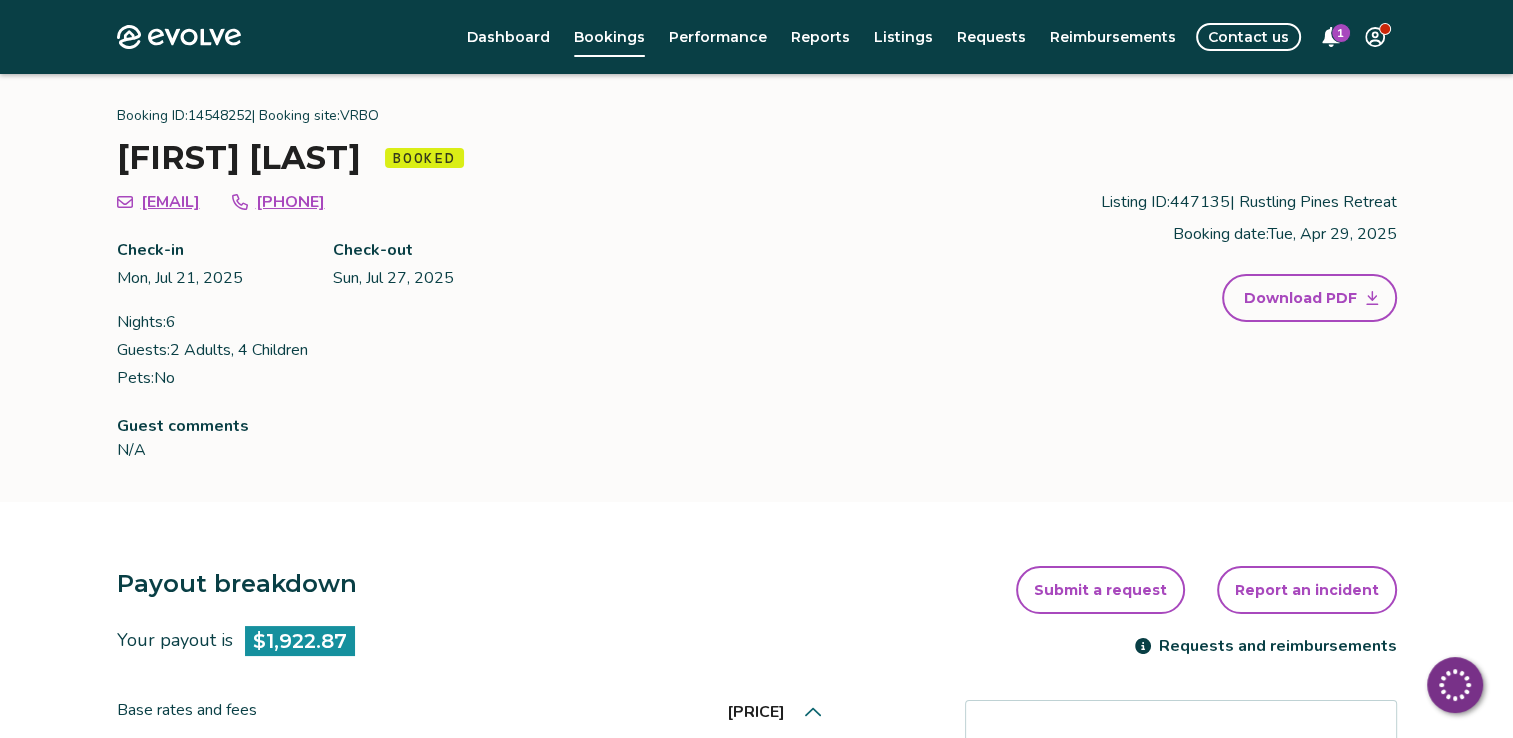 scroll, scrollTop: 53, scrollLeft: 0, axis: vertical 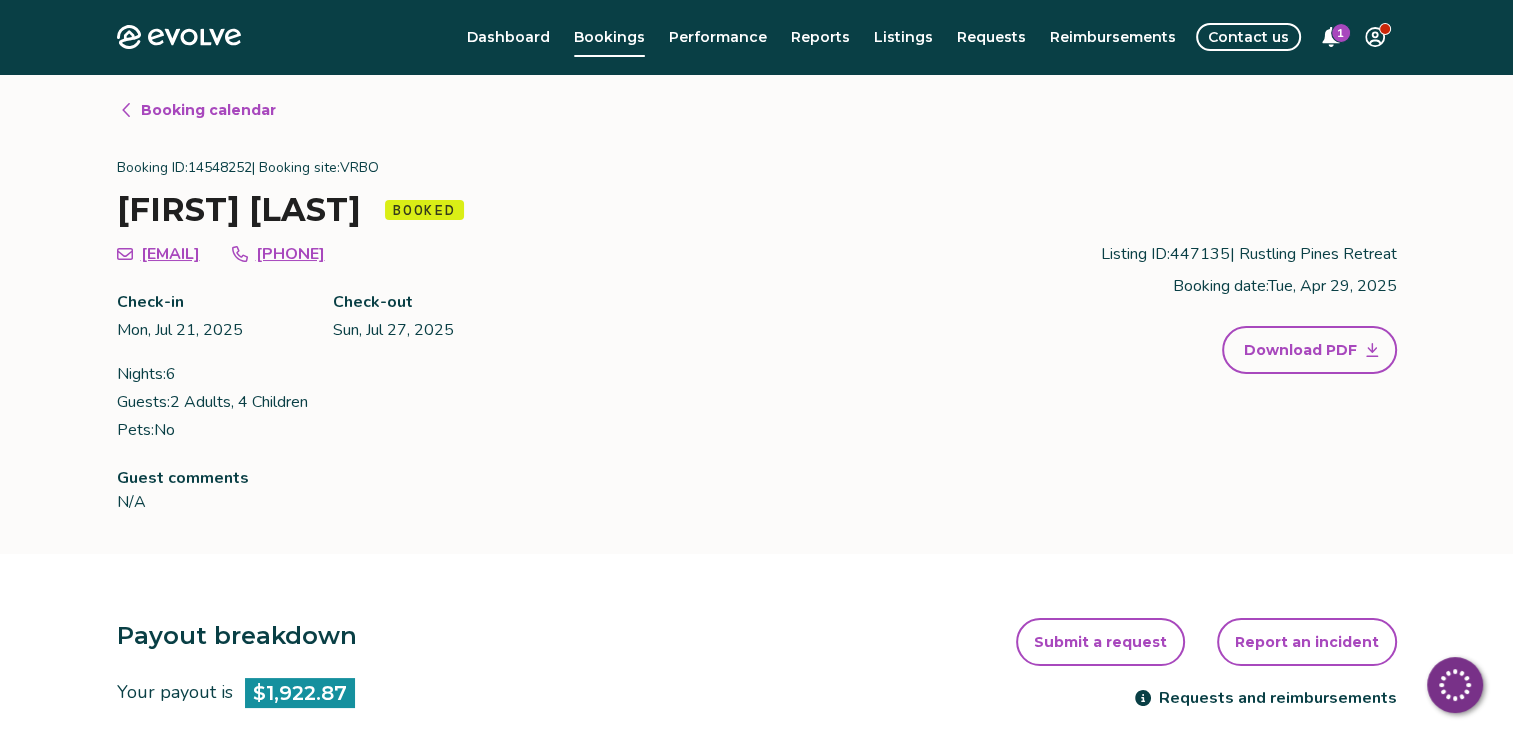 click on "Booking calendar" at bounding box center [208, 110] 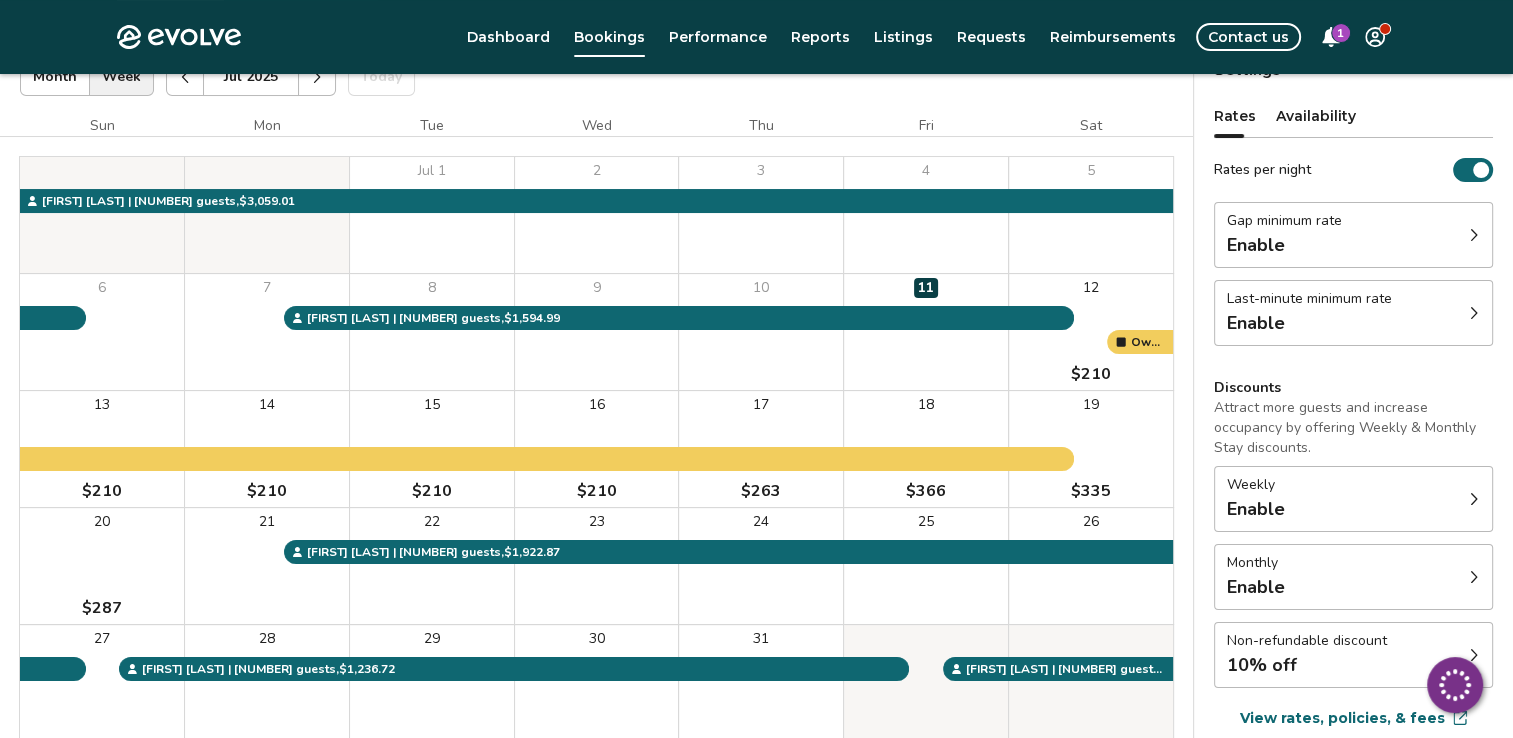 scroll, scrollTop: 198, scrollLeft: 0, axis: vertical 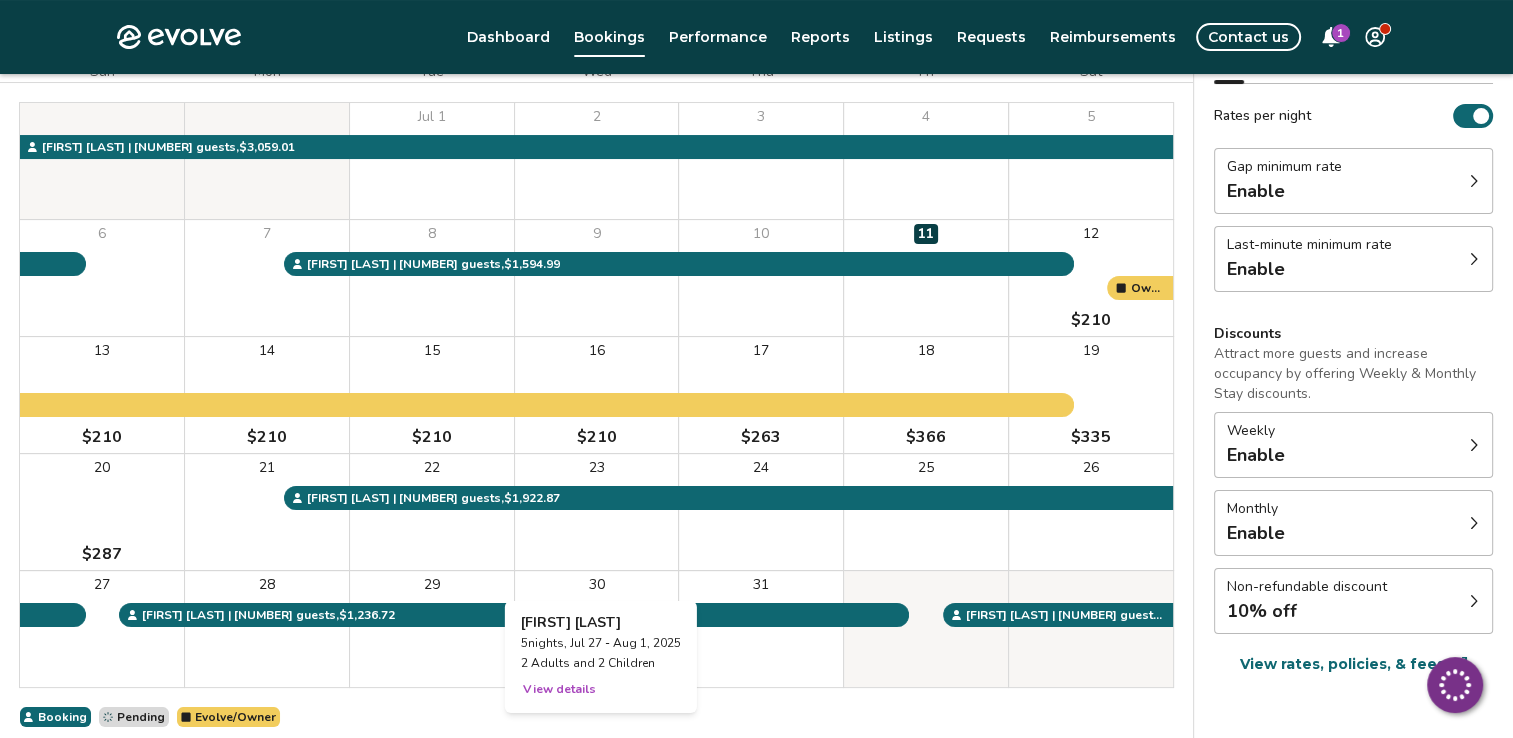 click on "View details" at bounding box center (559, 689) 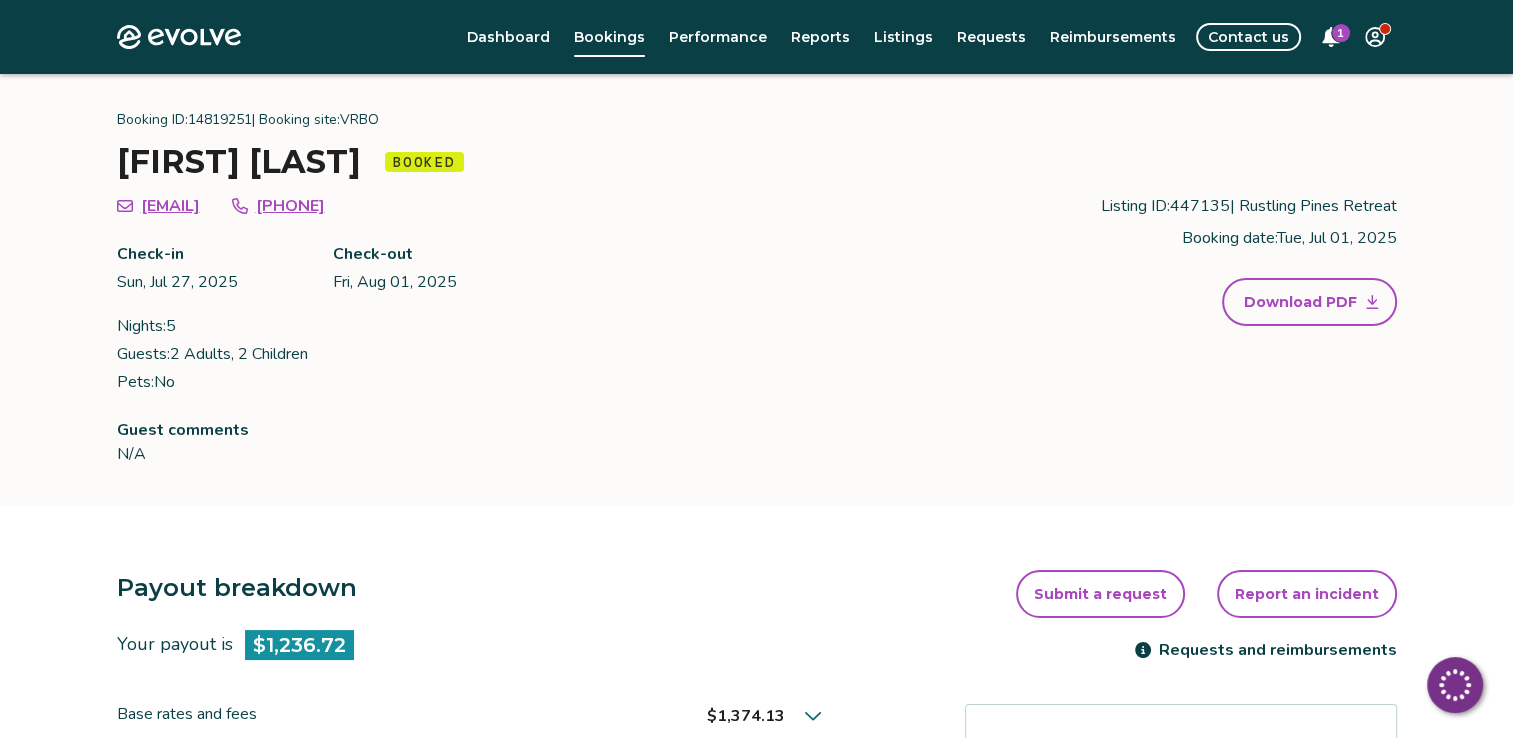 scroll, scrollTop: 139, scrollLeft: 0, axis: vertical 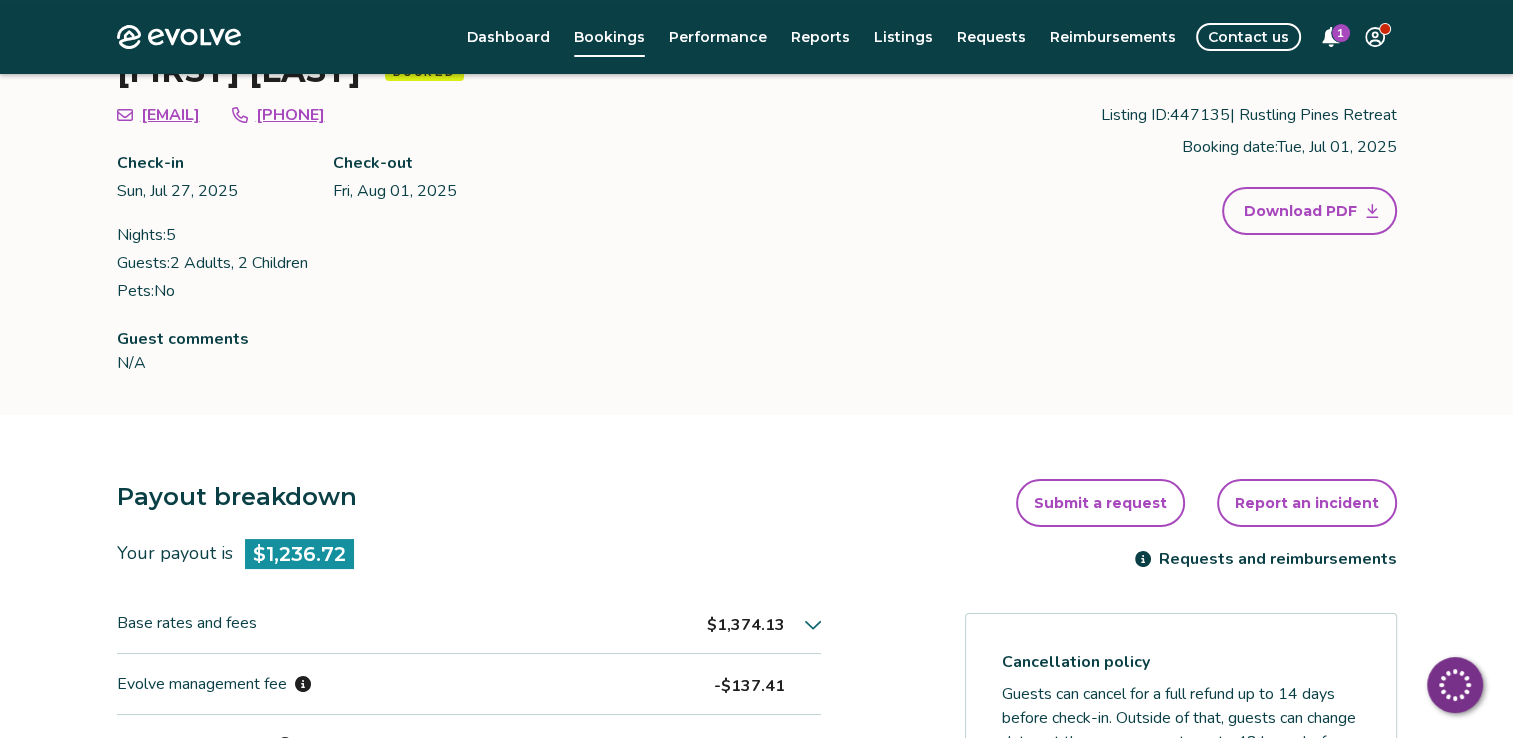 click 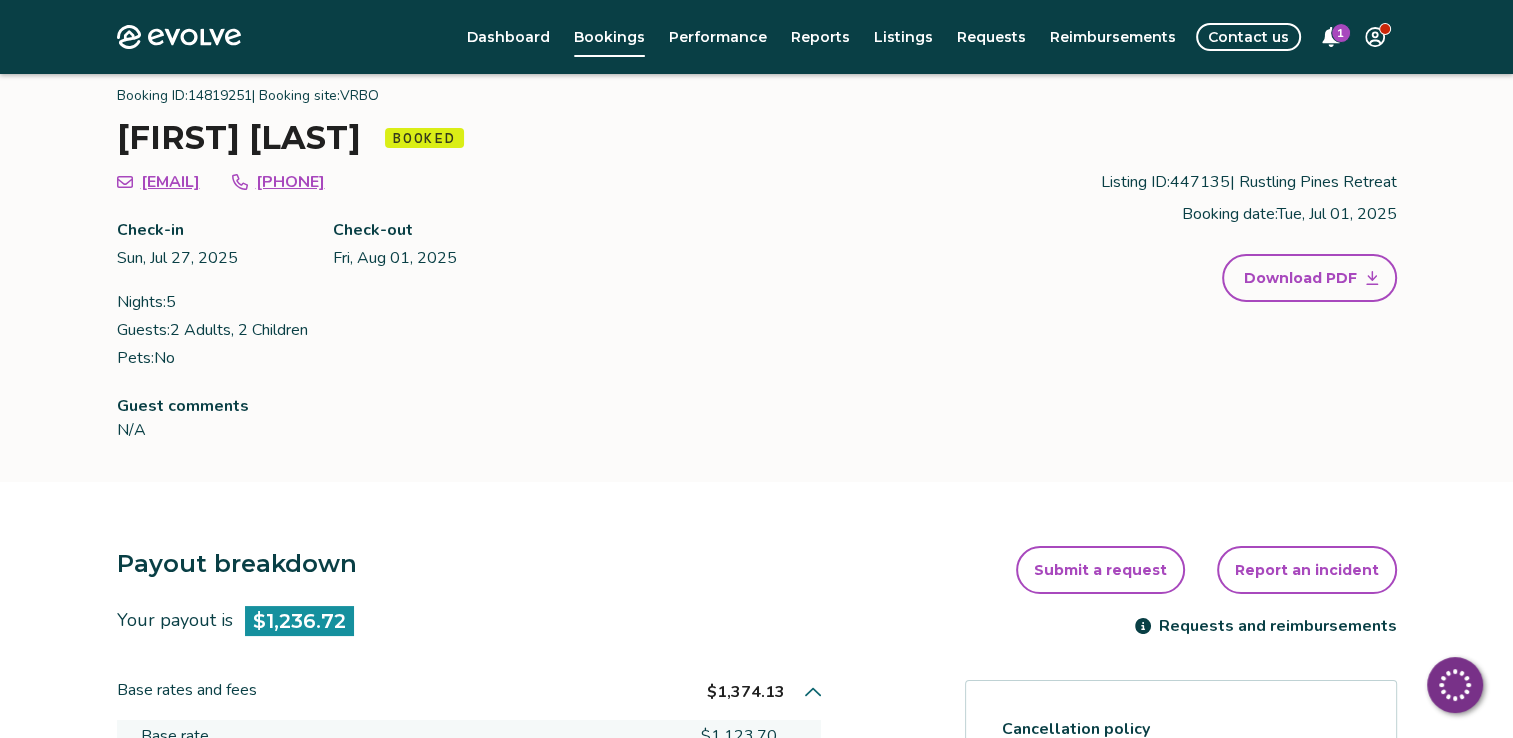 scroll, scrollTop: 58, scrollLeft: 0, axis: vertical 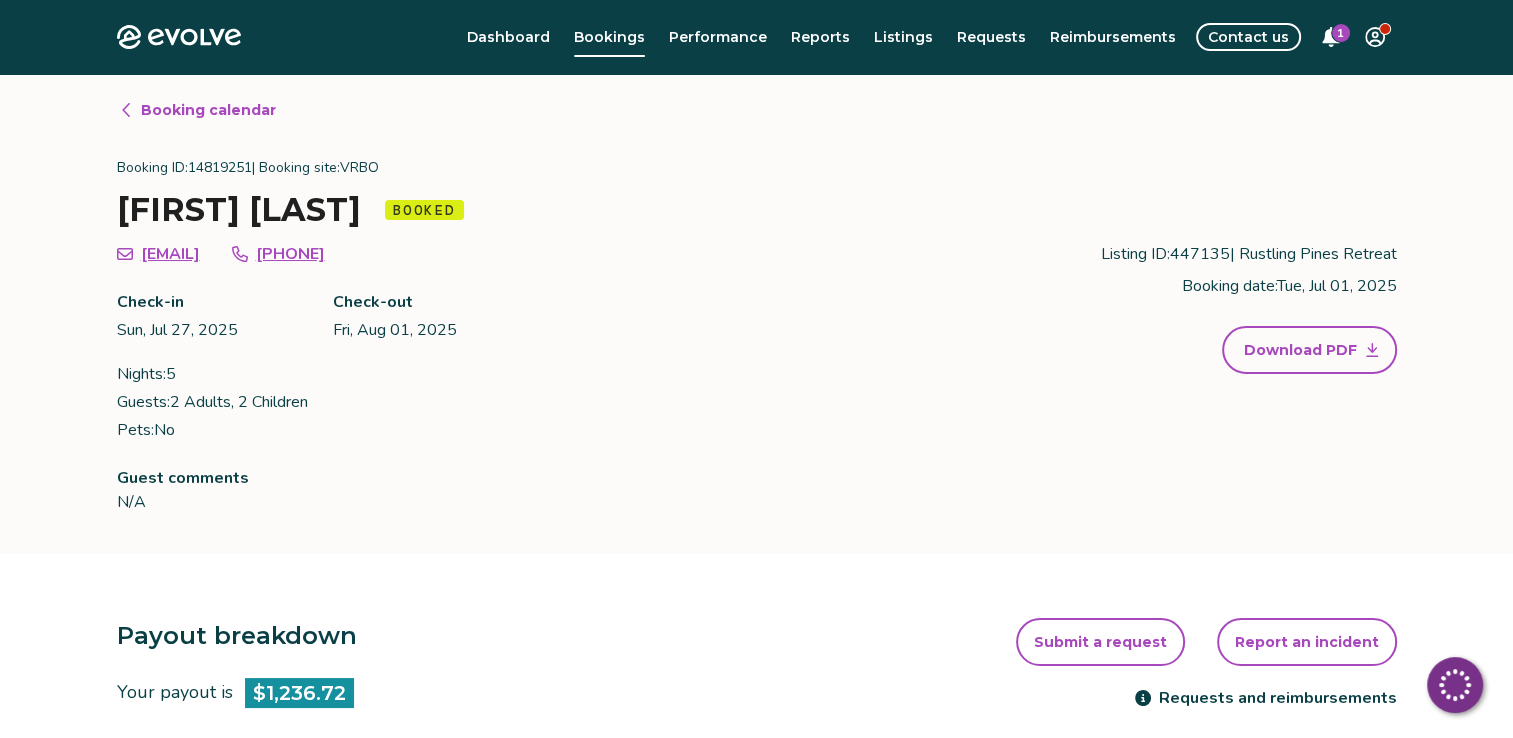 click on "Booking calendar" at bounding box center (208, 110) 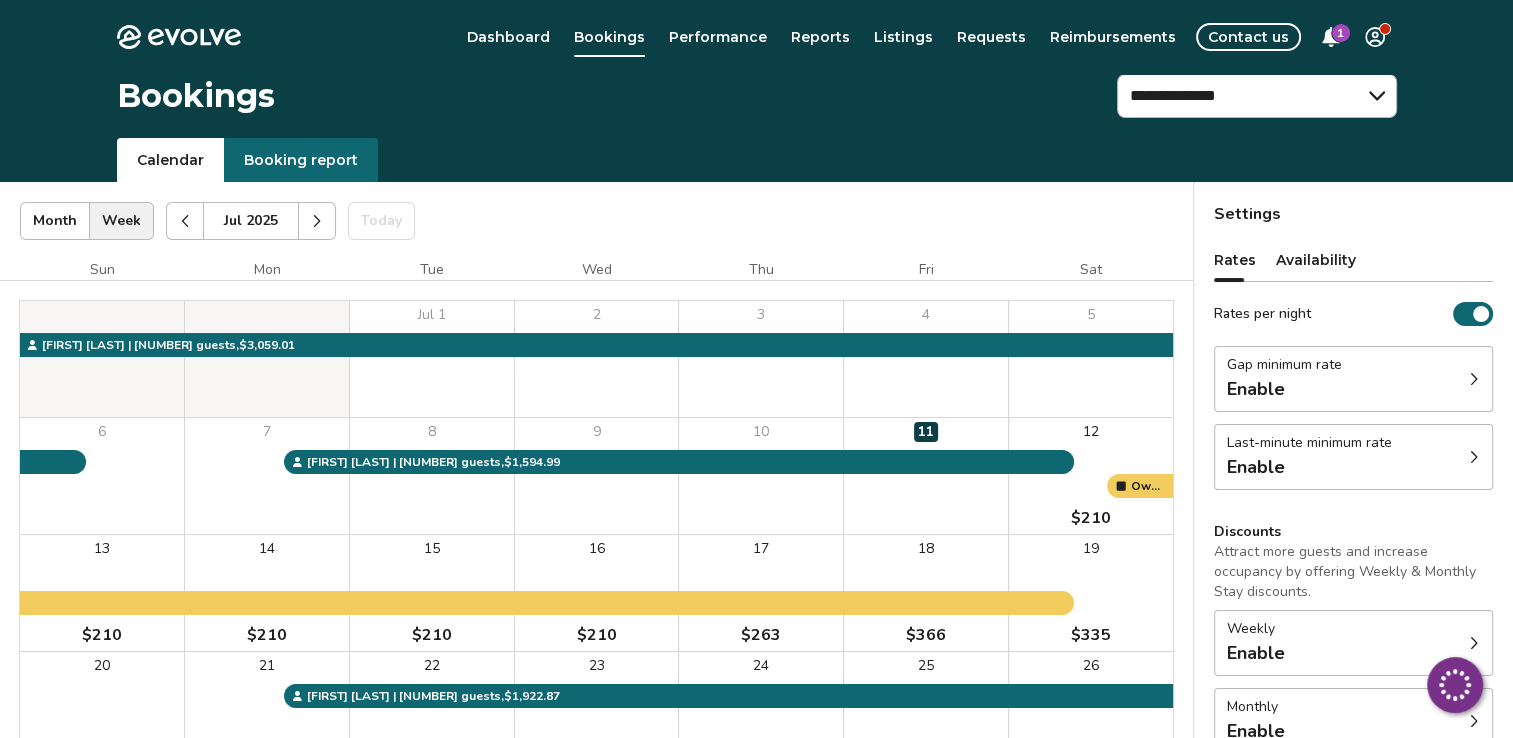 click 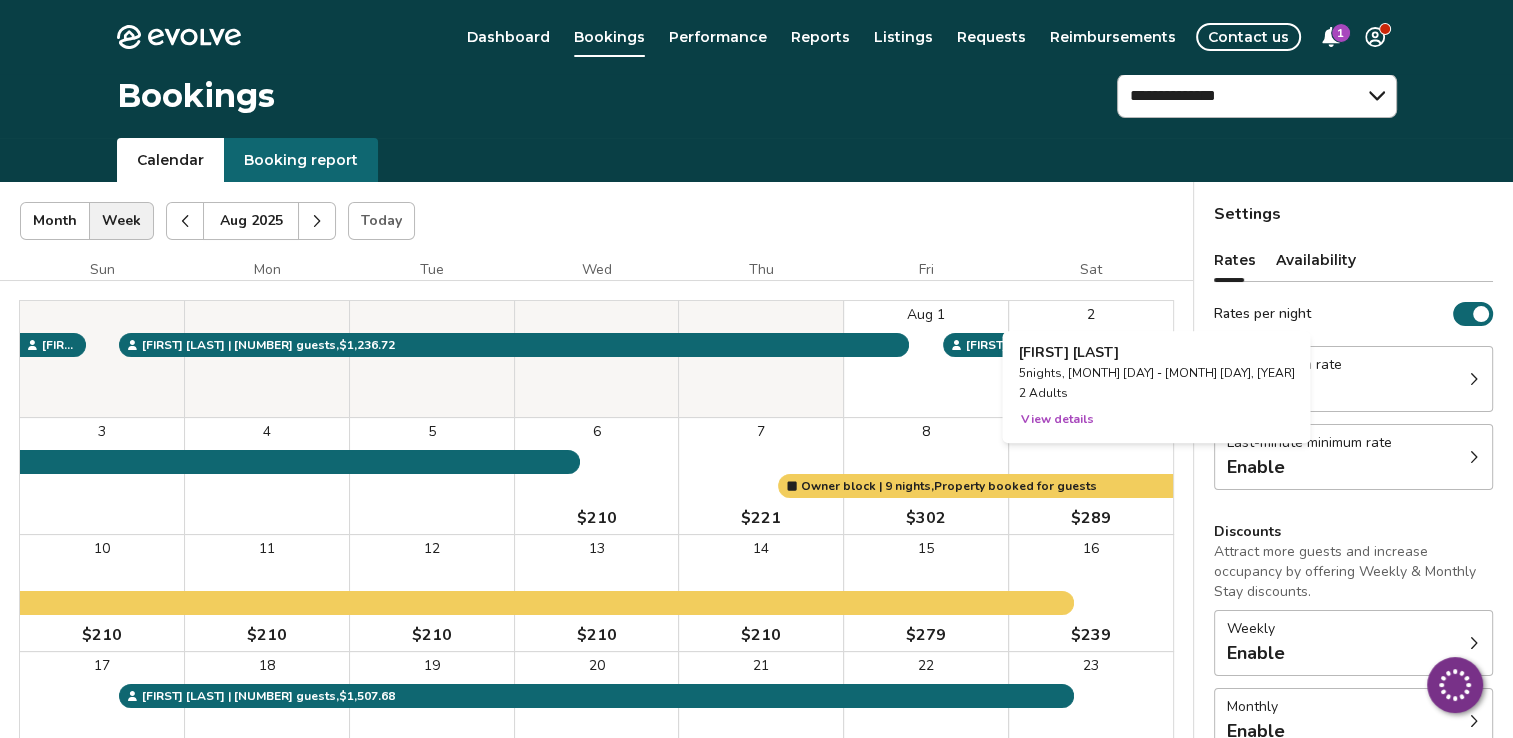 click on "View details" at bounding box center [1056, 419] 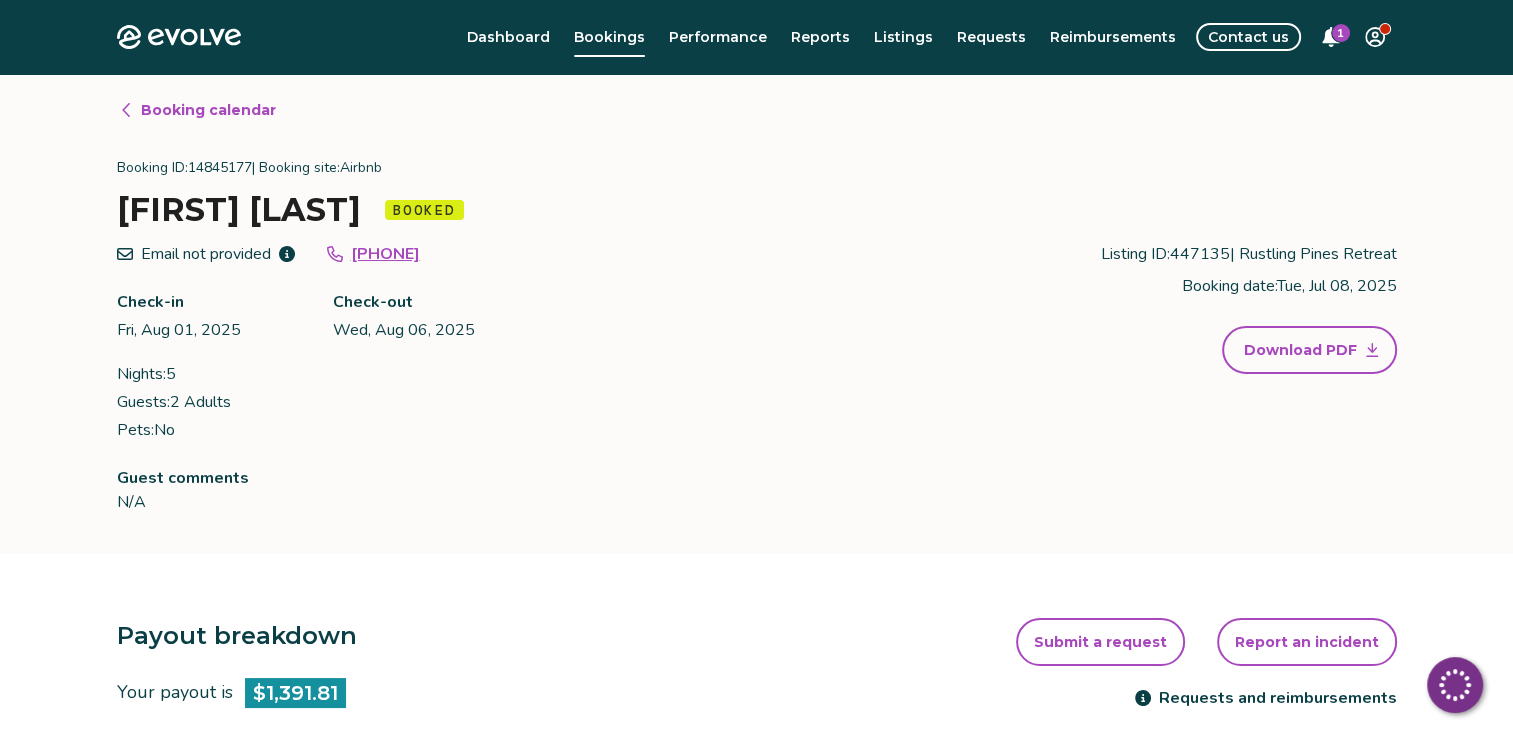 click 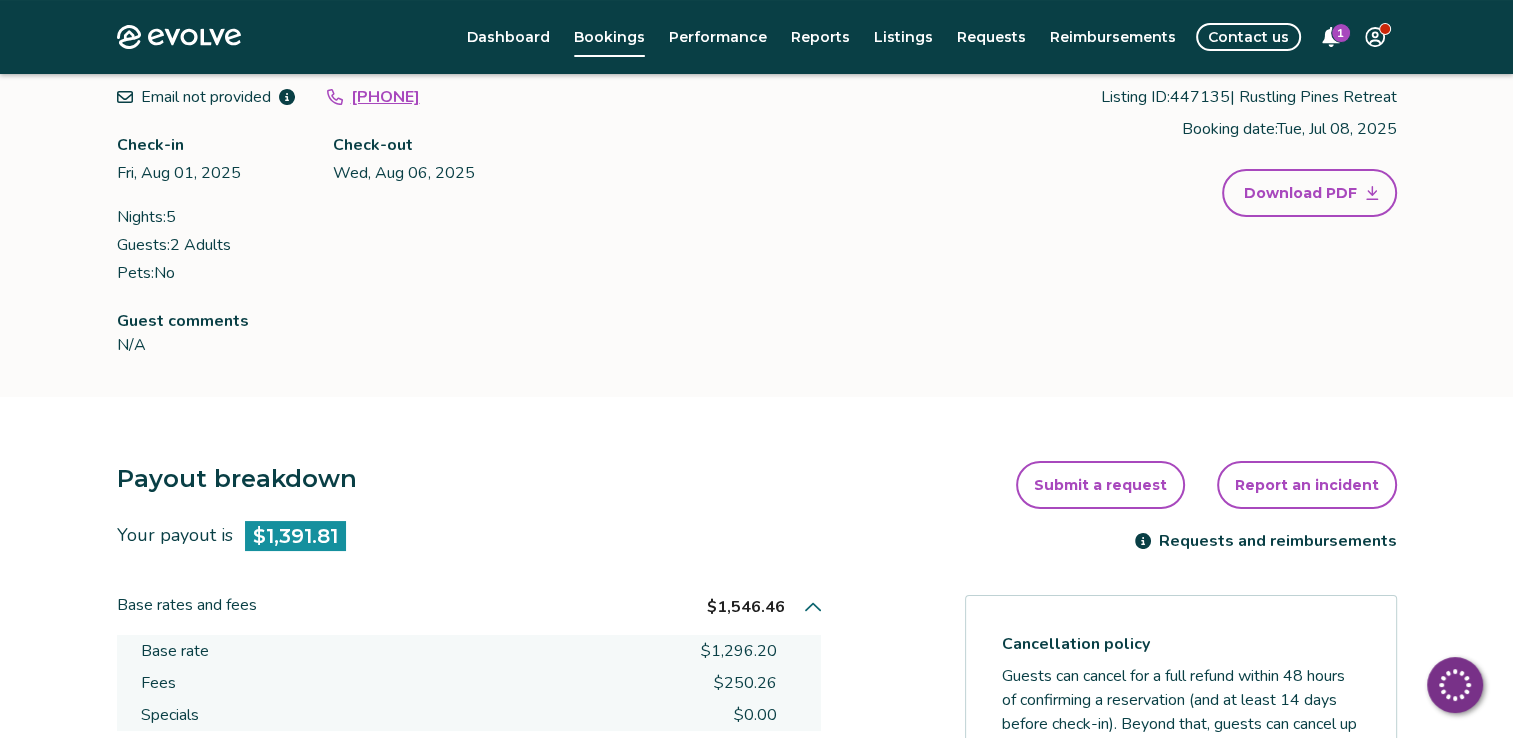 scroll, scrollTop: 158, scrollLeft: 0, axis: vertical 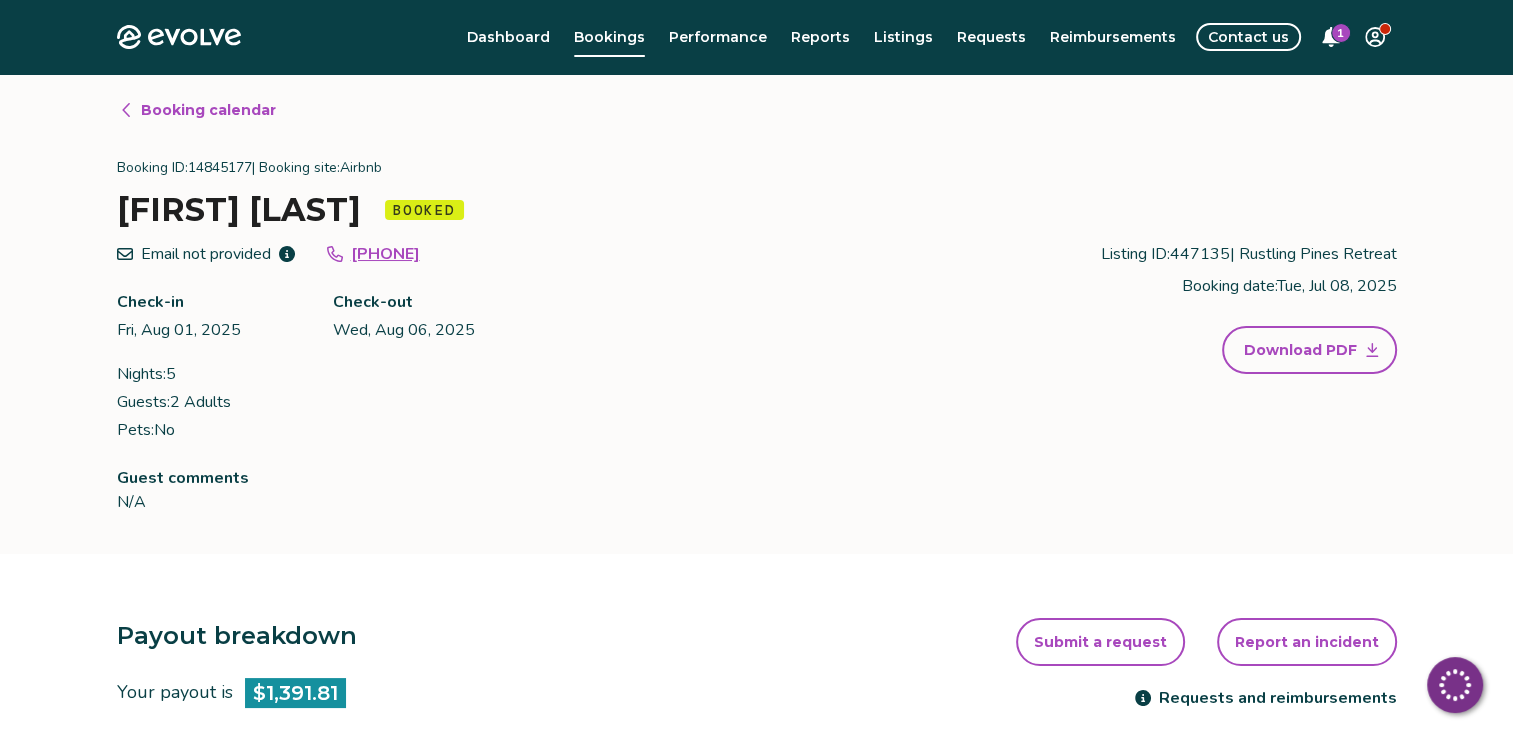 click on "Booking calendar" at bounding box center [208, 110] 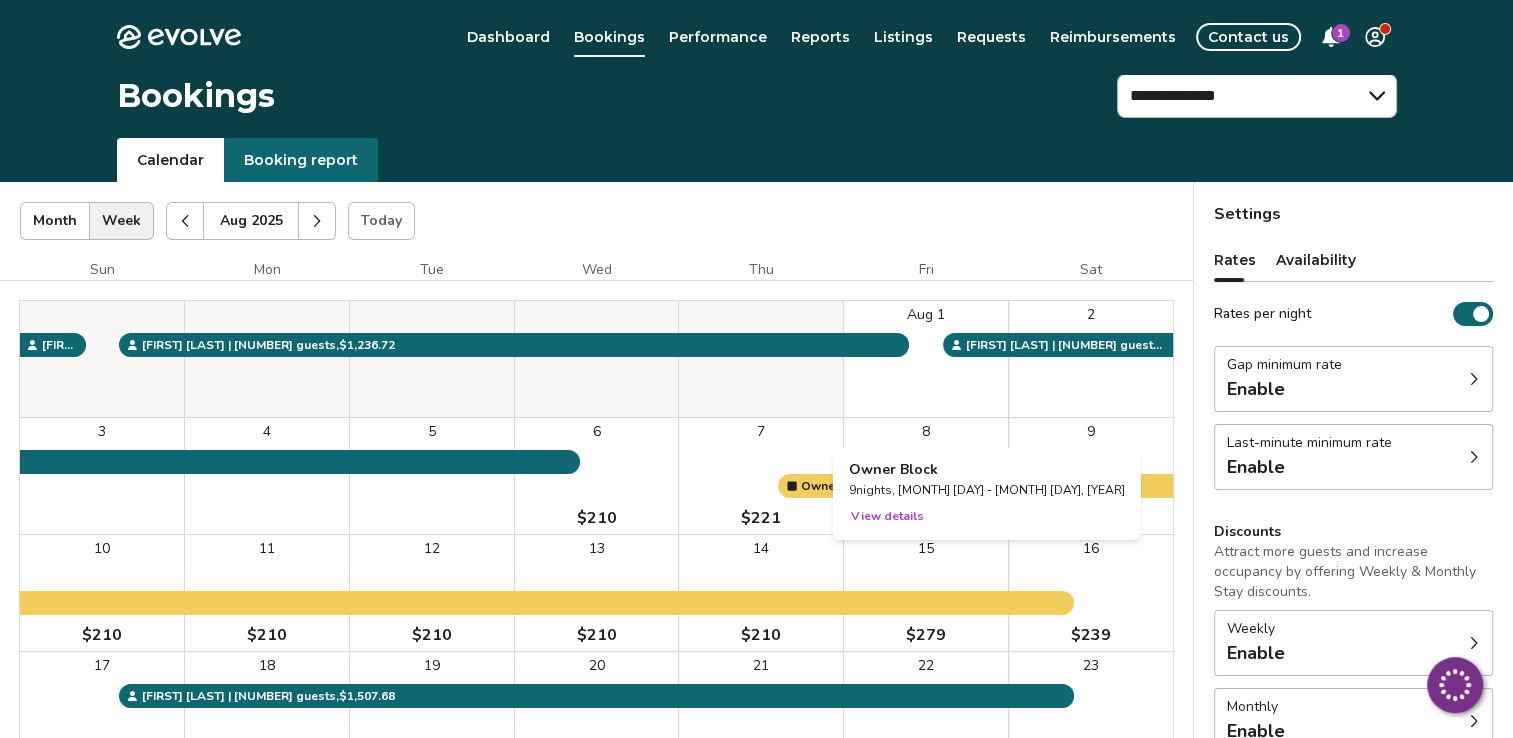 click on "View details" at bounding box center [887, 516] 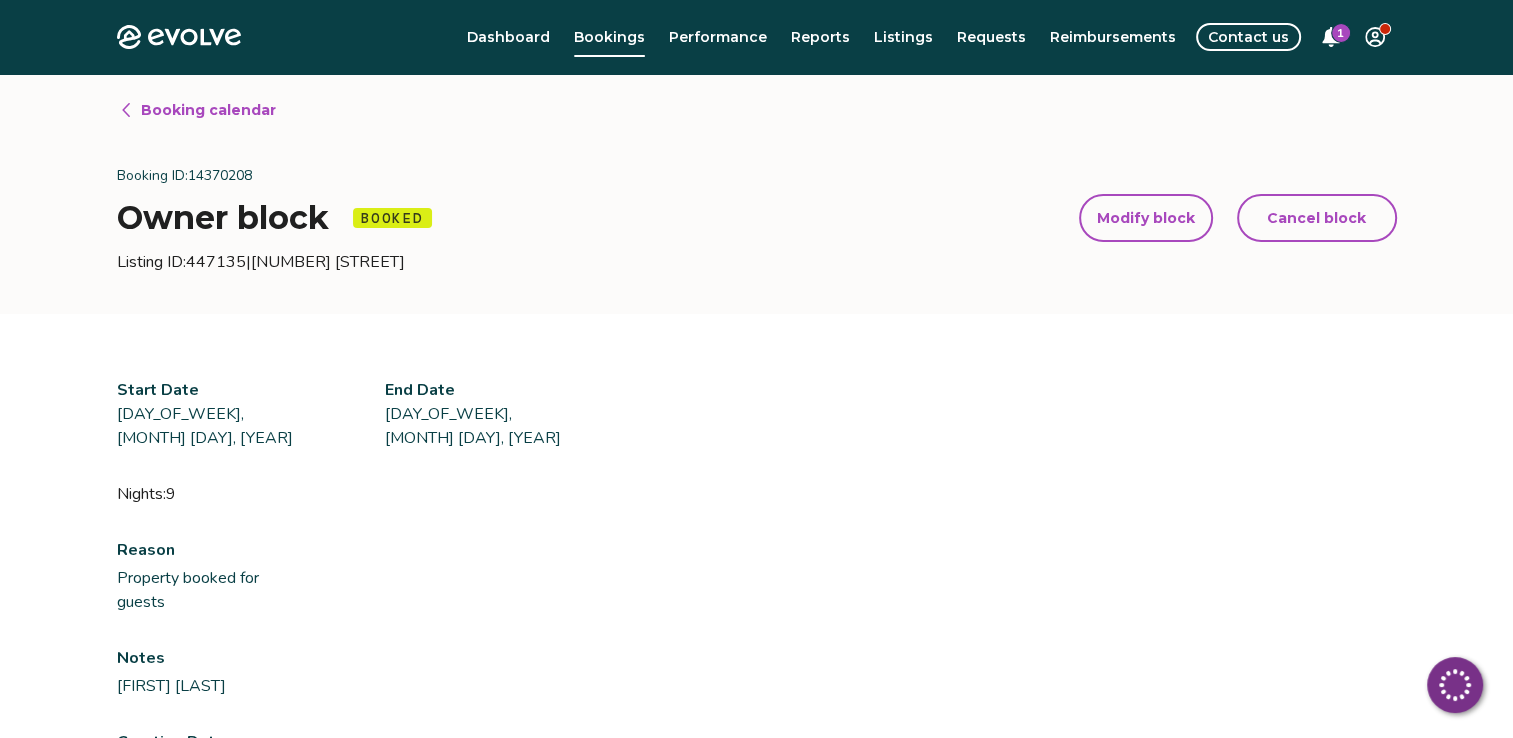 click on "Booking calendar" at bounding box center [208, 110] 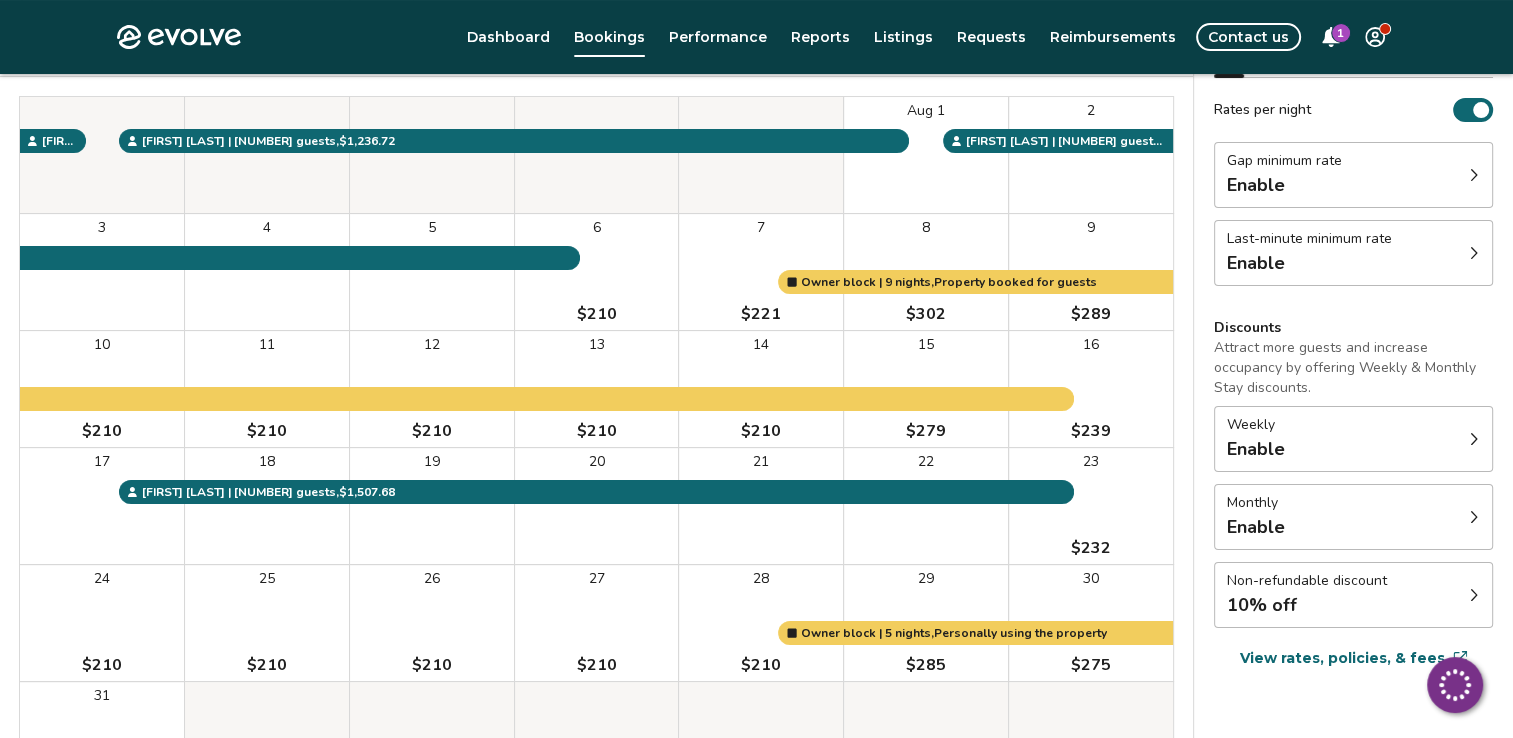 scroll, scrollTop: 200, scrollLeft: 0, axis: vertical 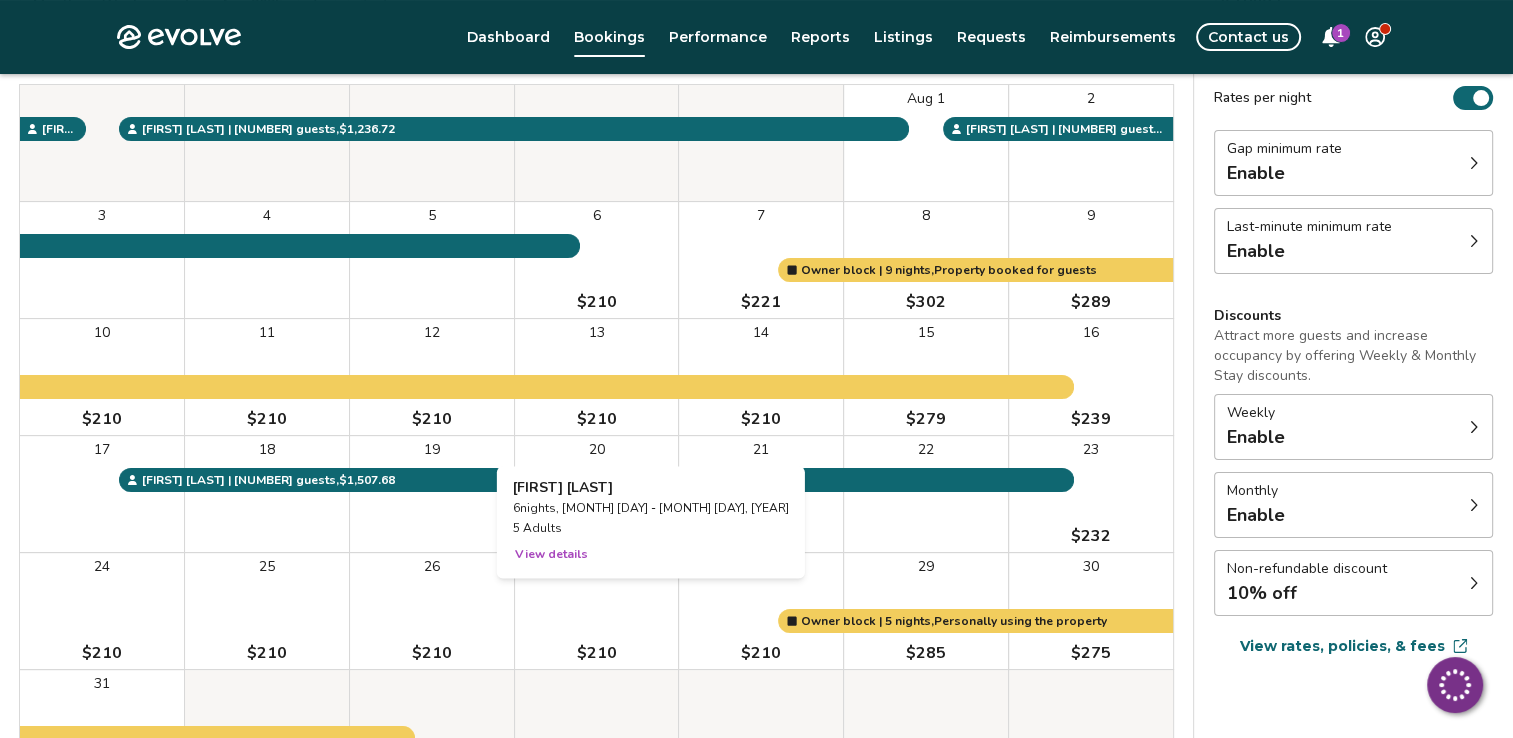 click on "View details" at bounding box center (551, 554) 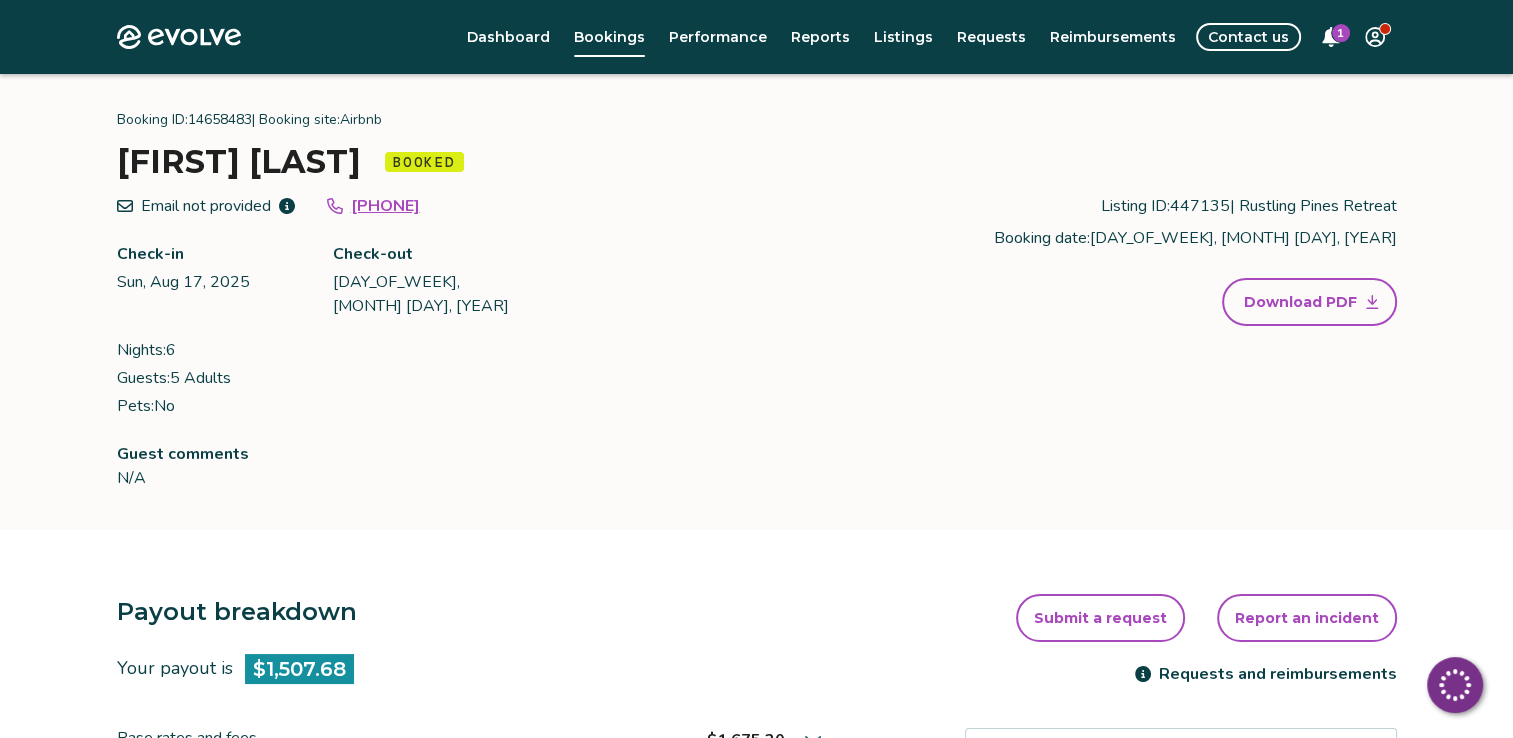 scroll, scrollTop: 156, scrollLeft: 0, axis: vertical 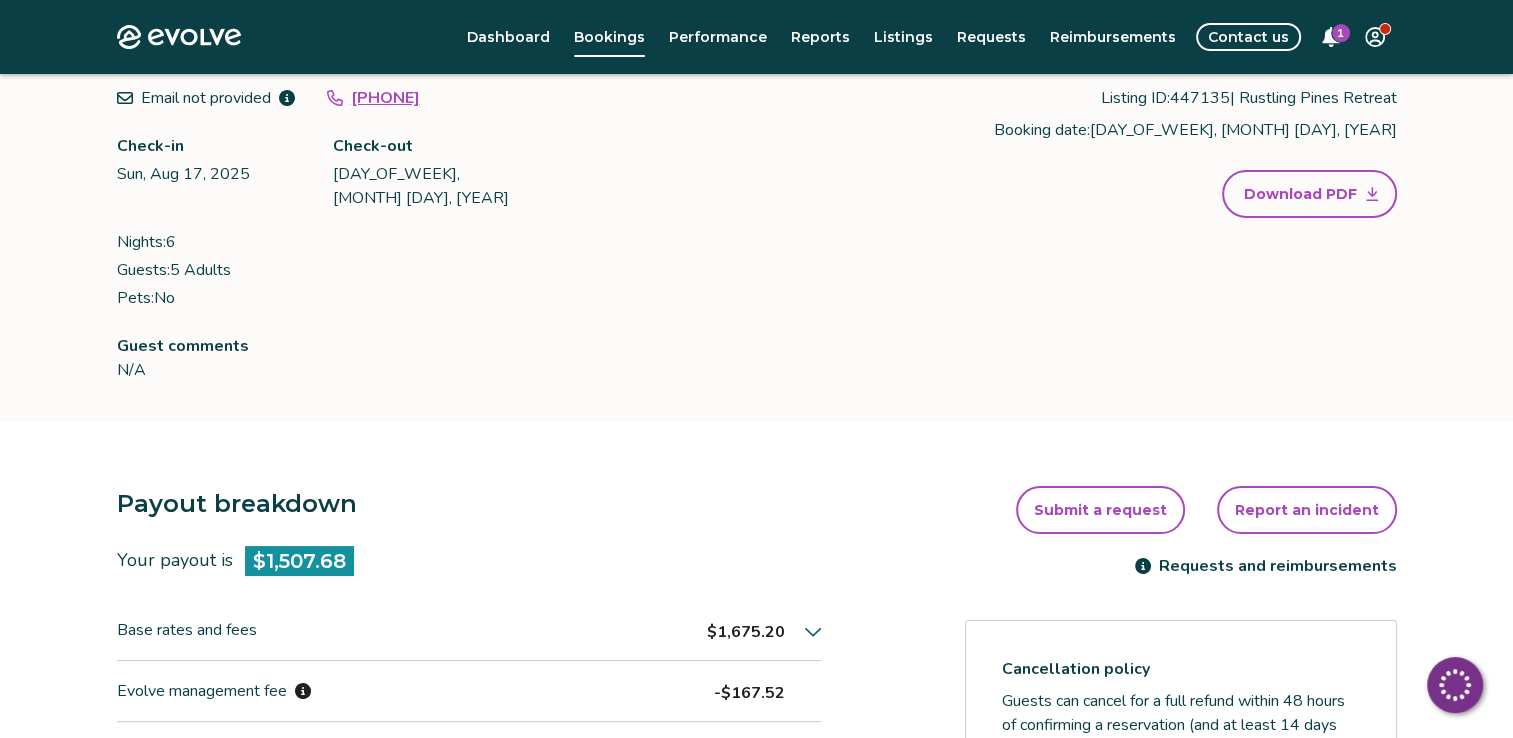 click on "$1,675.20" at bounding box center [746, 632] 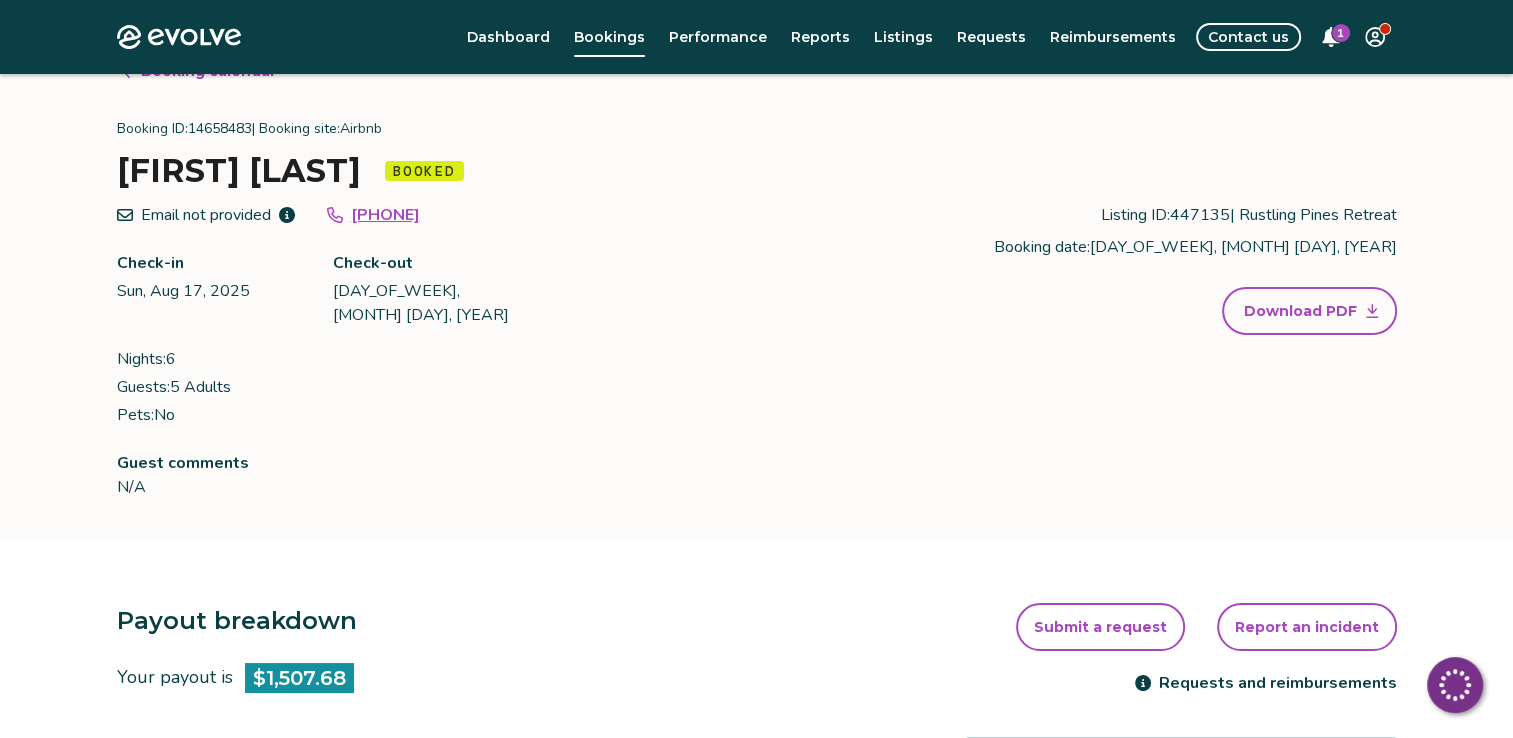 scroll, scrollTop: 33, scrollLeft: 0, axis: vertical 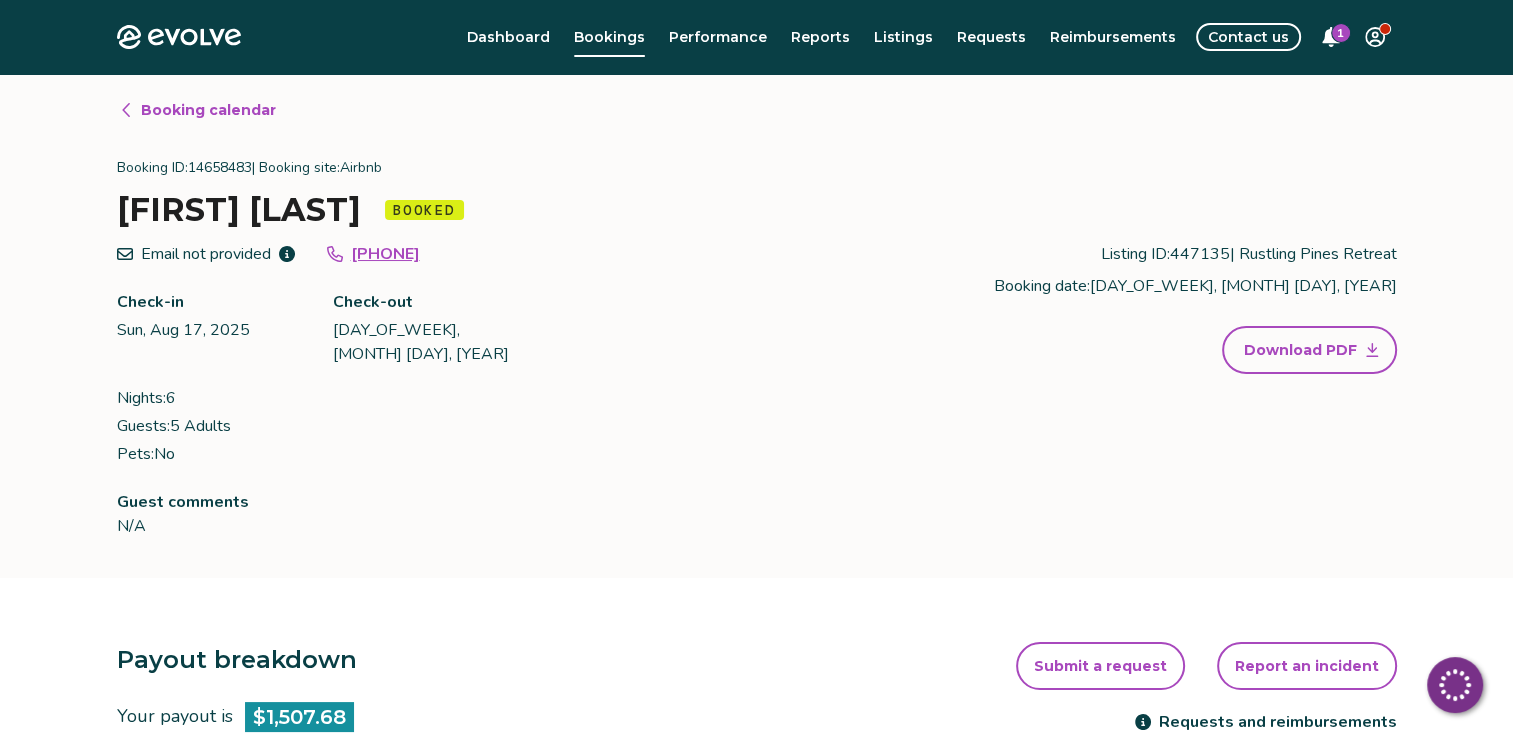 click on "Booking calendar" at bounding box center (208, 110) 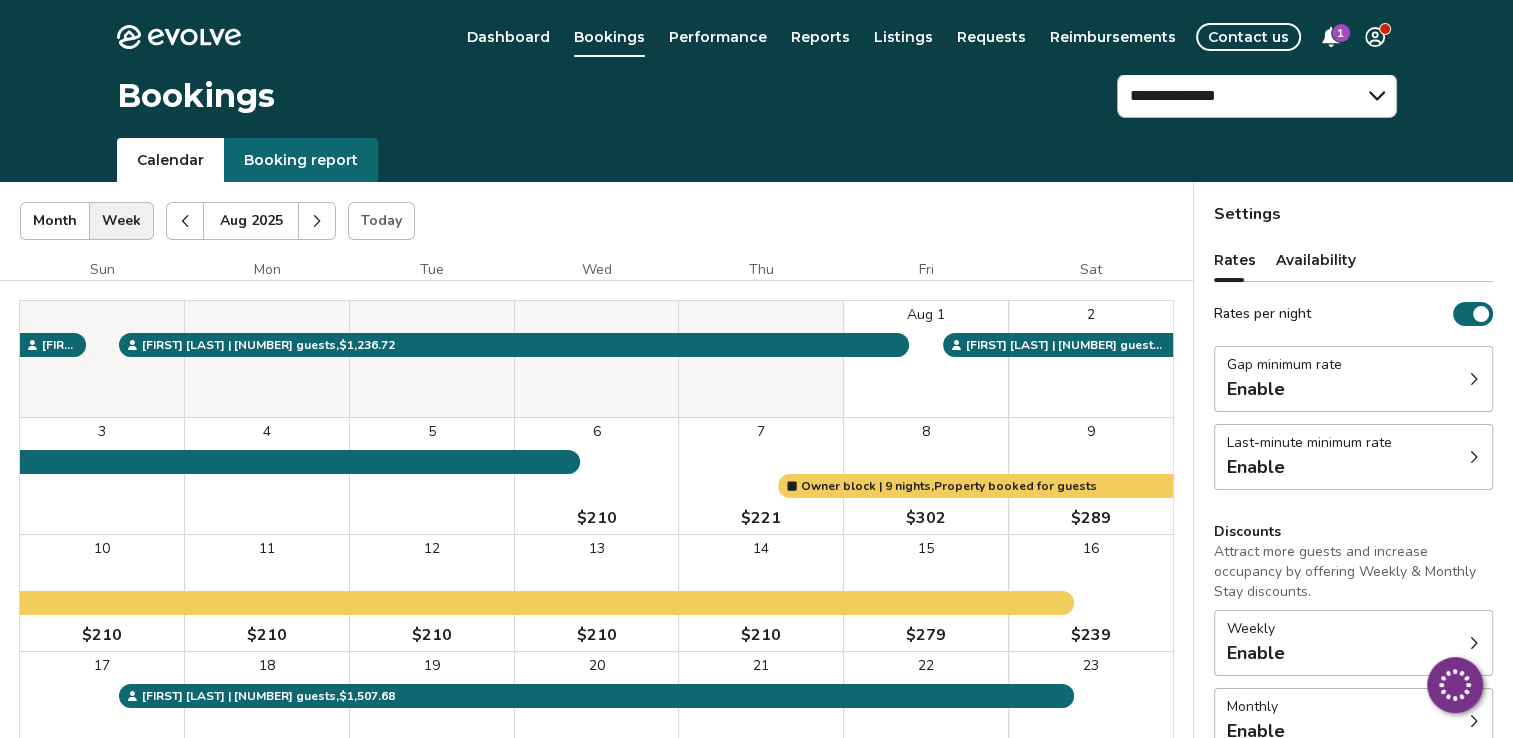 click on "[FIRST] [LAST] | [NUMBER] guests ," at bounding box center [756, 571] 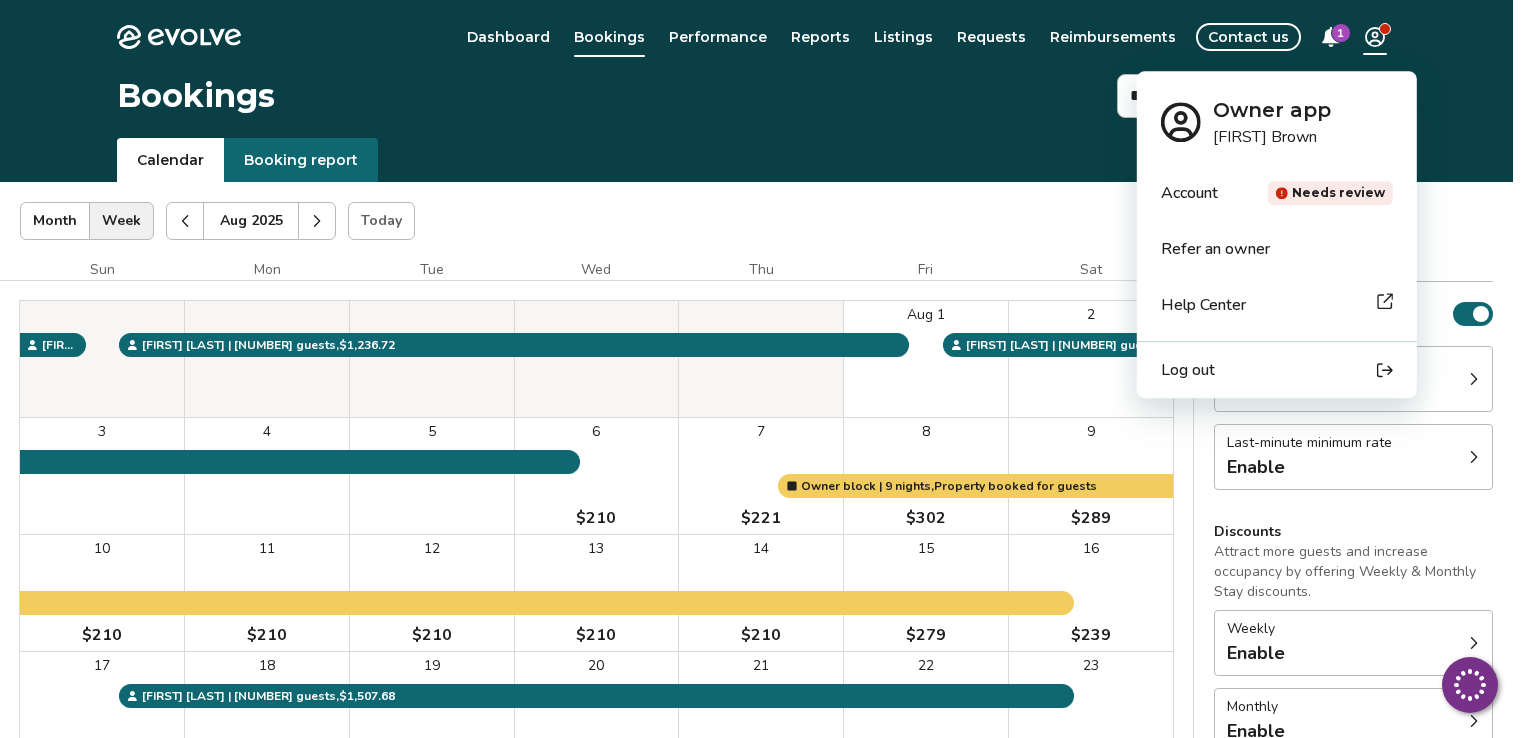 click on "Needs review" at bounding box center (1338, 193) 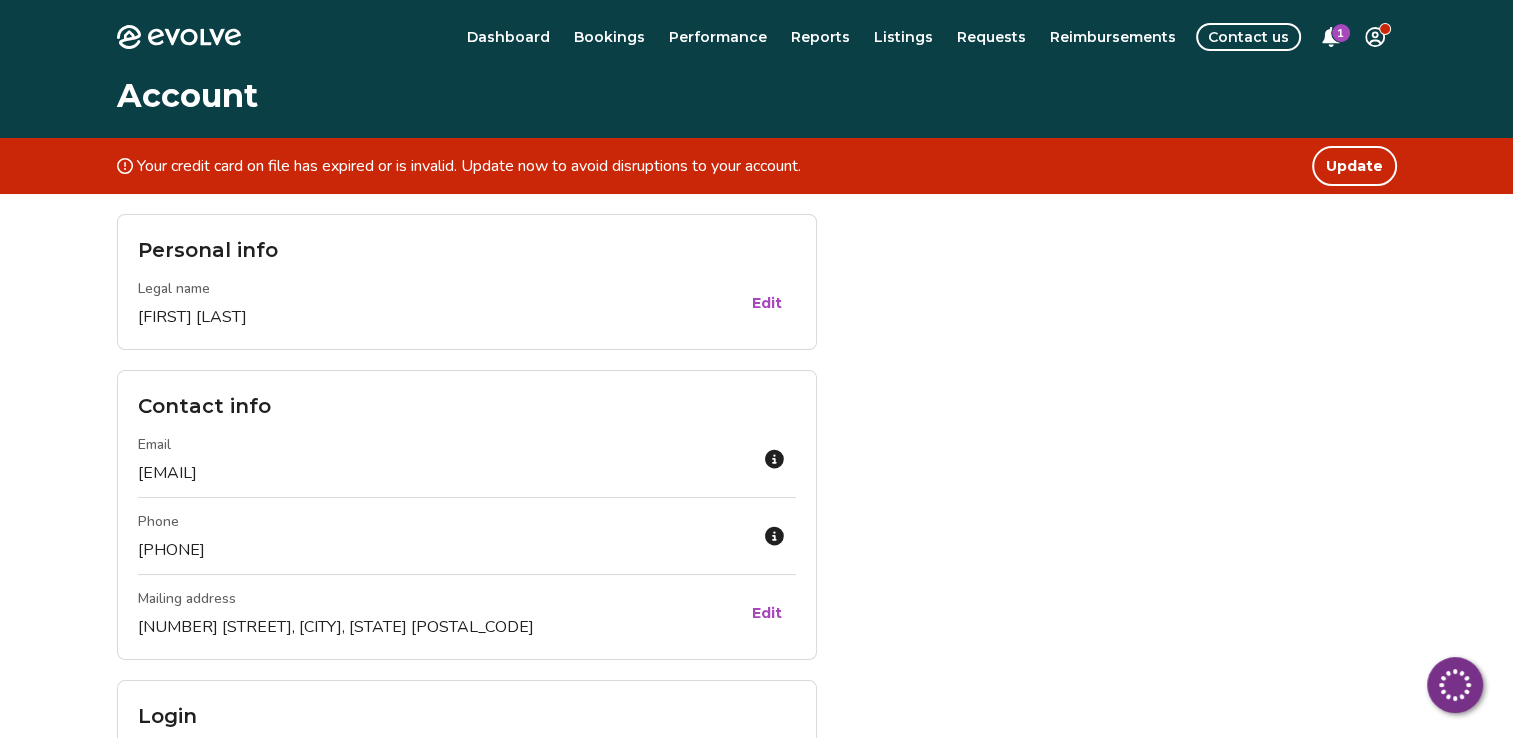 click on "Update" at bounding box center (1354, 166) 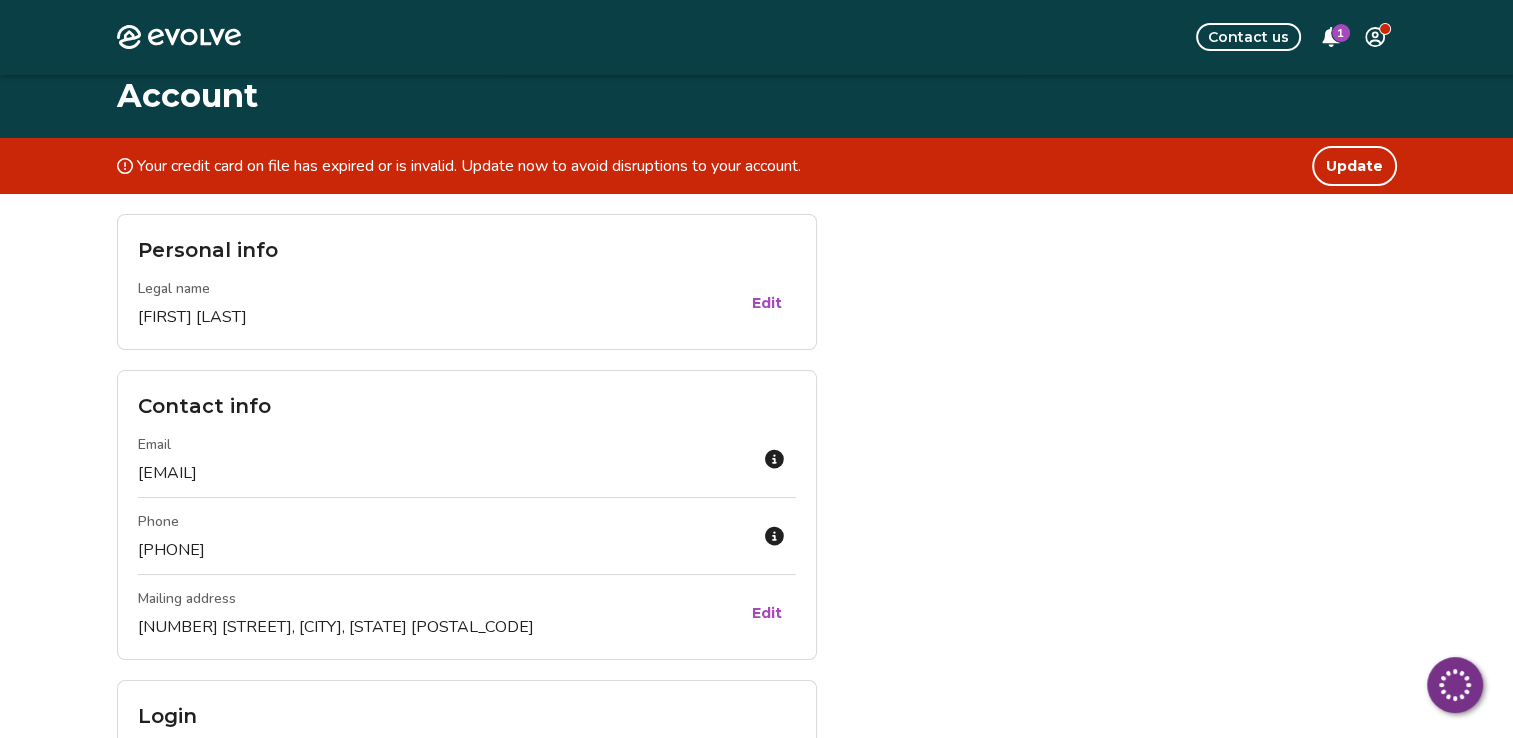 scroll, scrollTop: 677, scrollLeft: 0, axis: vertical 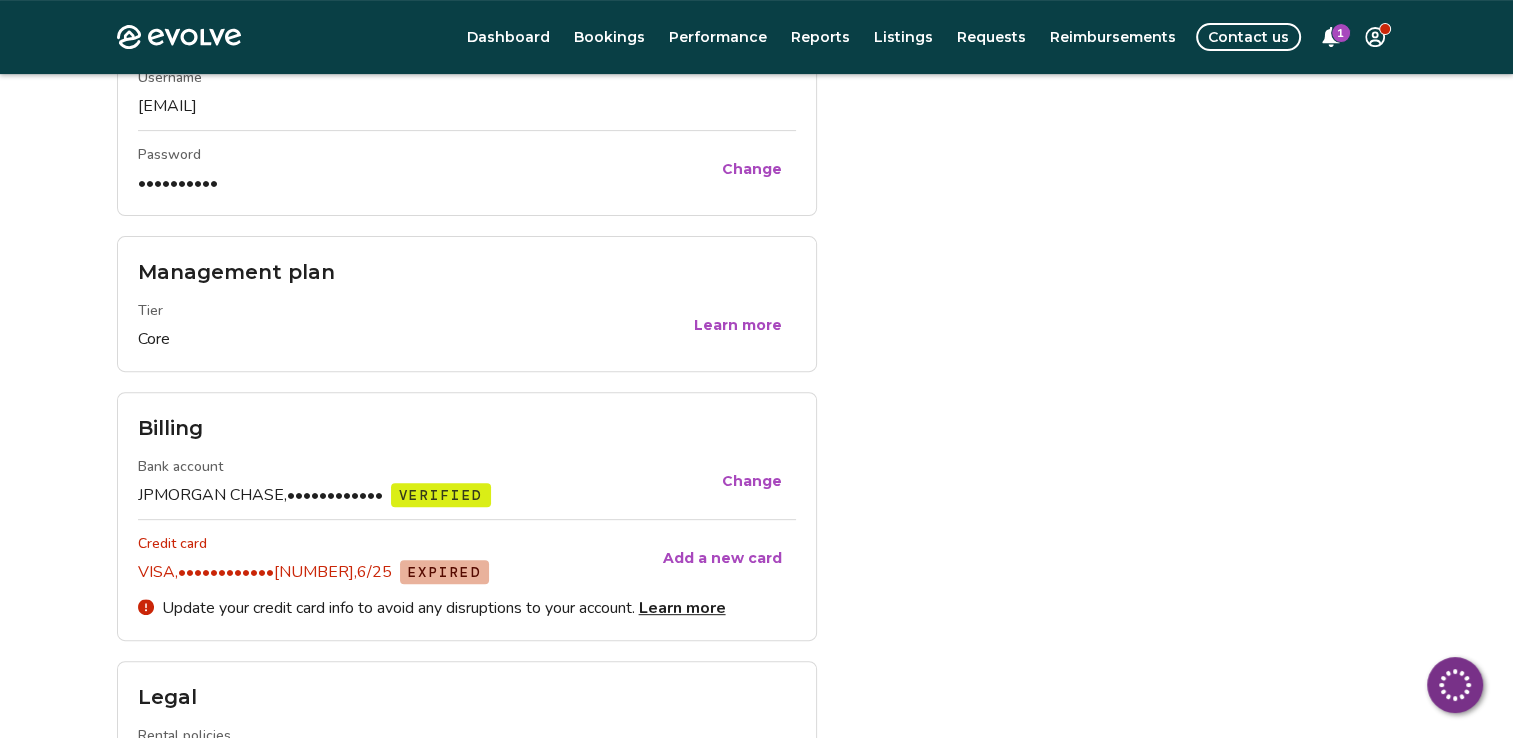 click on "Add a new card" at bounding box center [722, 558] 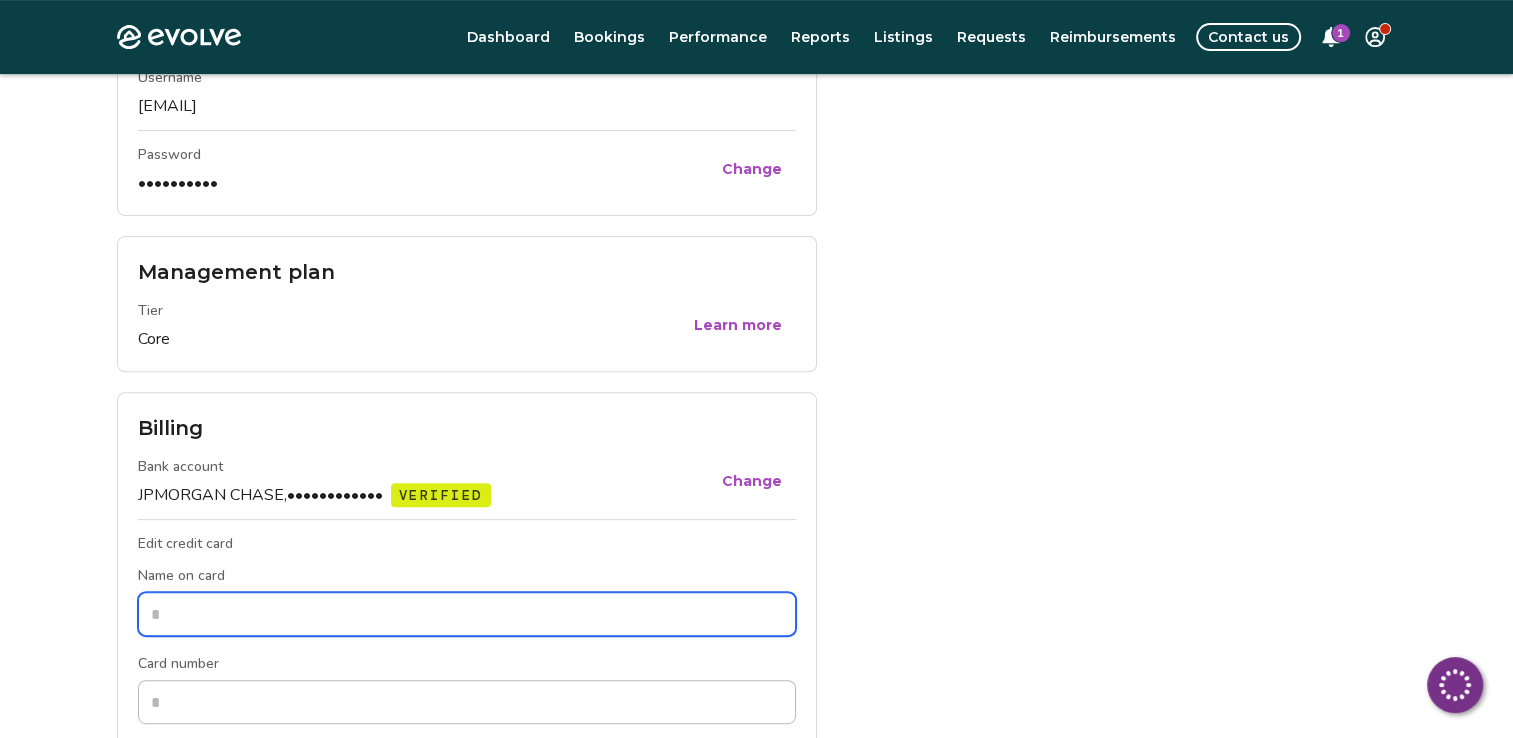 click on "Name on card" at bounding box center [467, 614] 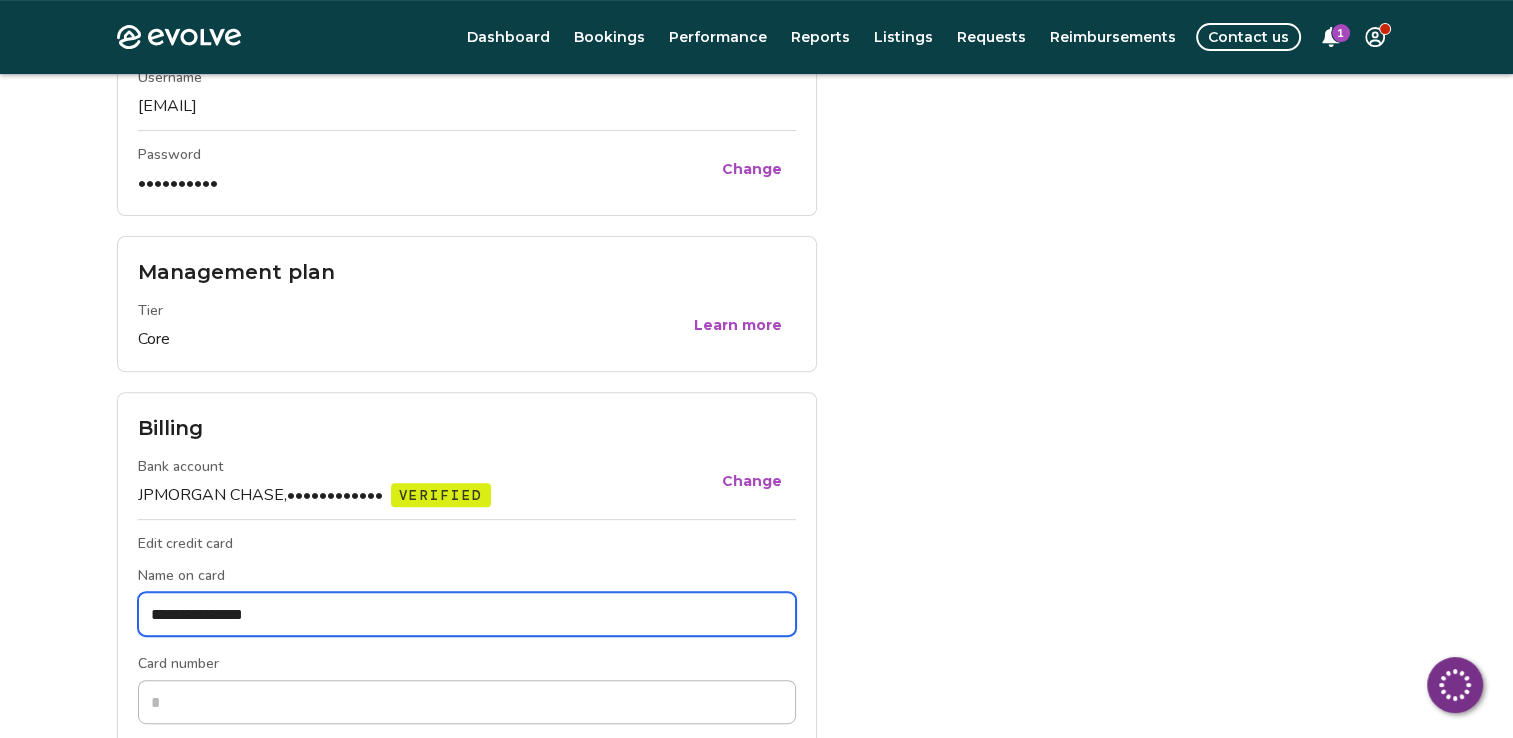 type on "**********" 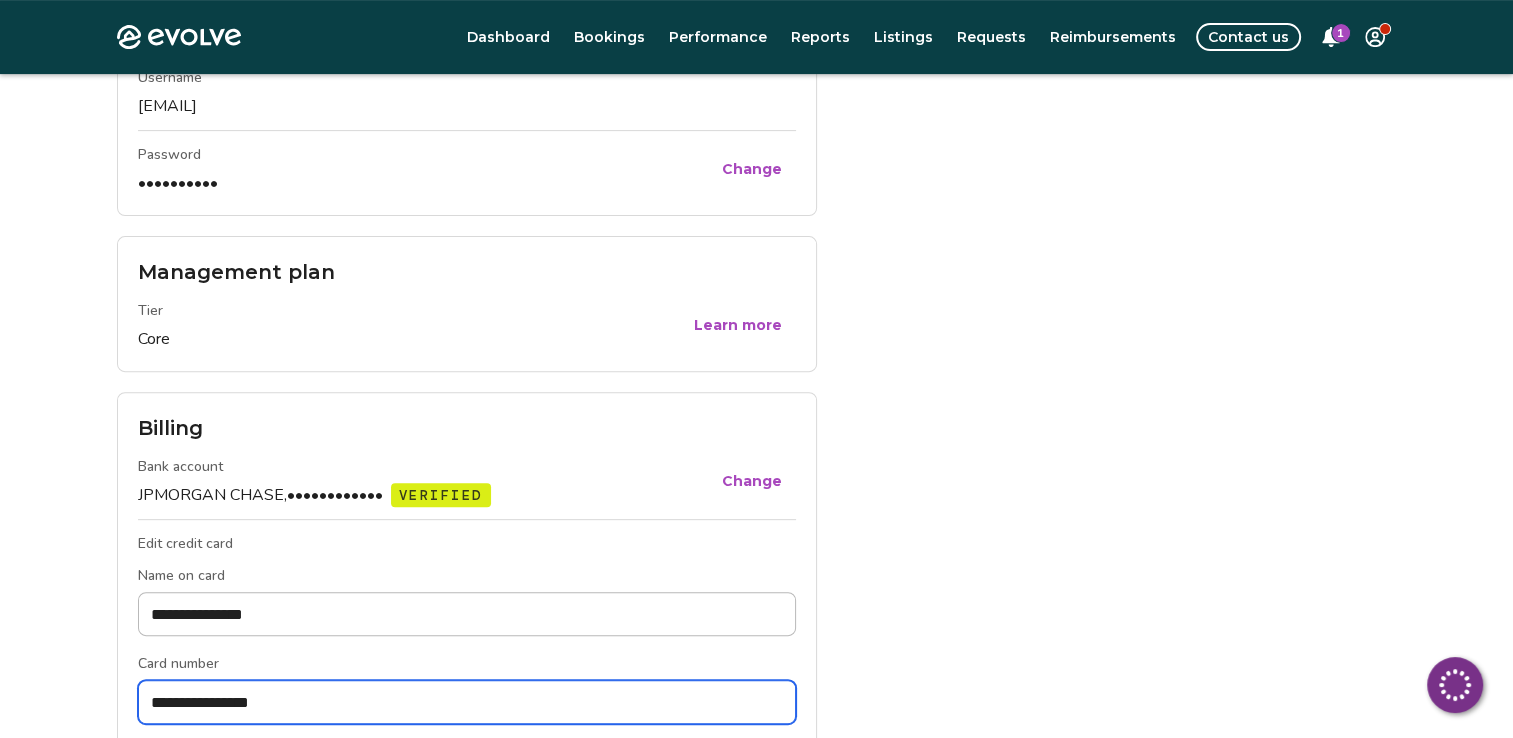 type on "**********" 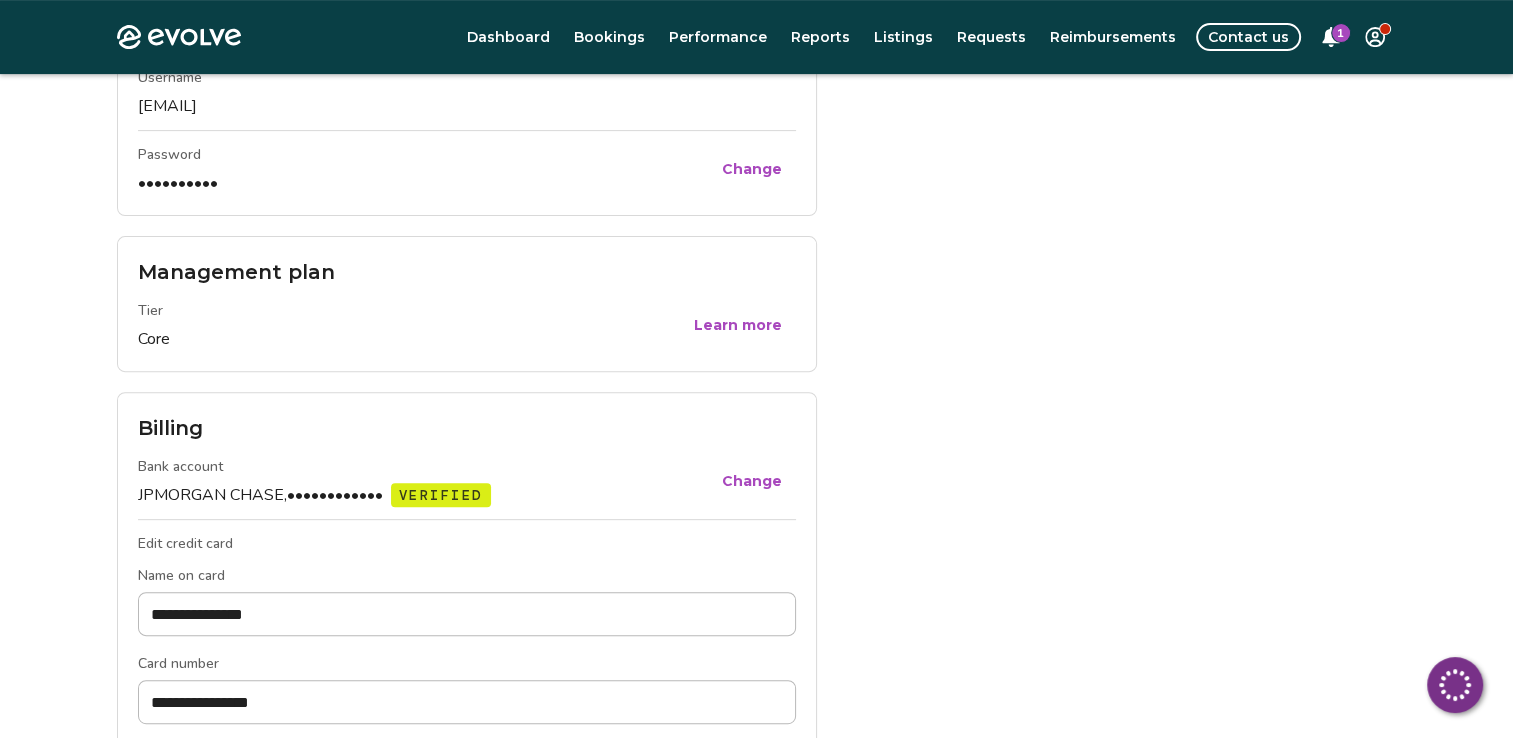 type on "*****" 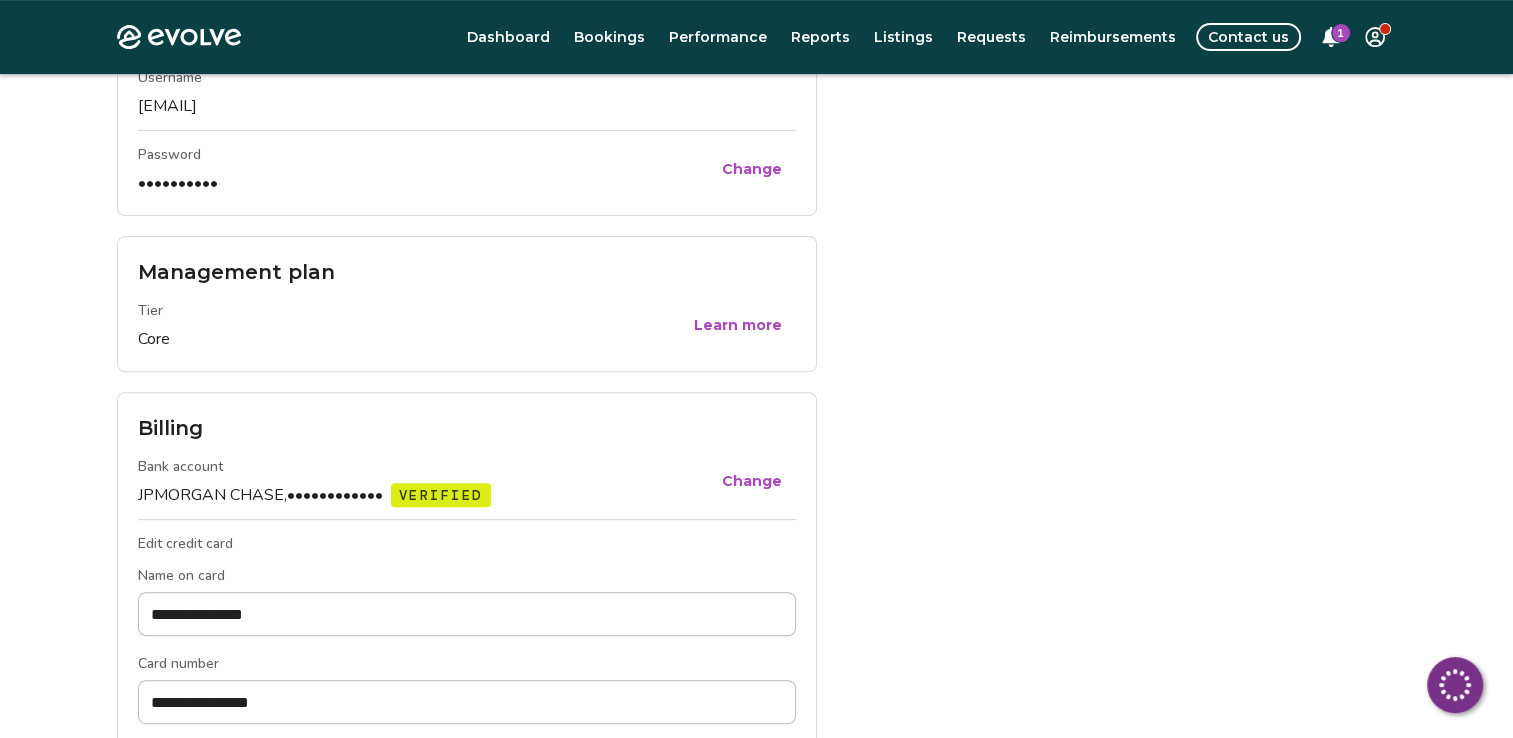 type on "*****" 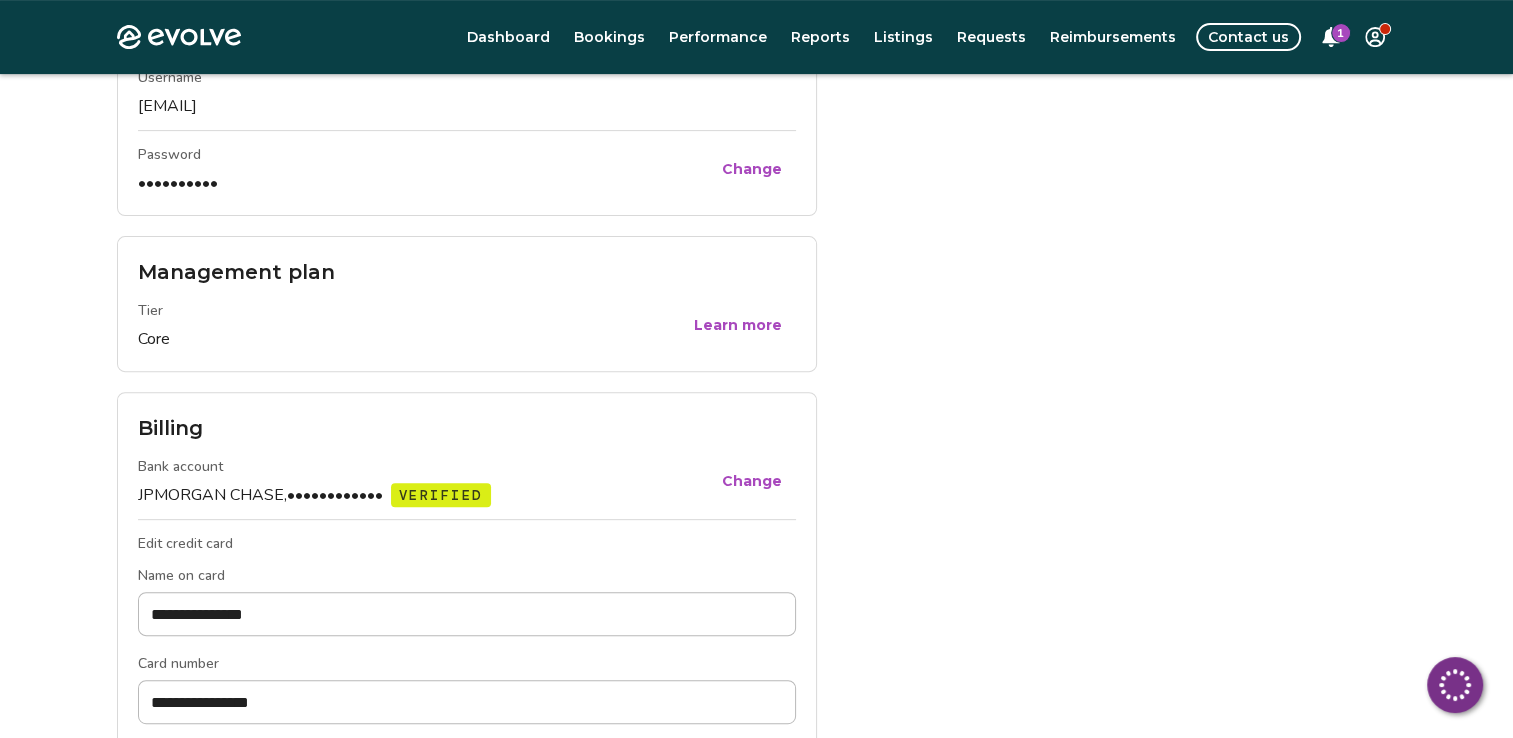 click on "Save" at bounding box center (763, 1056) 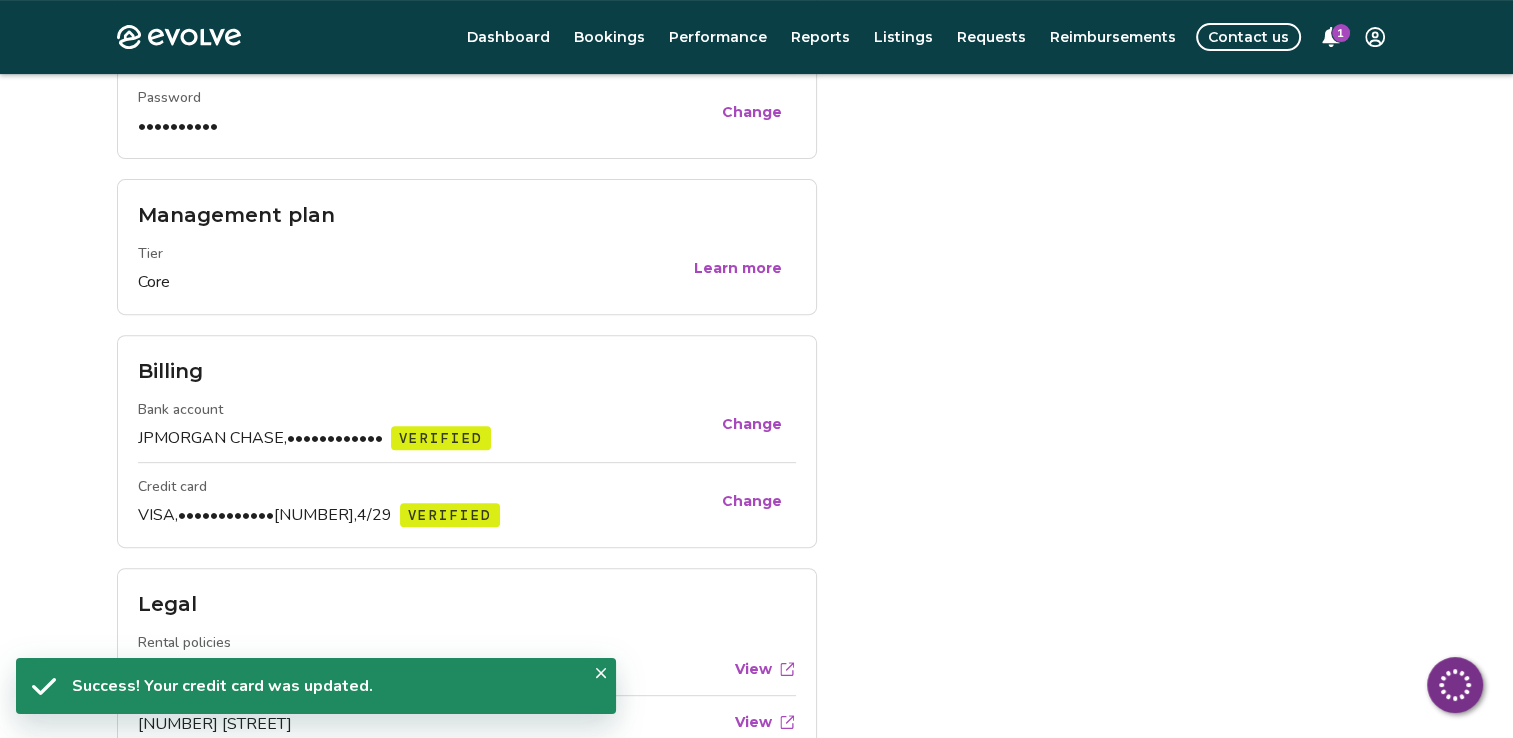 scroll, scrollTop: 607, scrollLeft: 0, axis: vertical 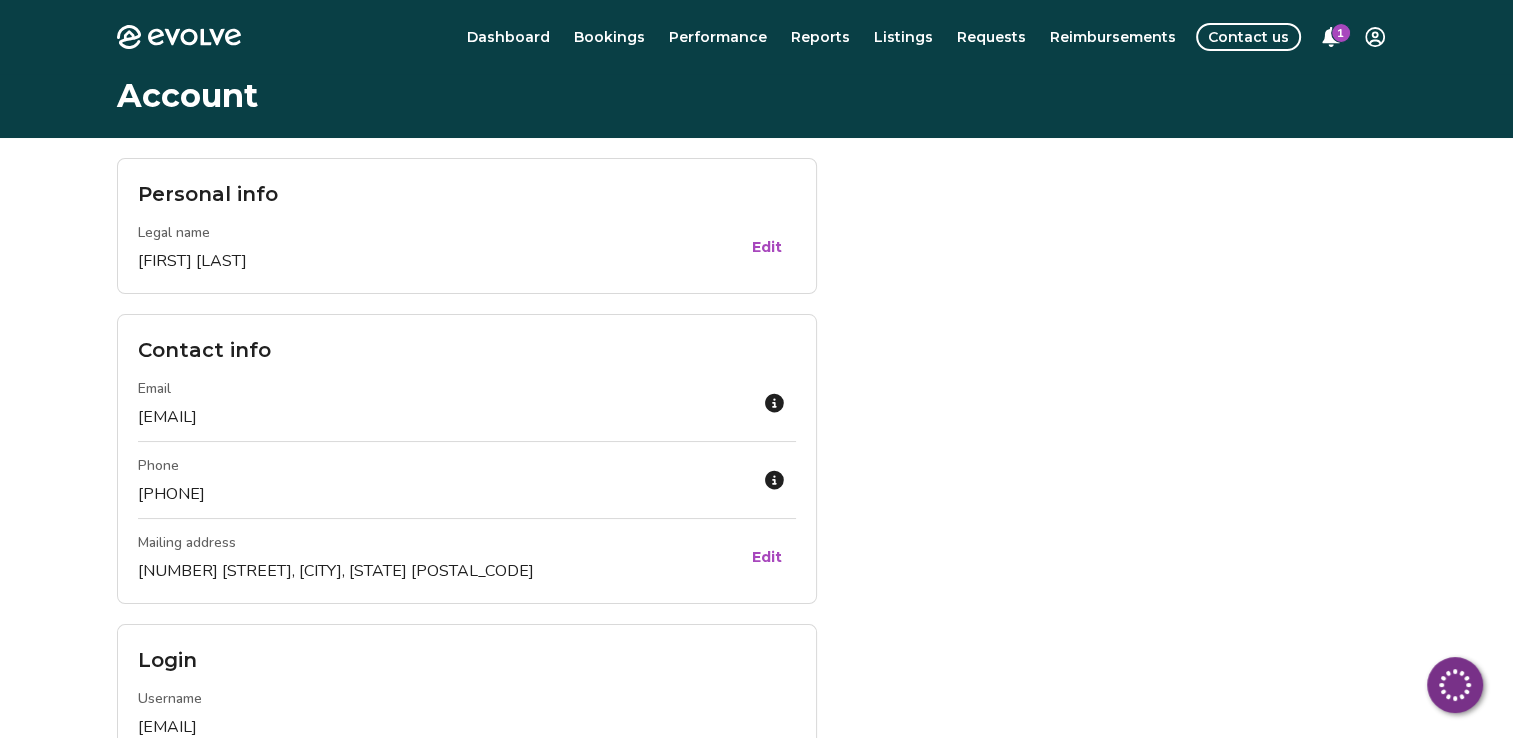 click on "1" at bounding box center [1331, 37] 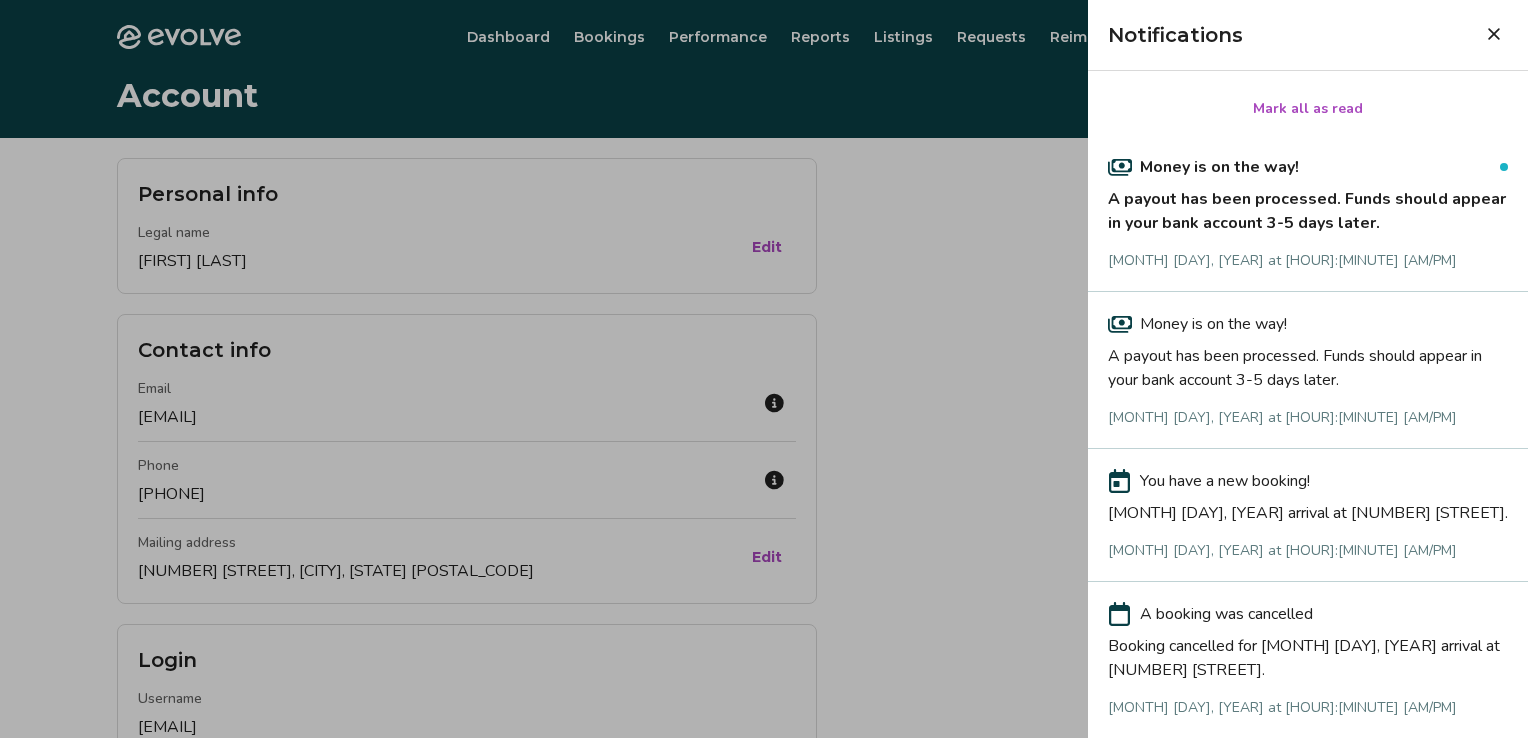 click on "A payout has been processed. Funds should appear in your bank account 3-5 days later." at bounding box center (1308, 207) 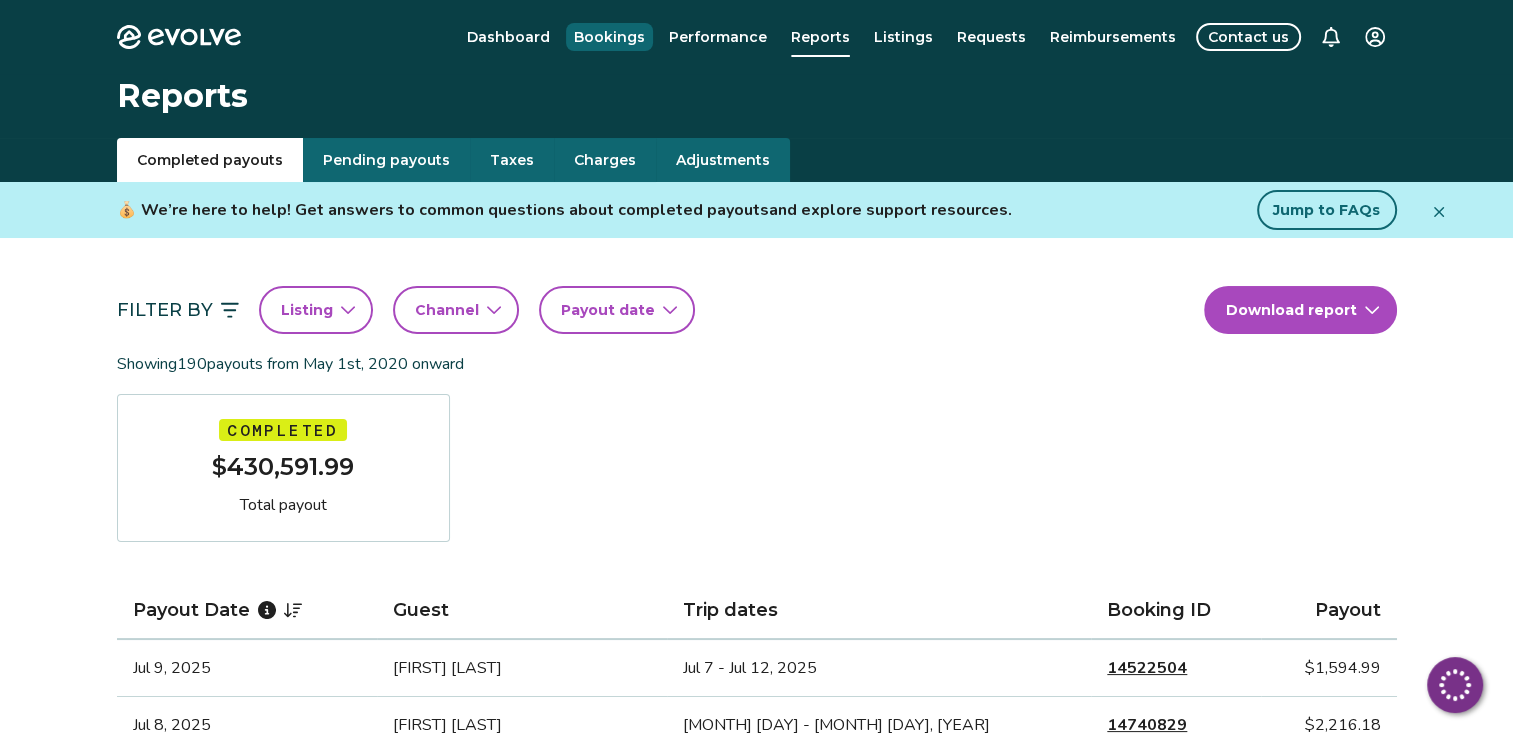 click on "Bookings" at bounding box center [609, 37] 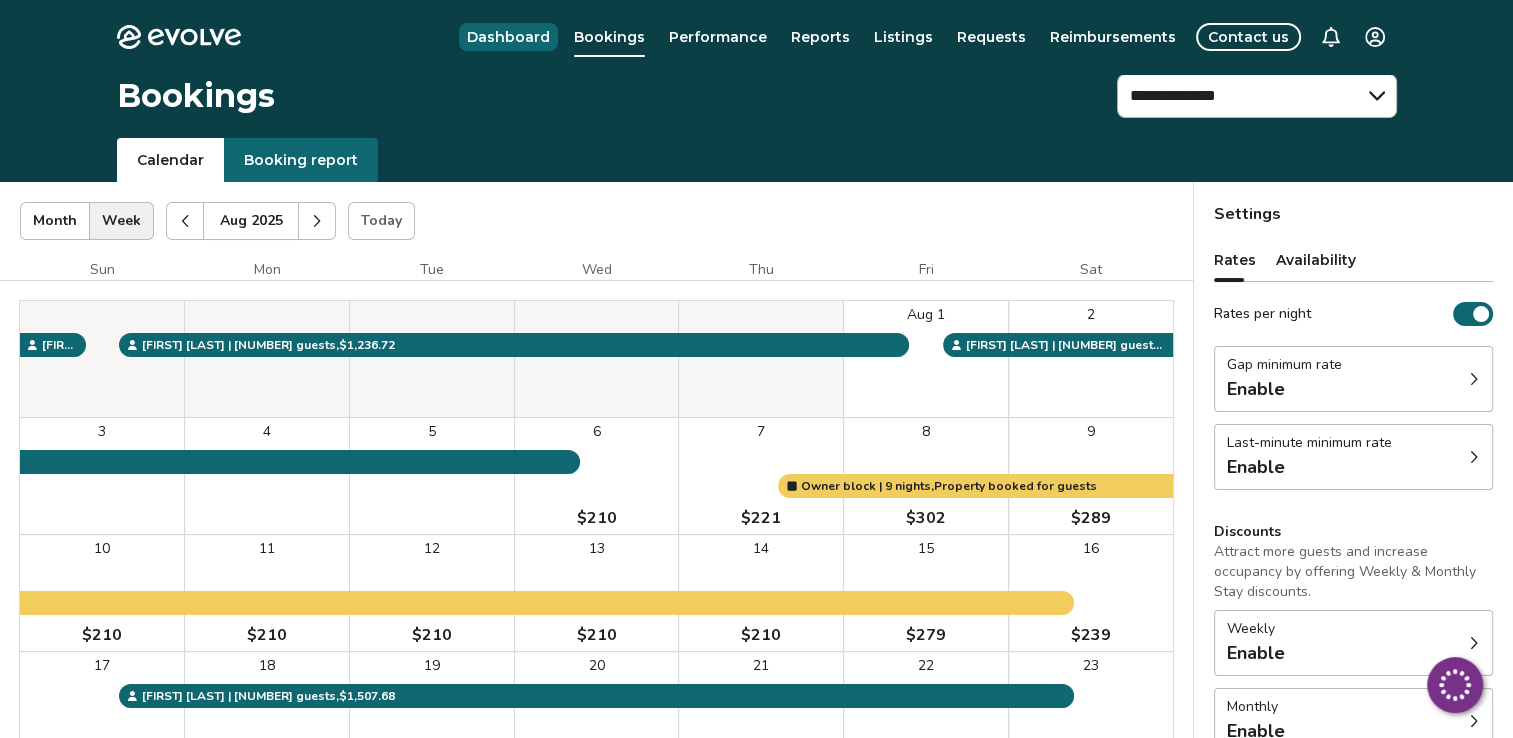 click on "Dashboard" at bounding box center [508, 37] 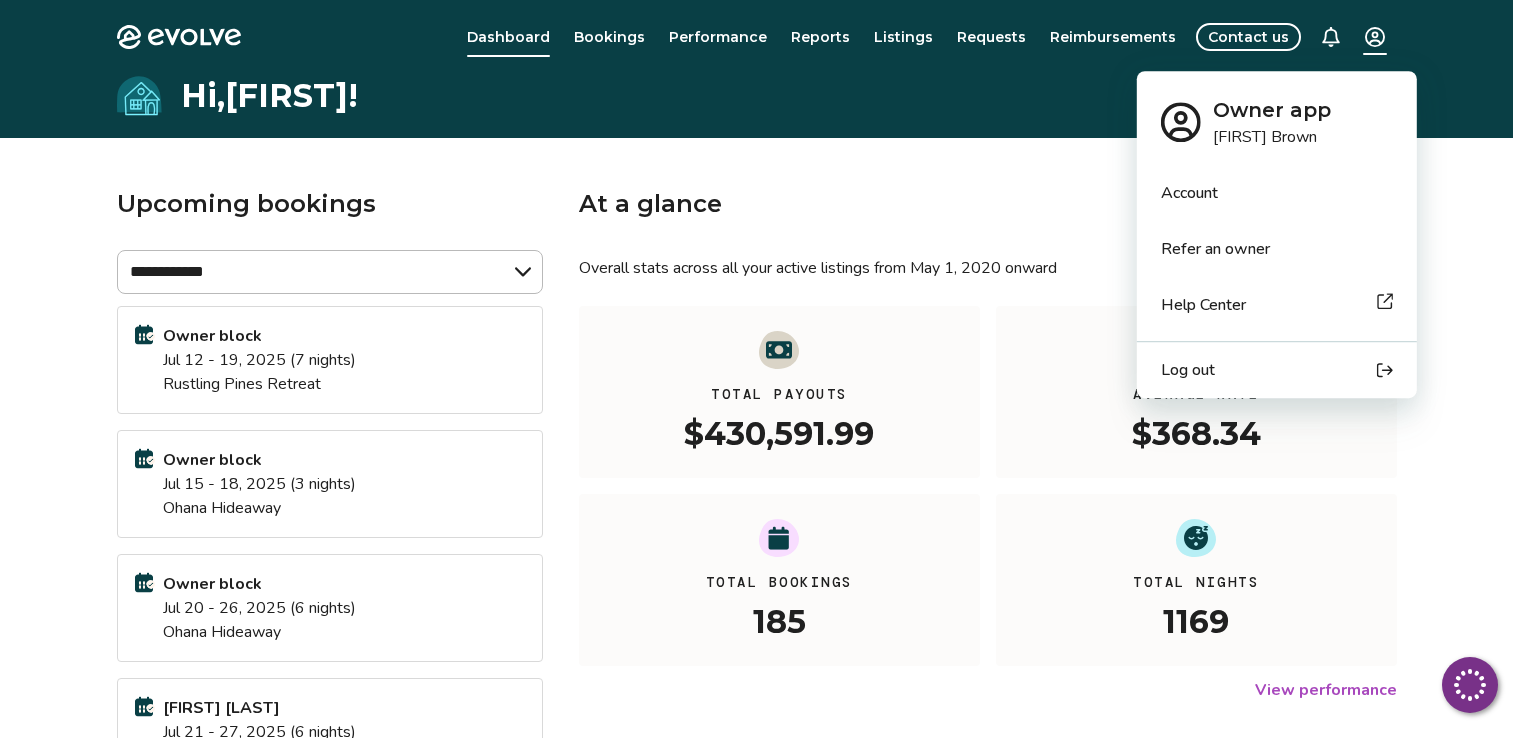 click on "**********" at bounding box center (764, 563) 